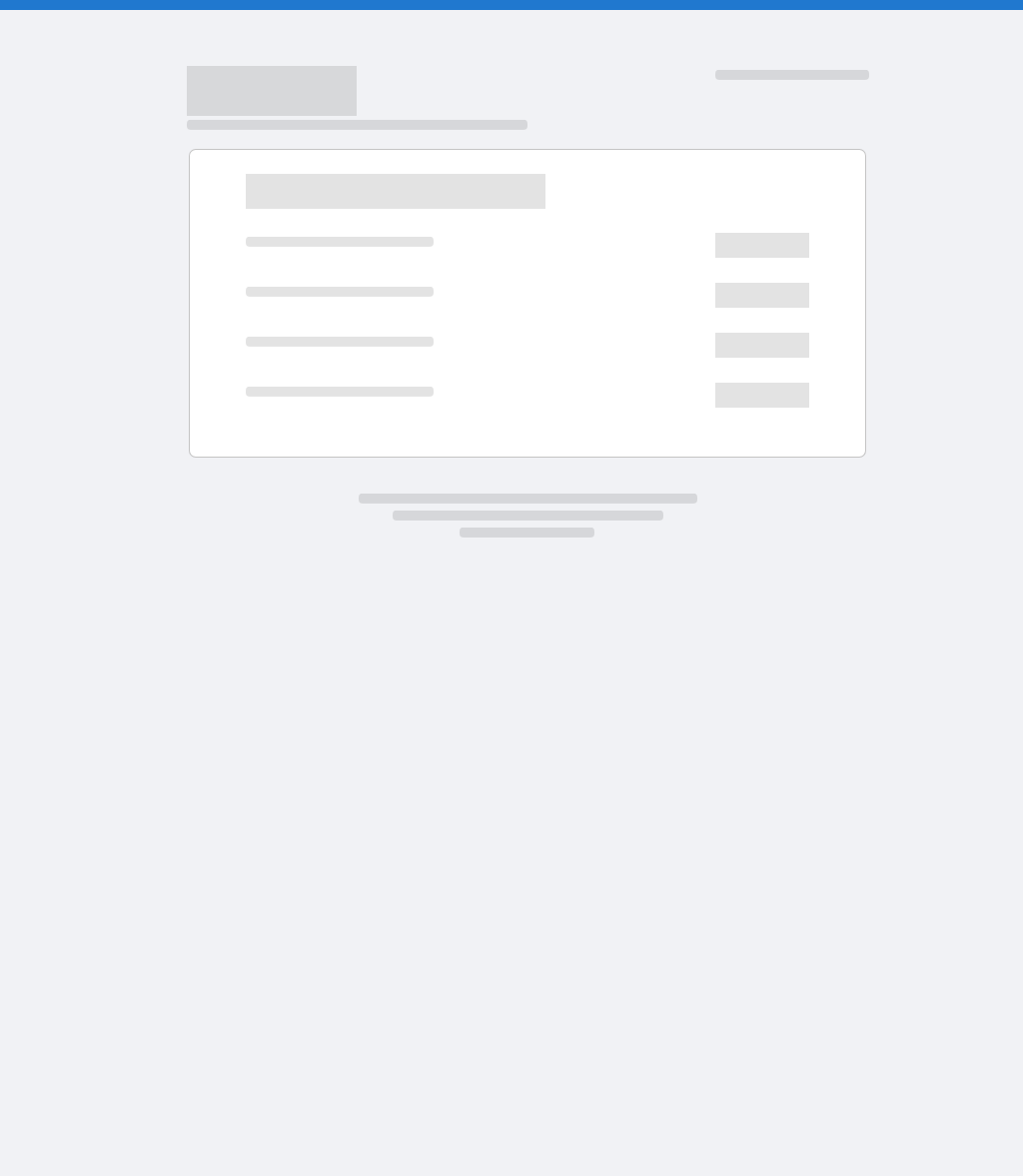 scroll, scrollTop: 0, scrollLeft: 0, axis: both 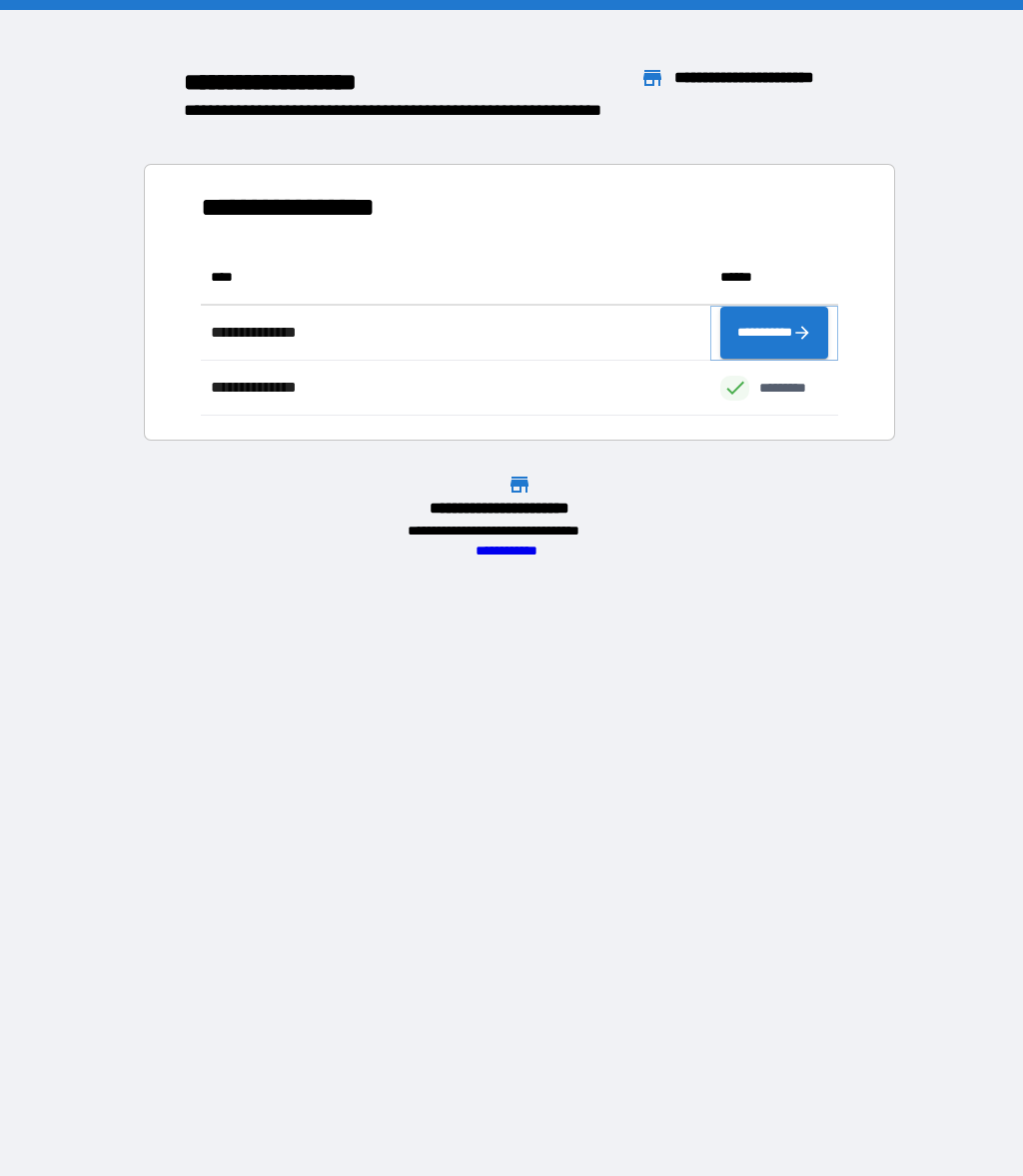 click on "**********" at bounding box center [774, 333] 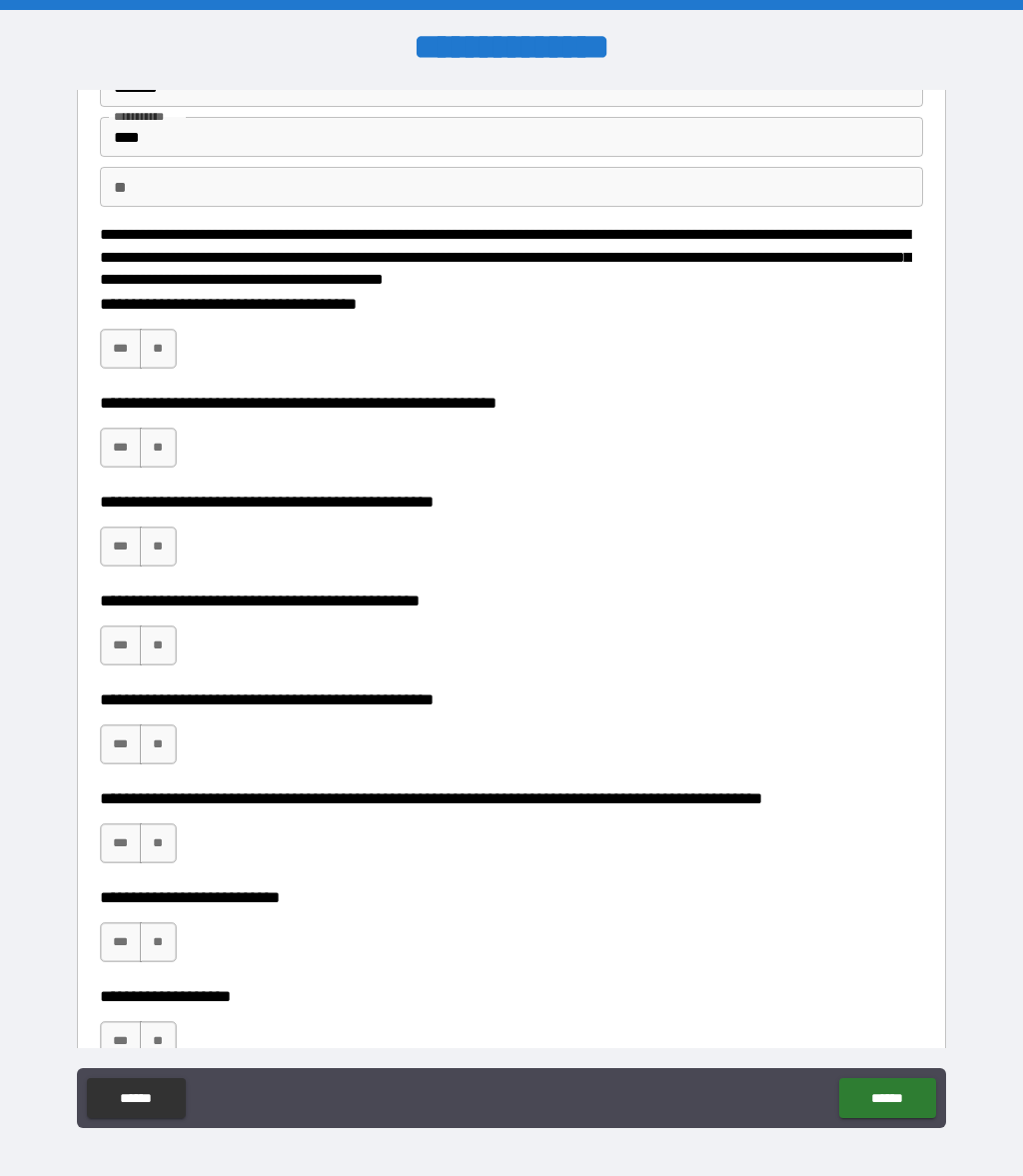scroll, scrollTop: 97, scrollLeft: 0, axis: vertical 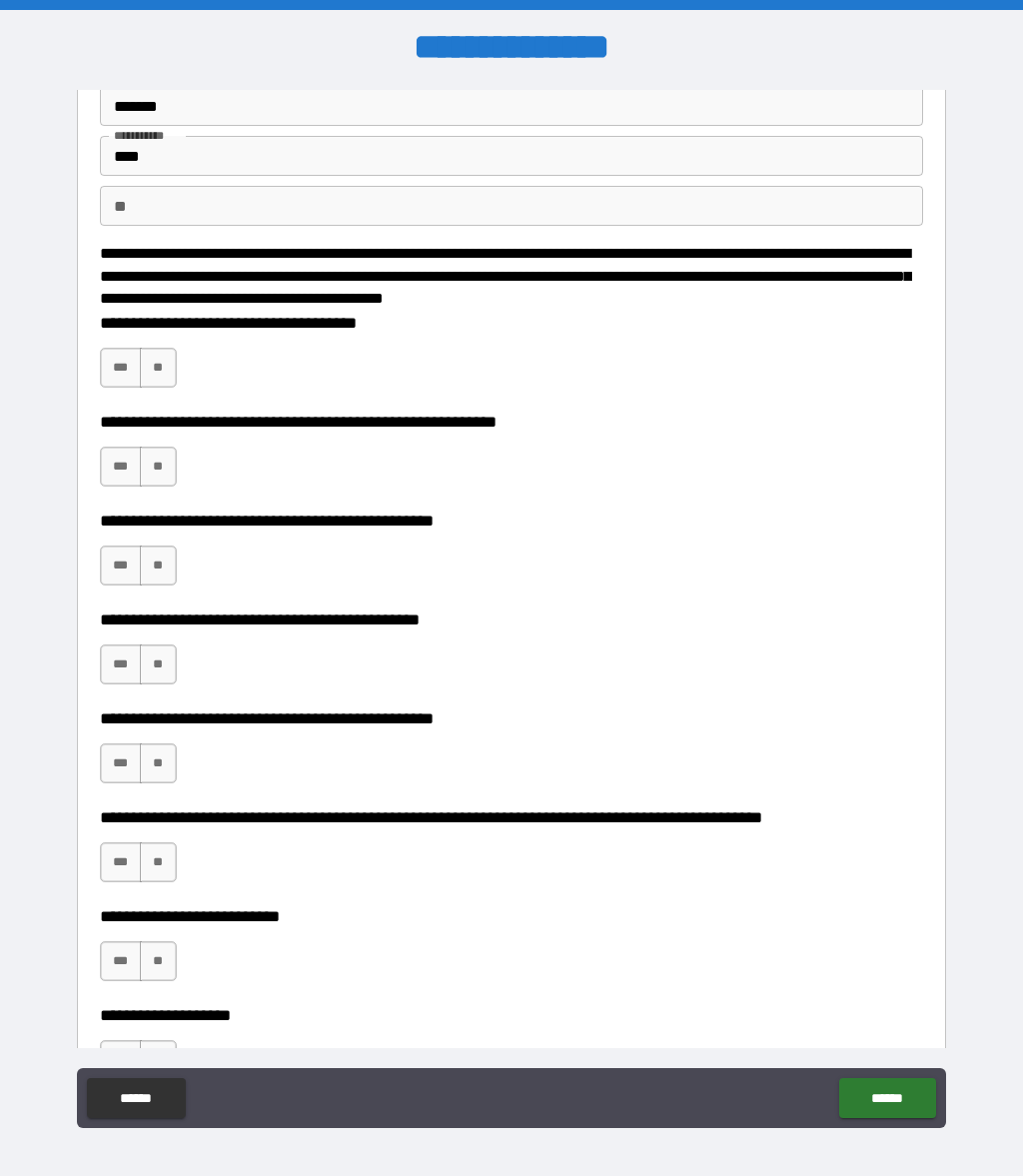 click on "**" at bounding box center [158, 368] 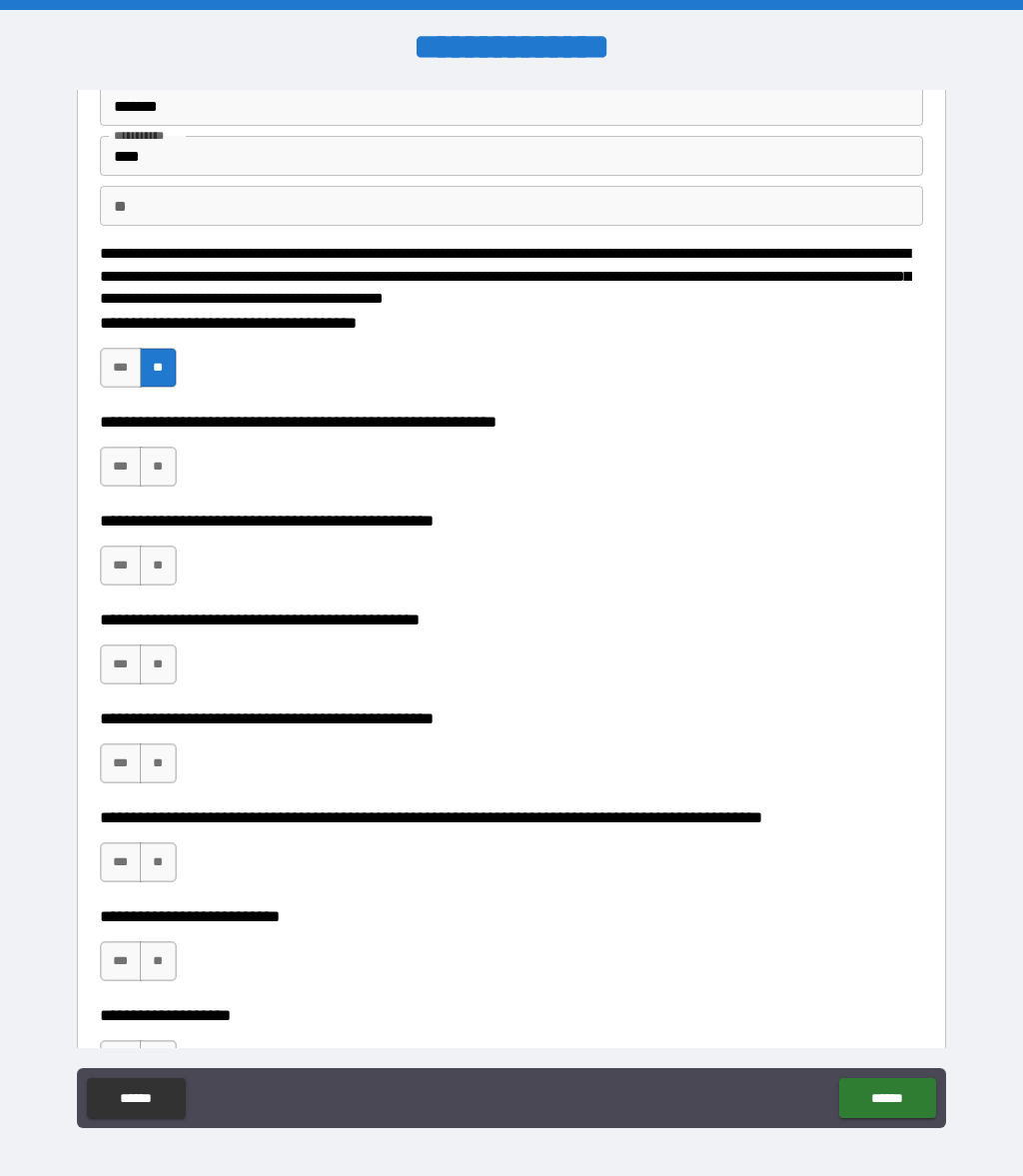 click on "***" at bounding box center [121, 467] 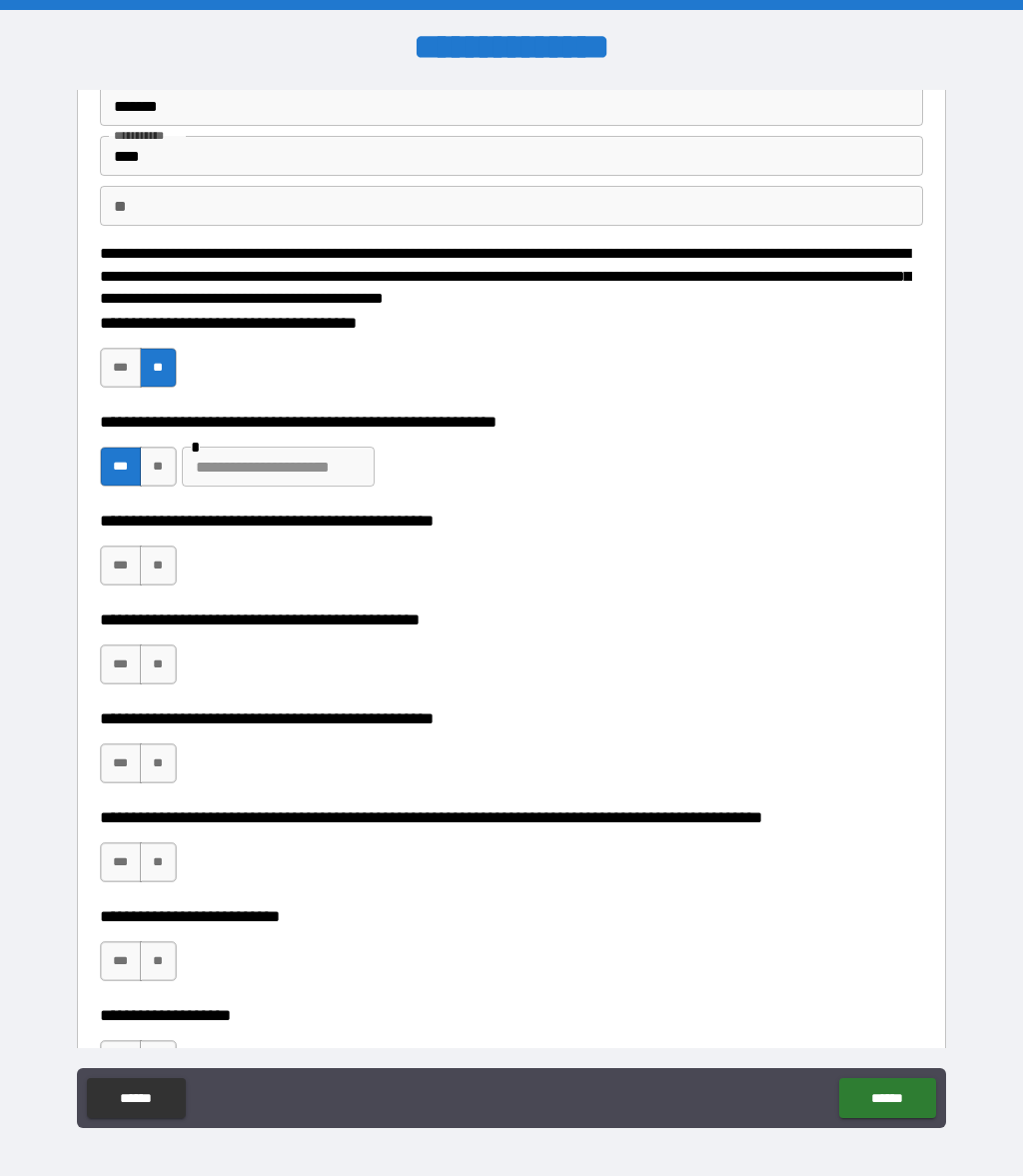 click at bounding box center (278, 467) 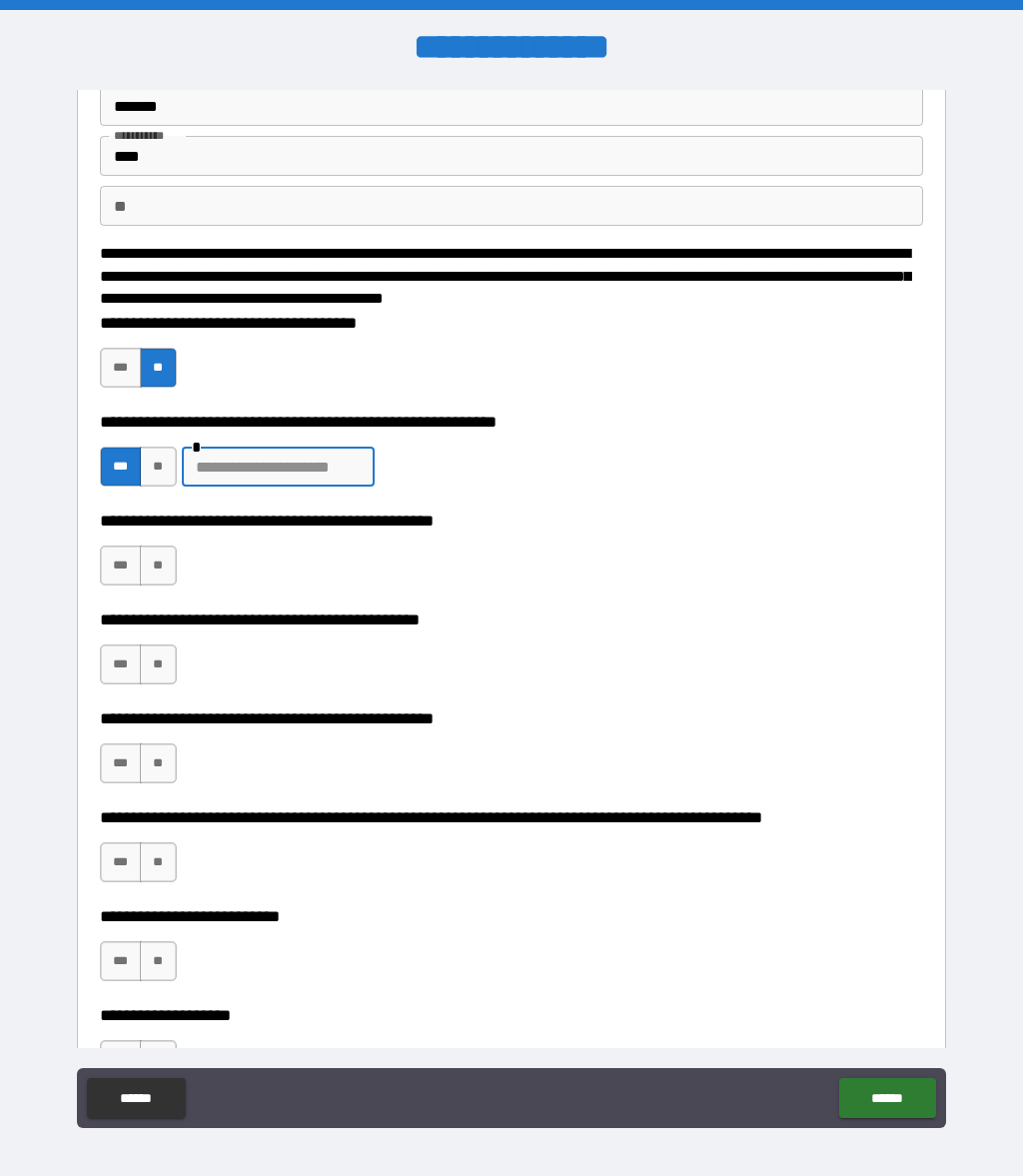scroll, scrollTop: 70, scrollLeft: 0, axis: vertical 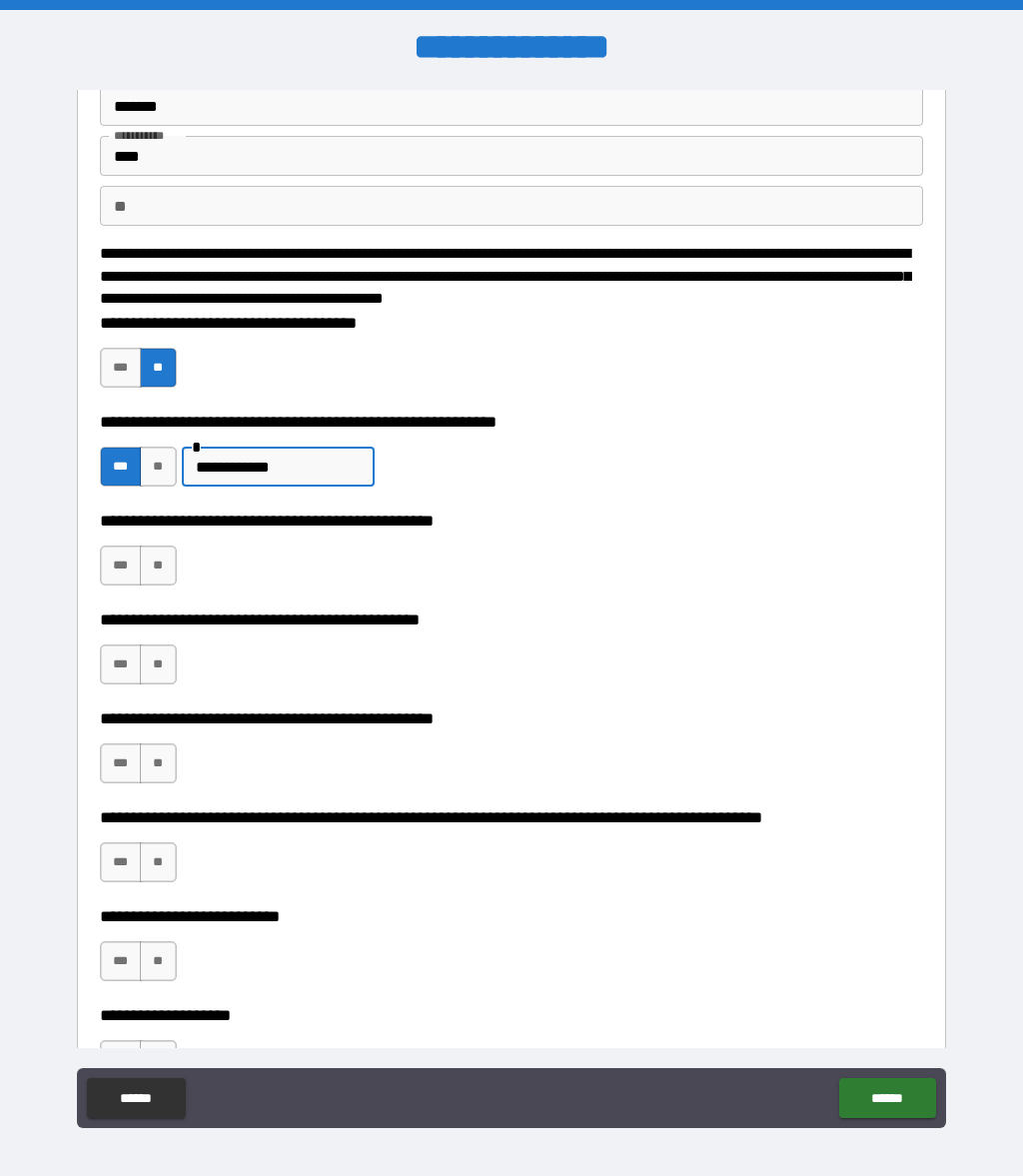 type on "**********" 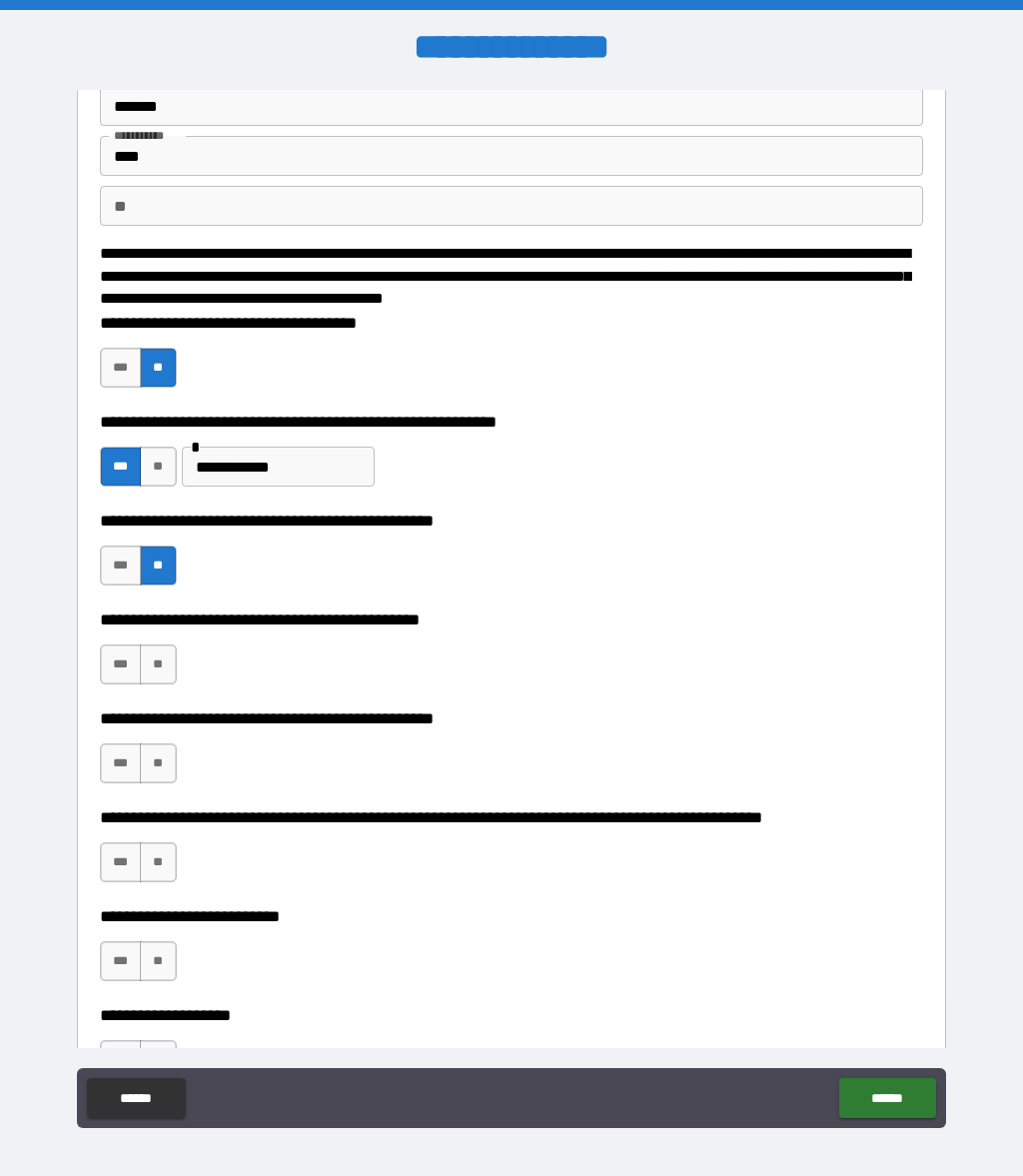 scroll, scrollTop: 0, scrollLeft: 0, axis: both 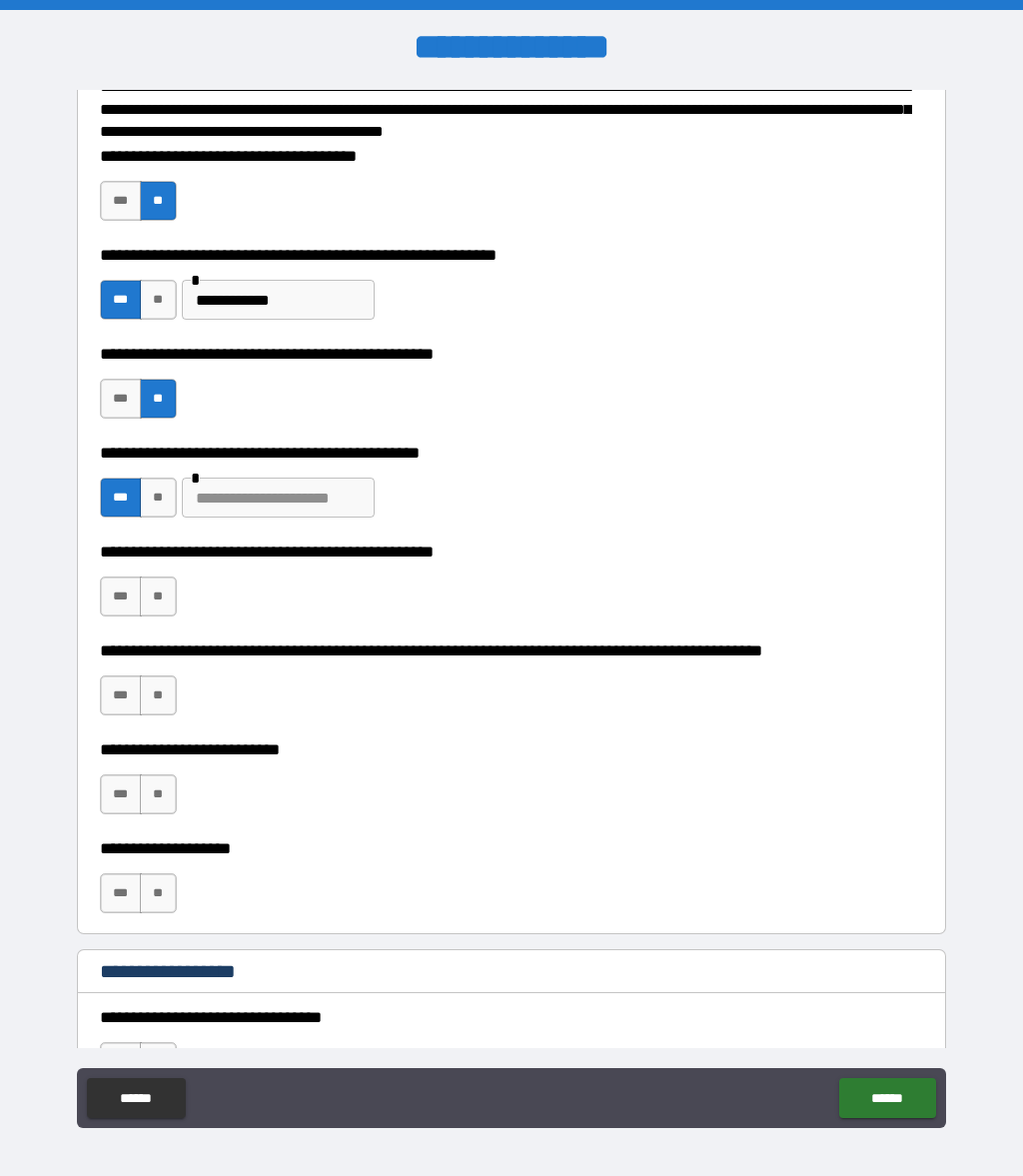 click at bounding box center [278, 498] 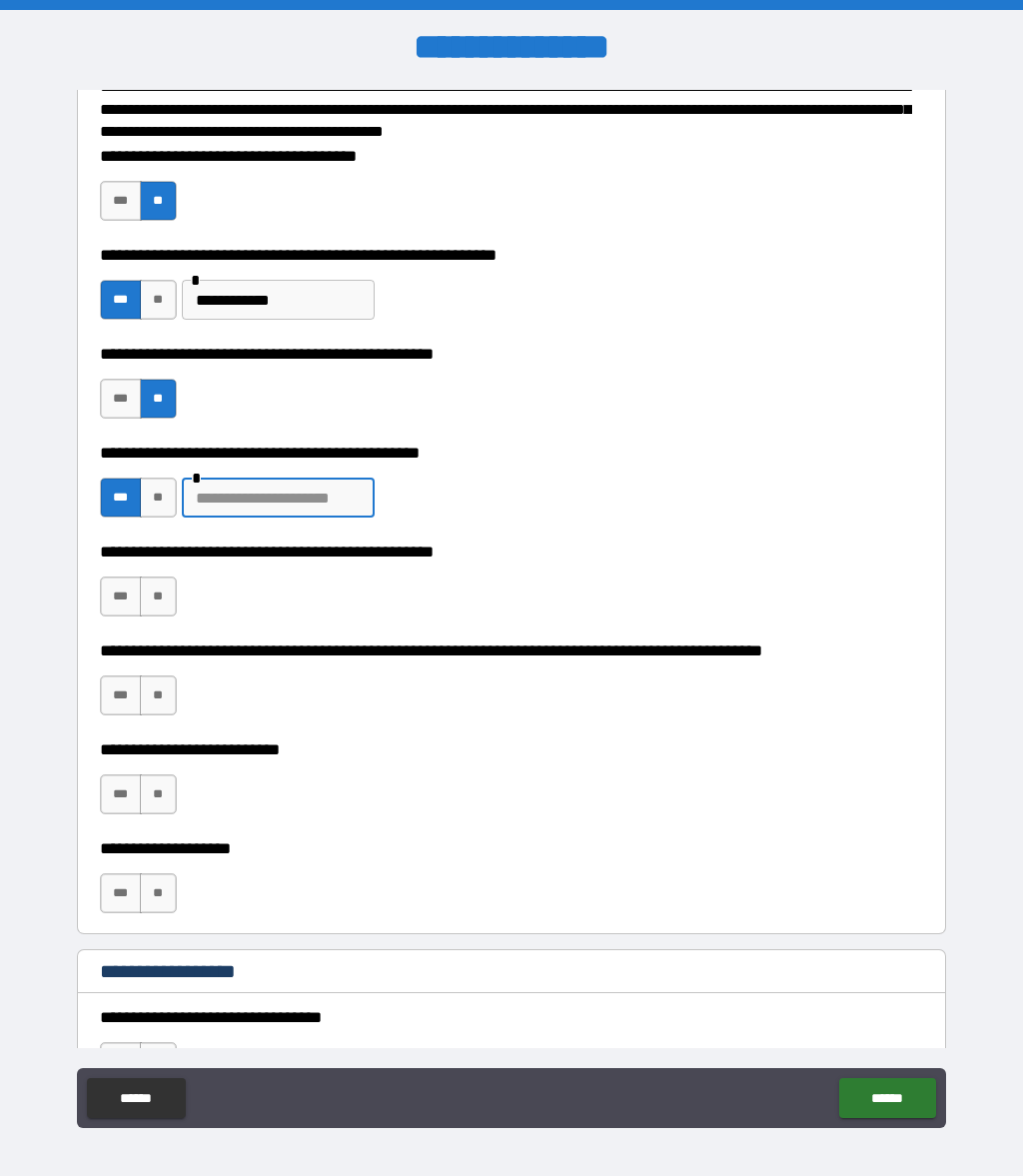 scroll, scrollTop: 101, scrollLeft: 0, axis: vertical 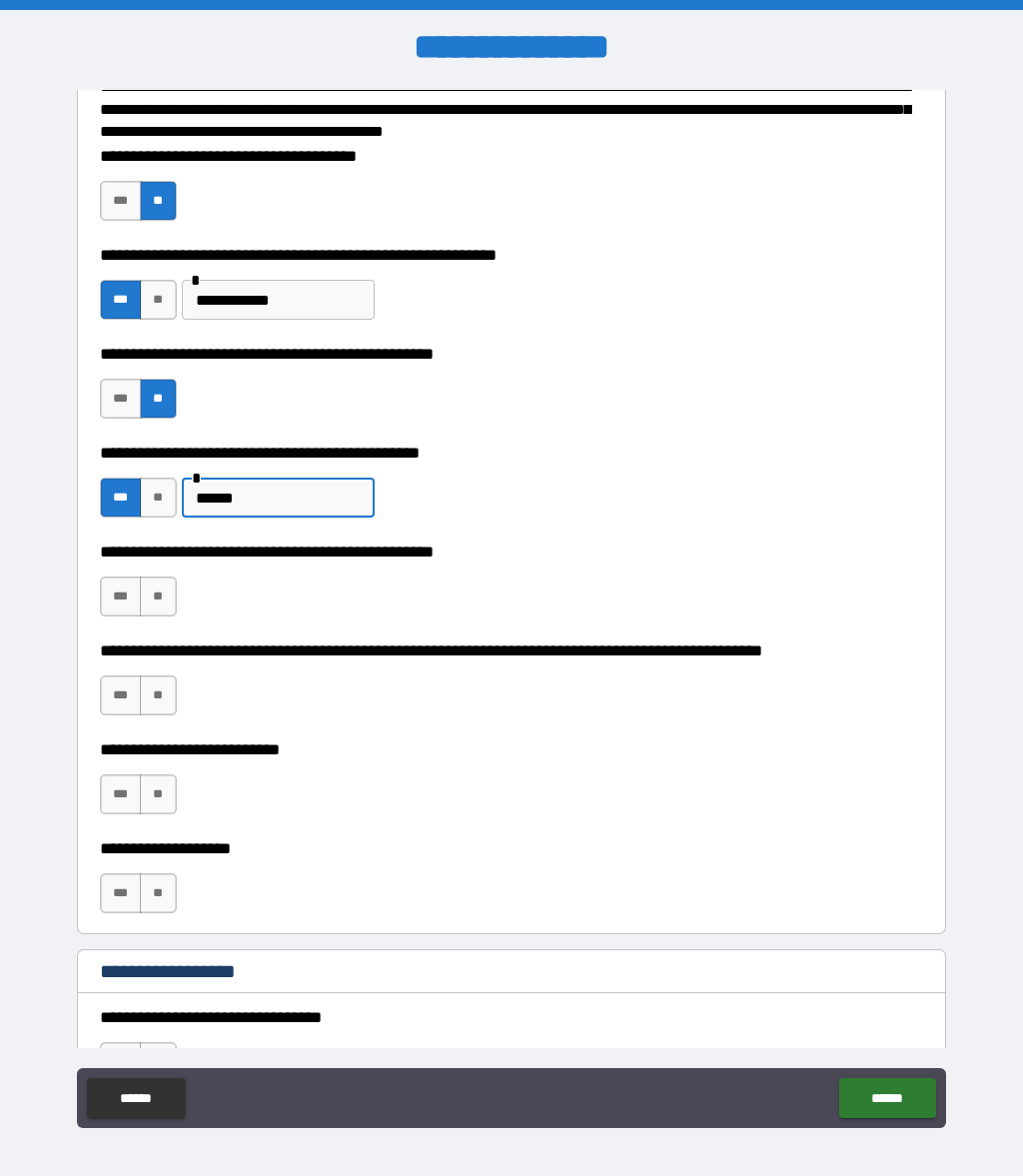 type on "******" 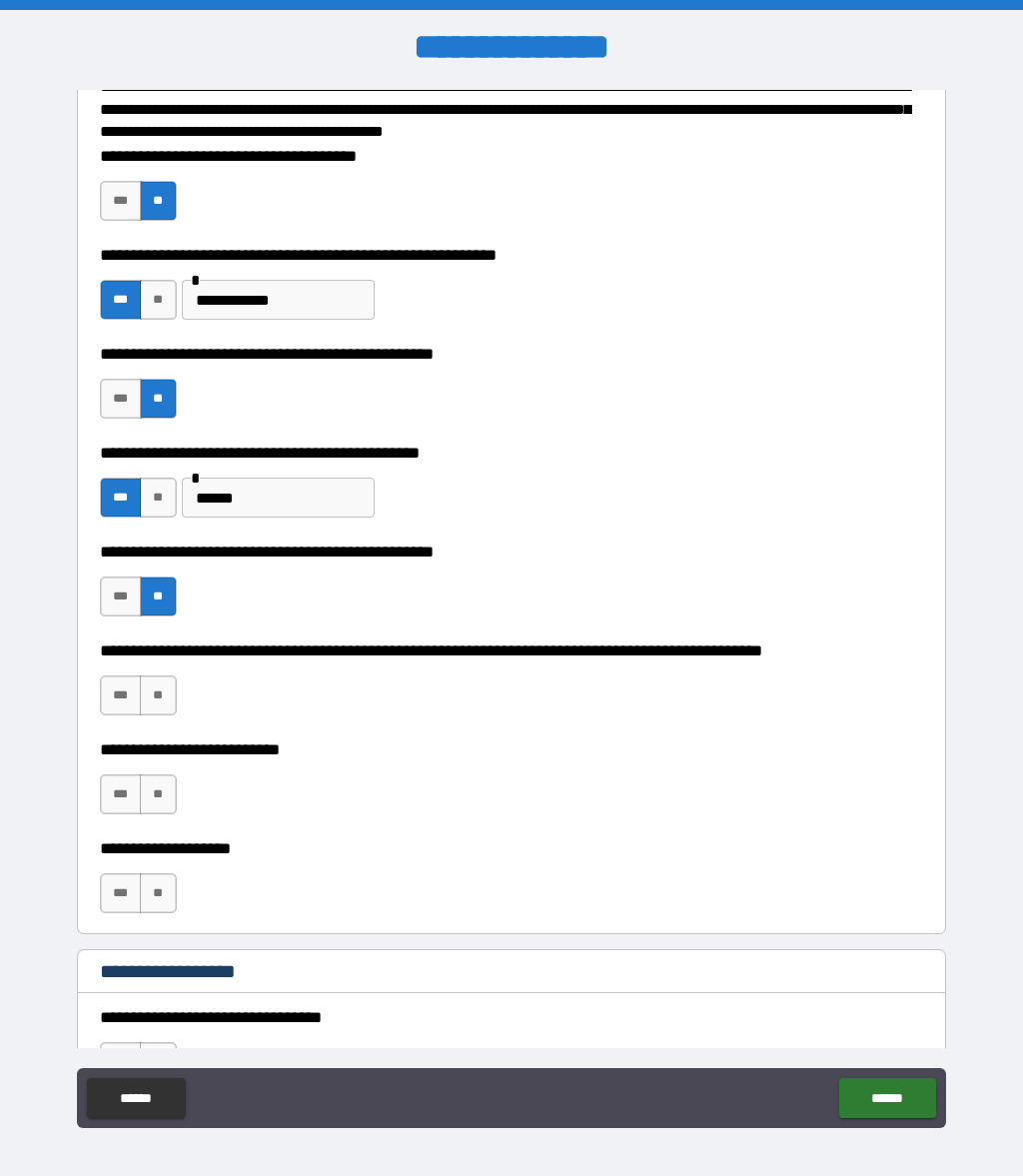 scroll, scrollTop: 0, scrollLeft: 0, axis: both 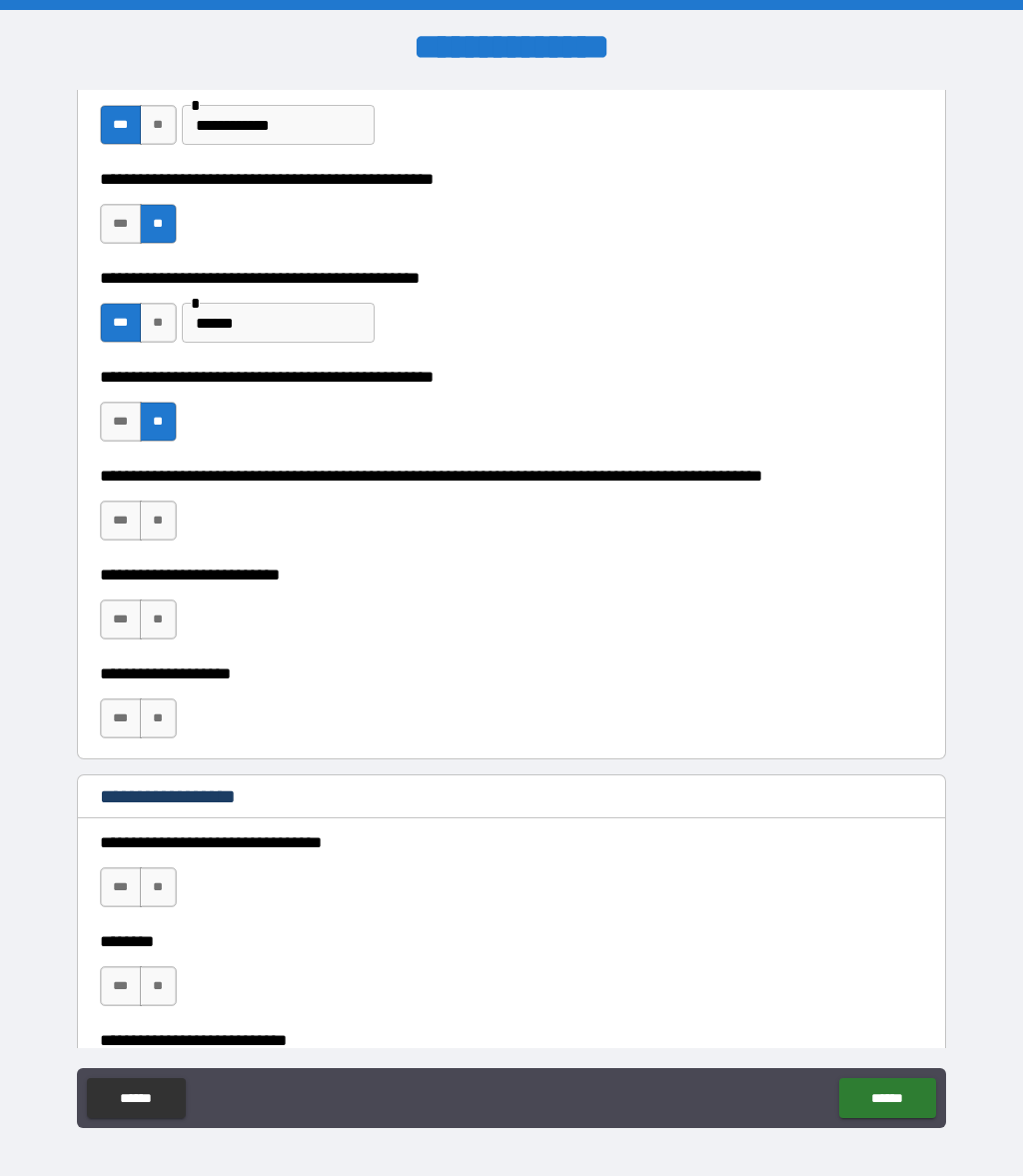 click on "**" at bounding box center [158, 521] 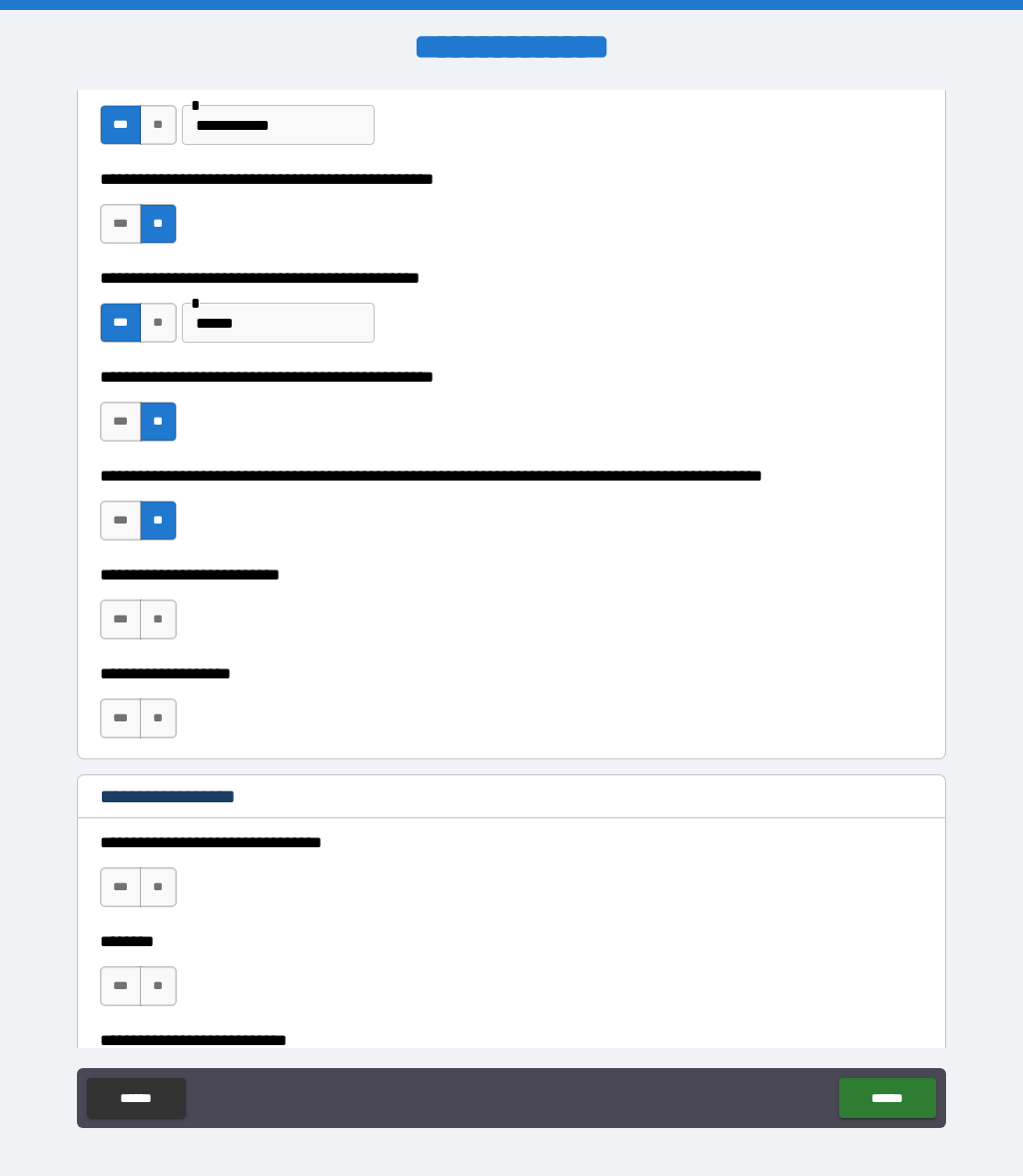 click on "**" at bounding box center [158, 619] 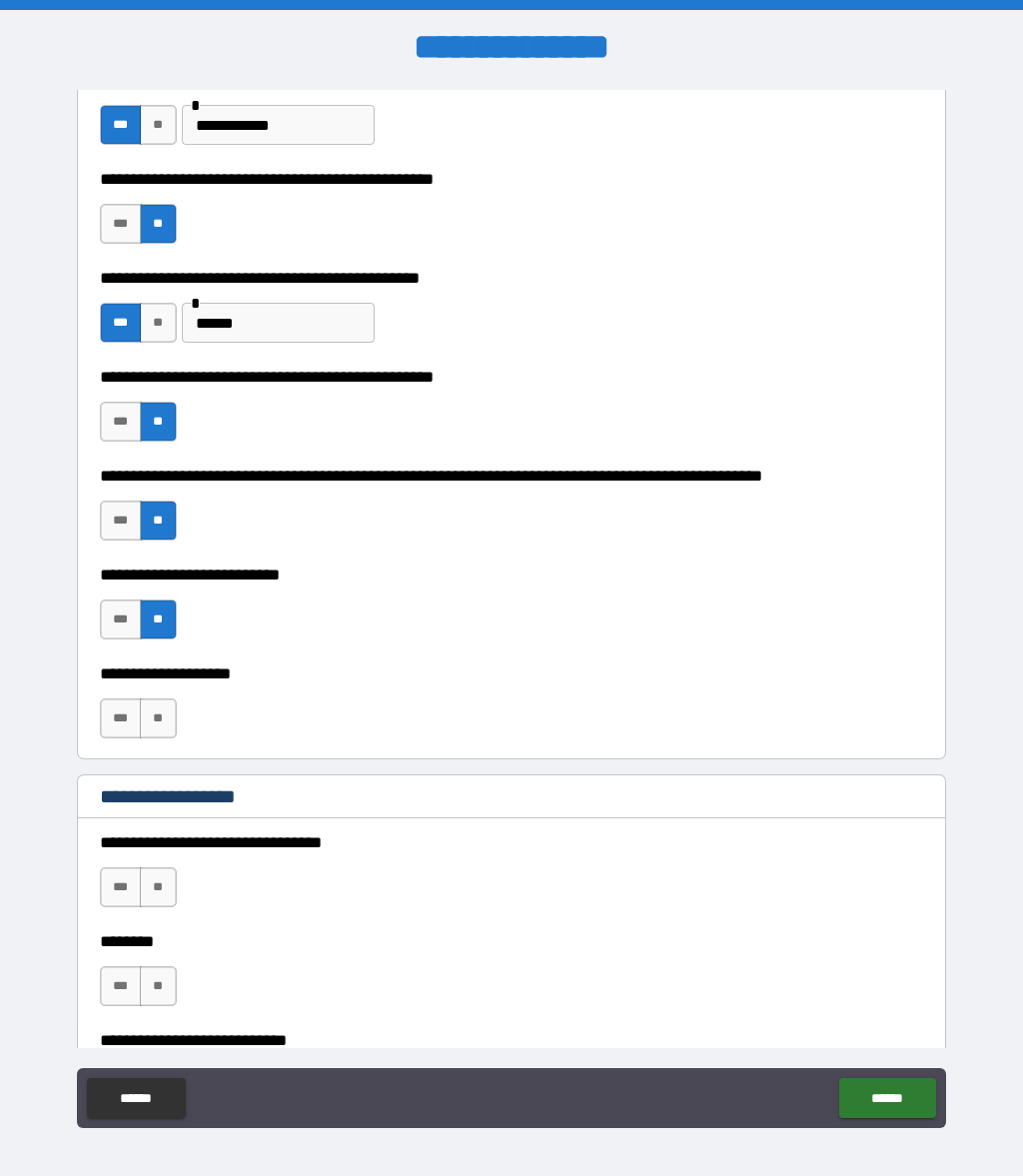 click on "**" at bounding box center (158, 718) 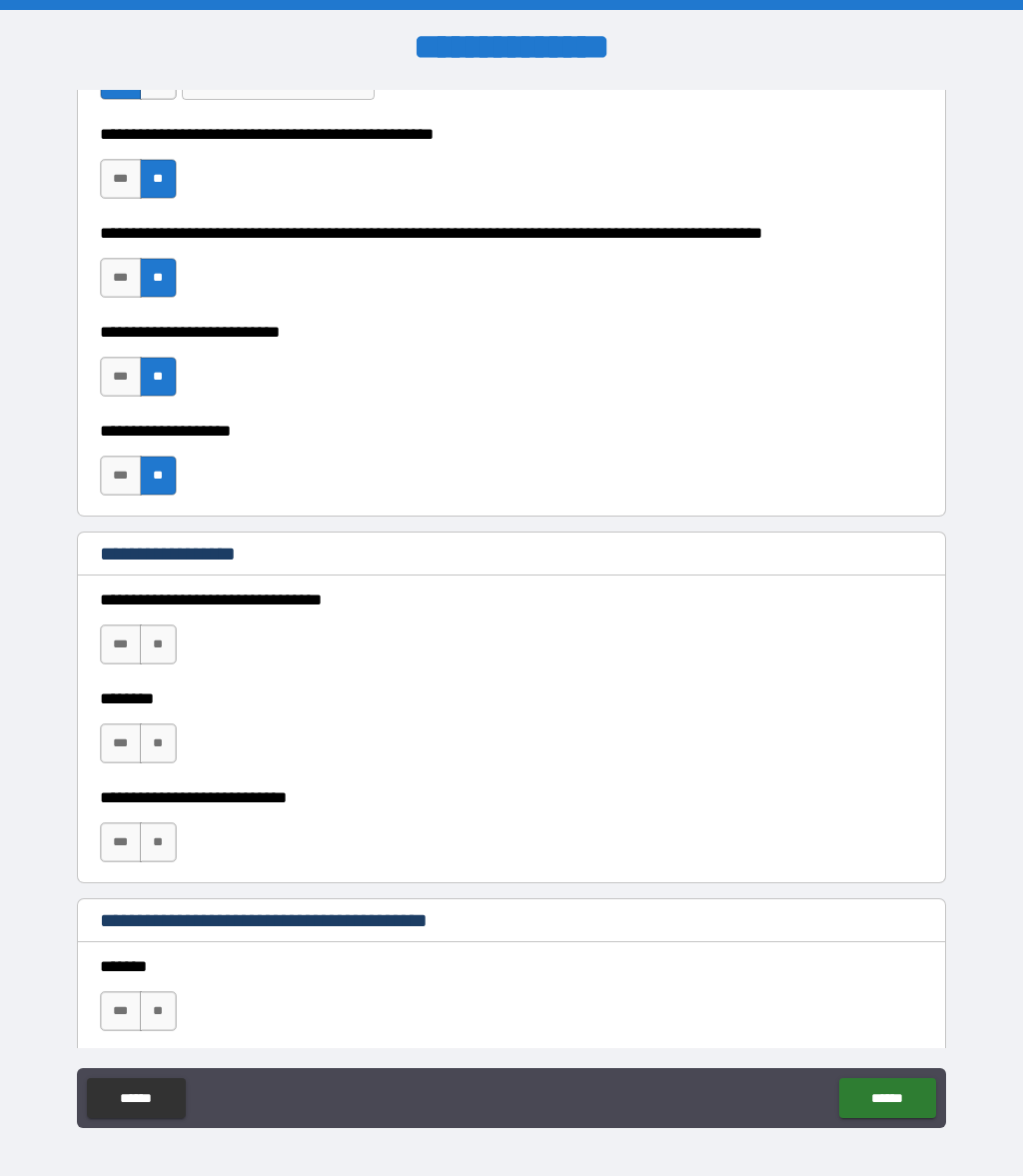 scroll, scrollTop: 684, scrollLeft: 0, axis: vertical 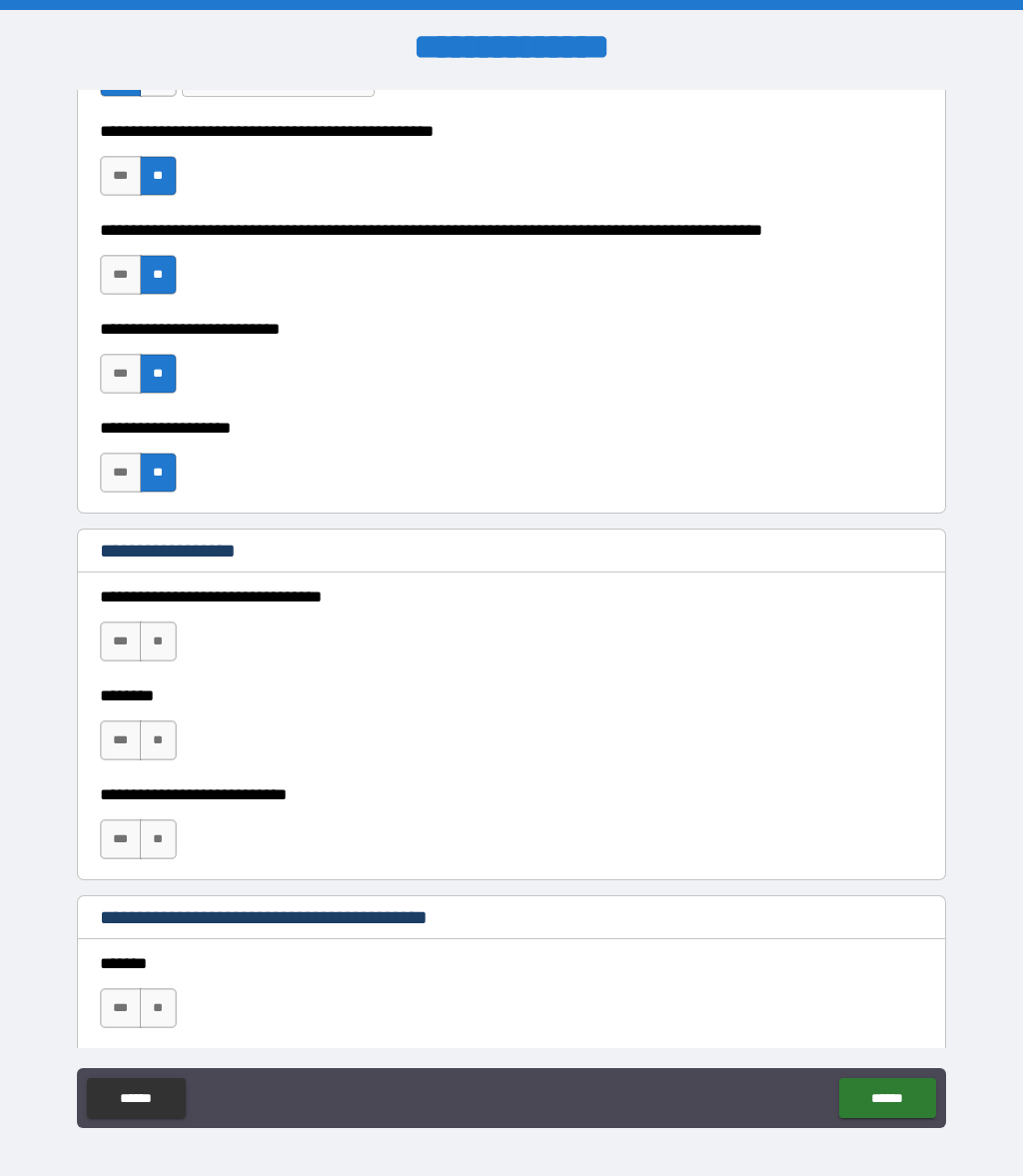 click on "**********" at bounding box center [512, 829] 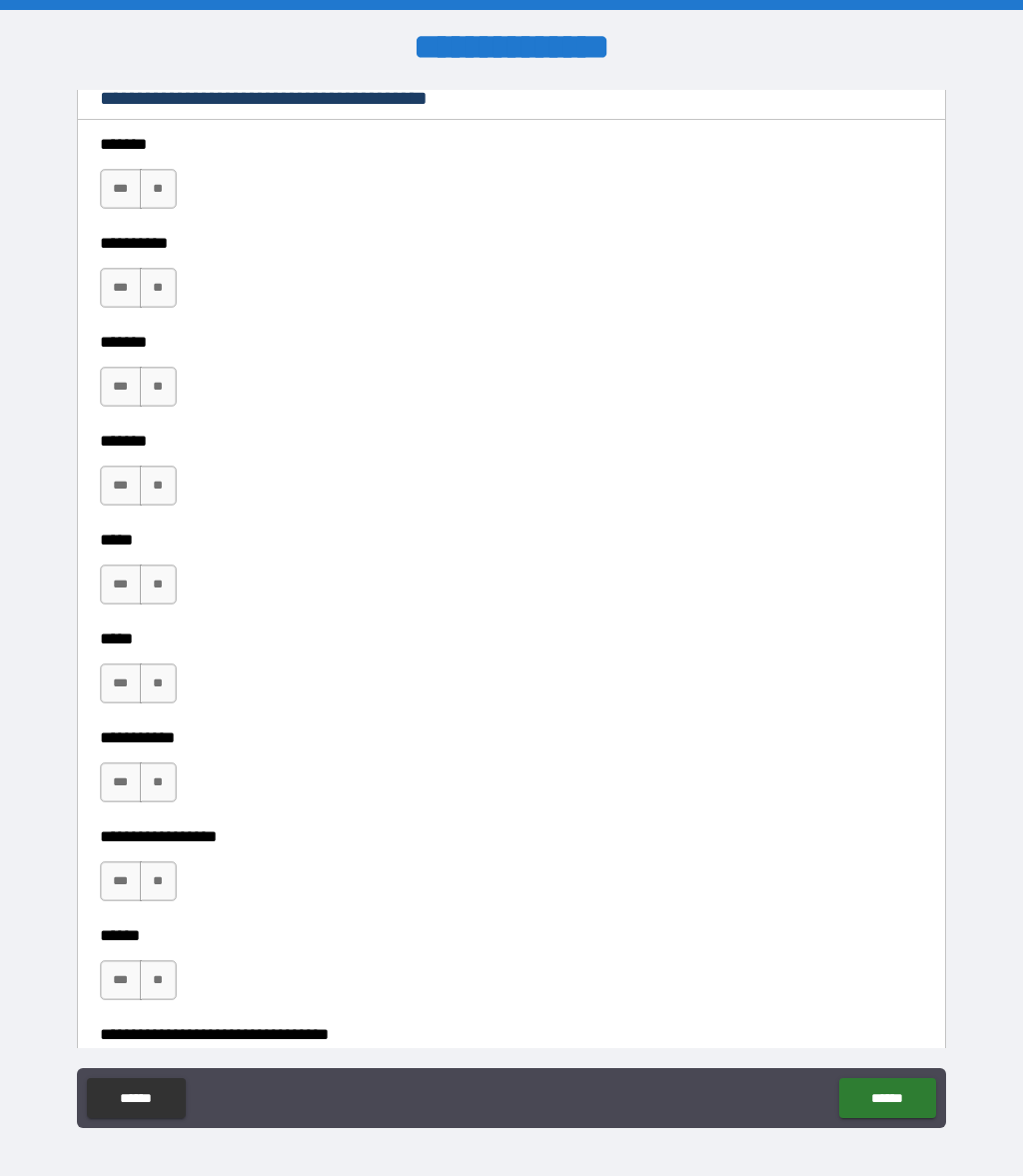 scroll, scrollTop: 1515, scrollLeft: 0, axis: vertical 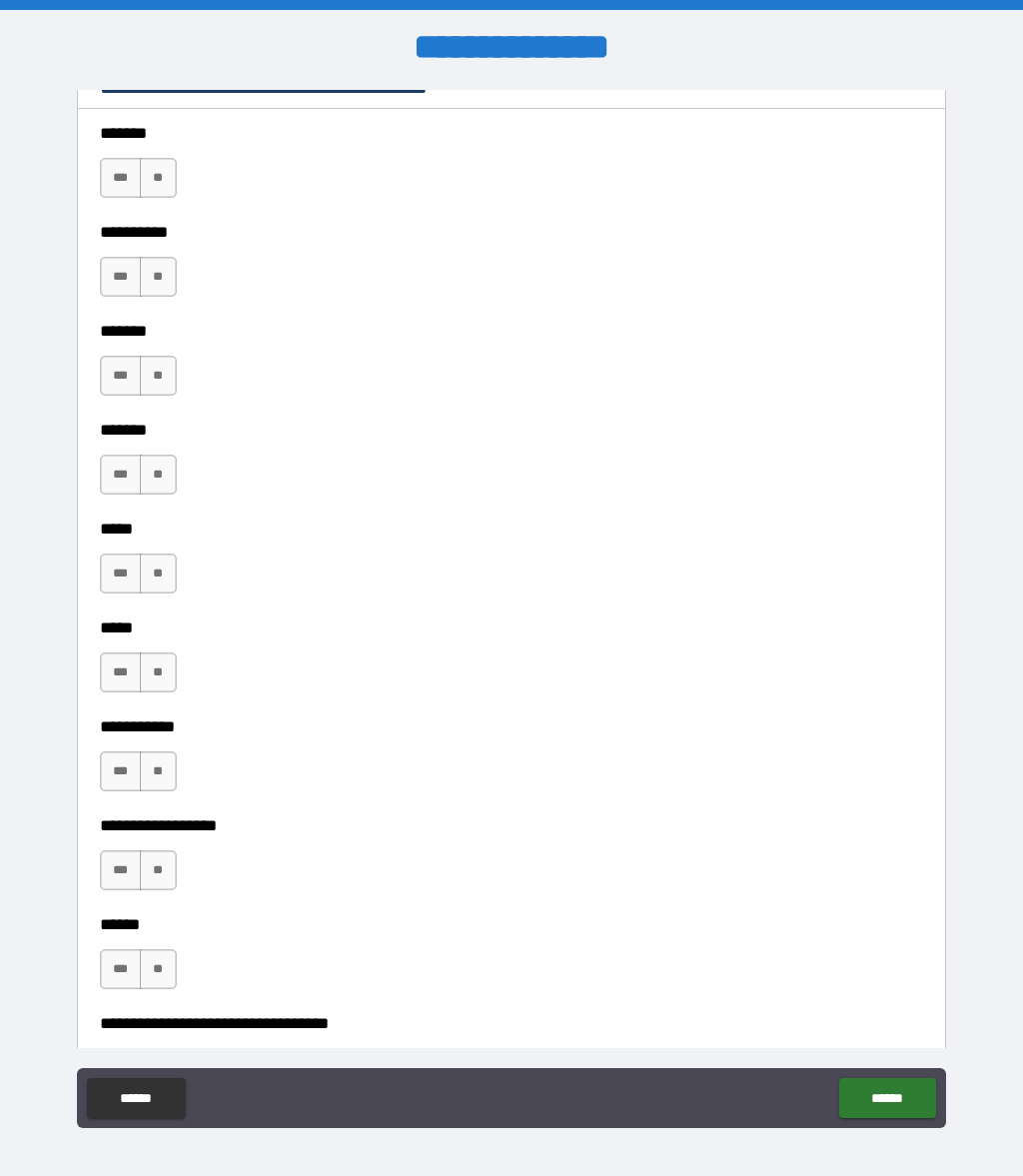 click on "**" at bounding box center (158, 178) 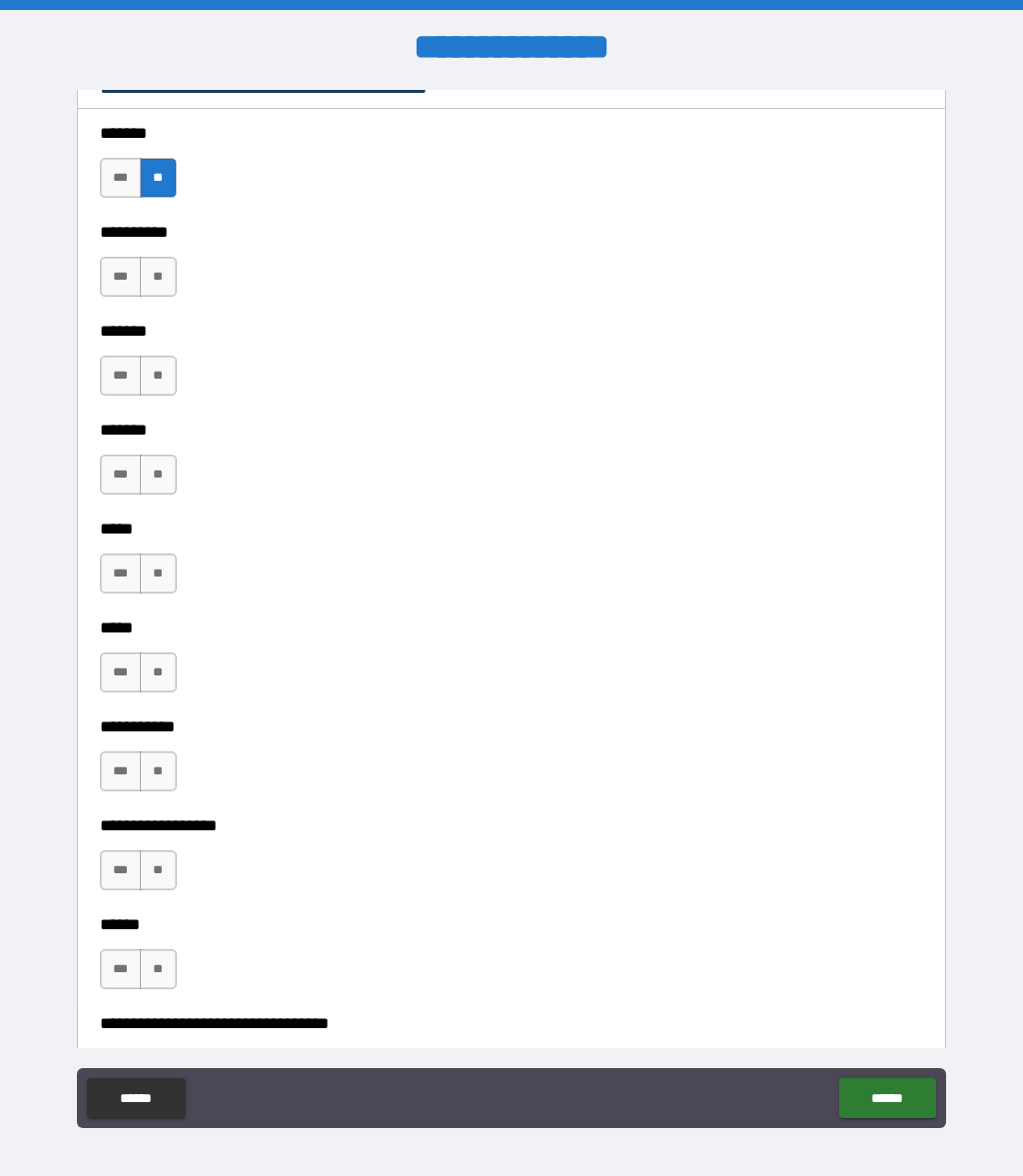 click on "**" at bounding box center (158, 277) 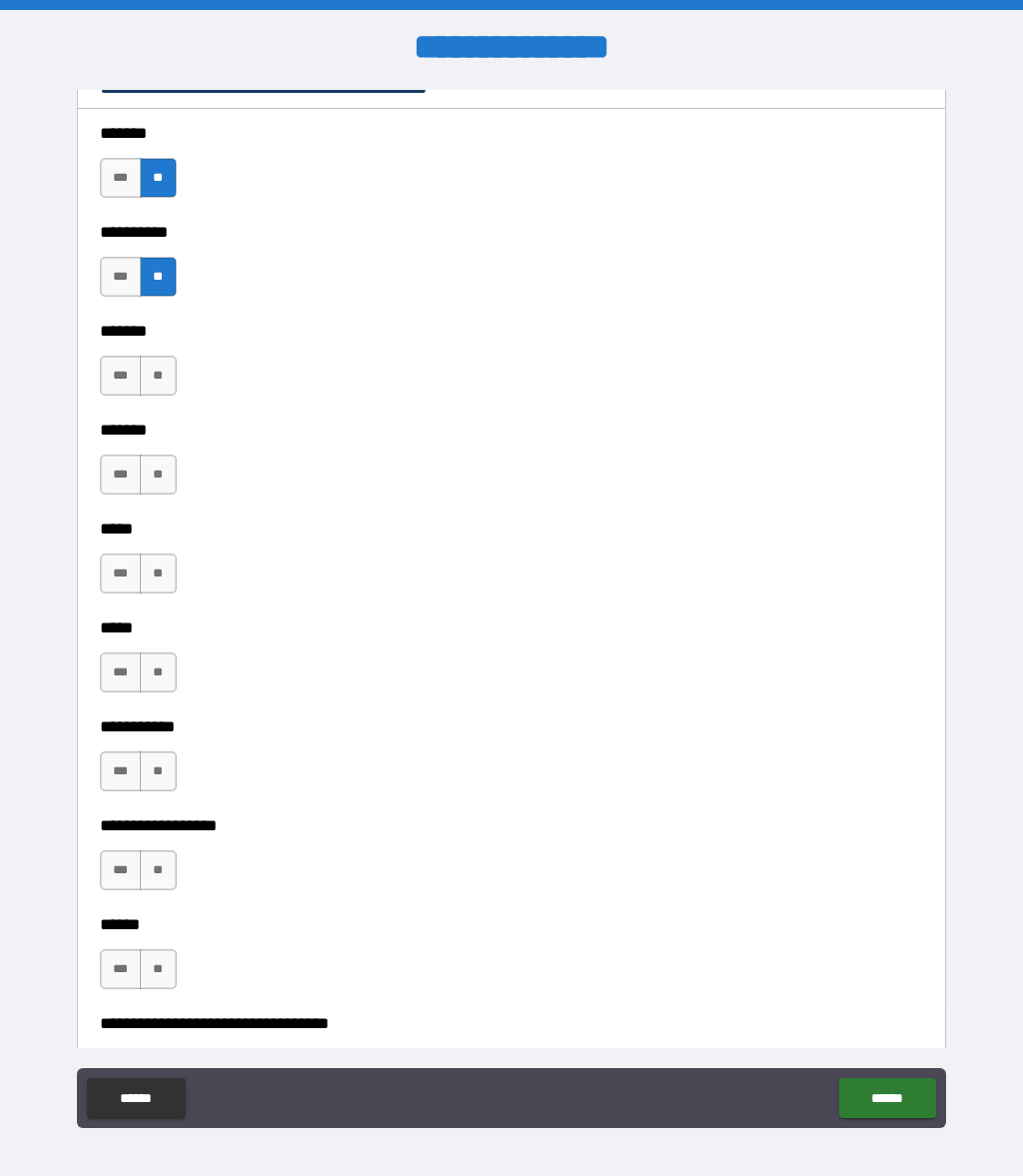 click on "**" at bounding box center (158, 376) 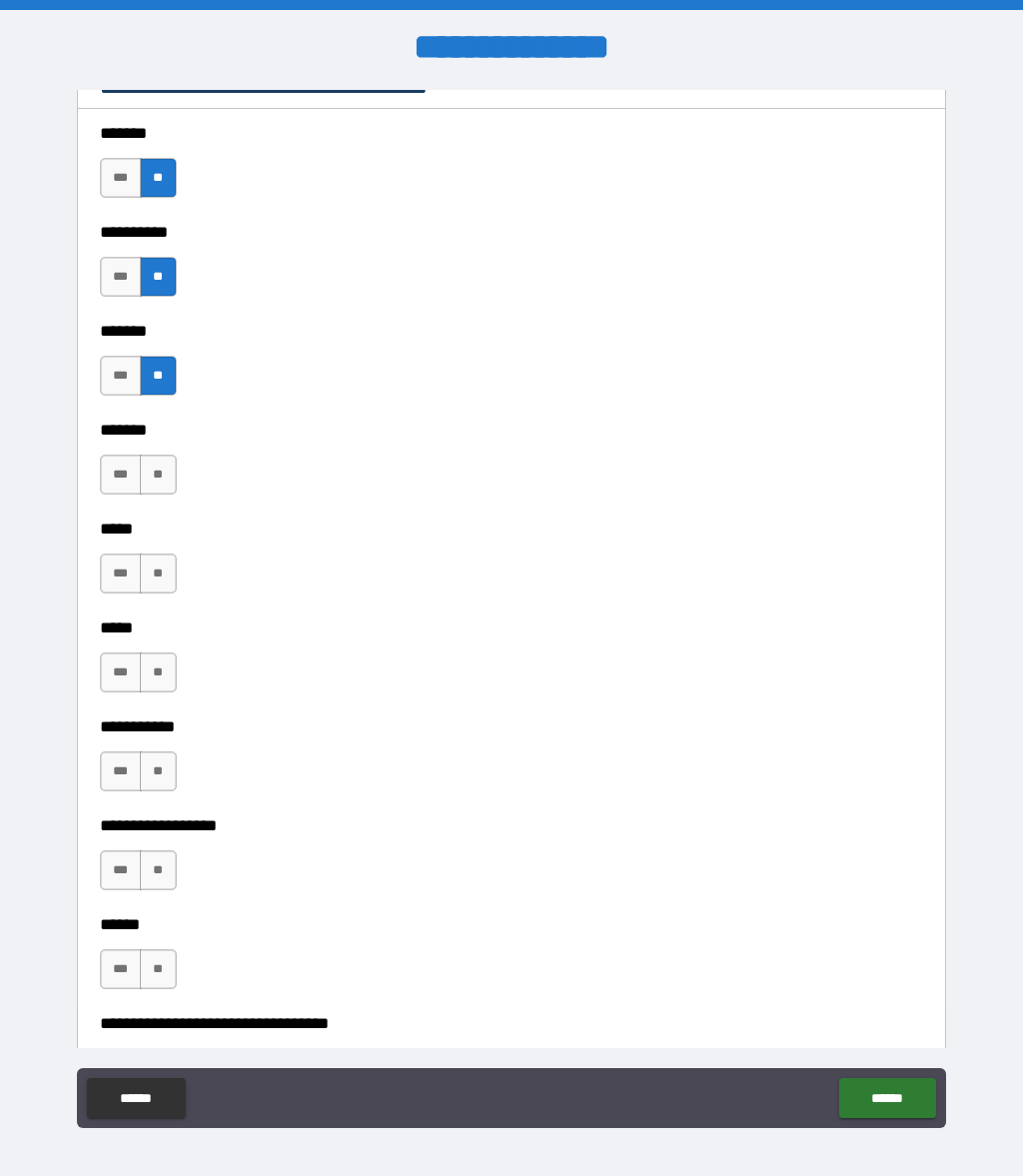 click on "**" at bounding box center (158, 475) 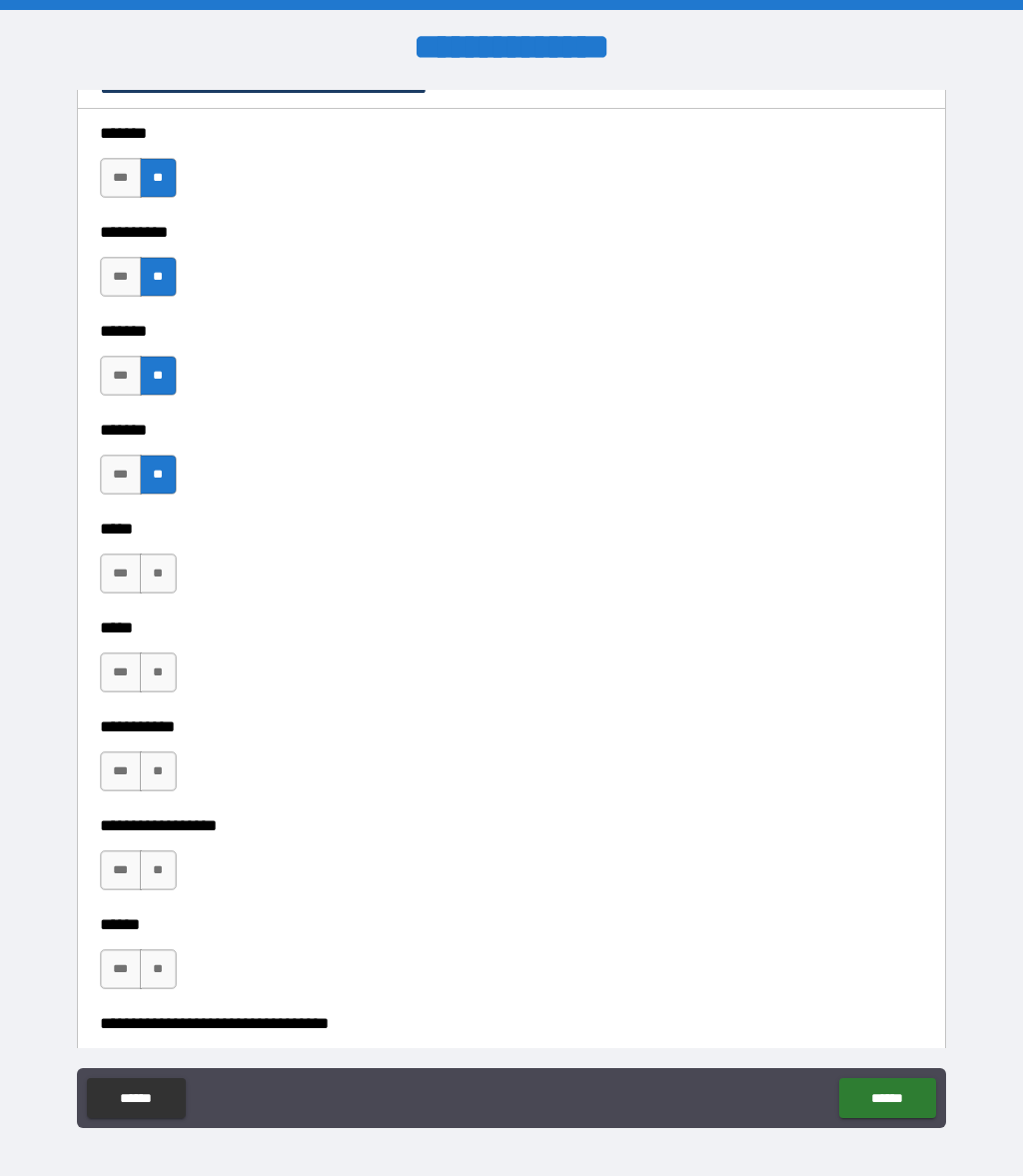 click on "**" at bounding box center (158, 574) 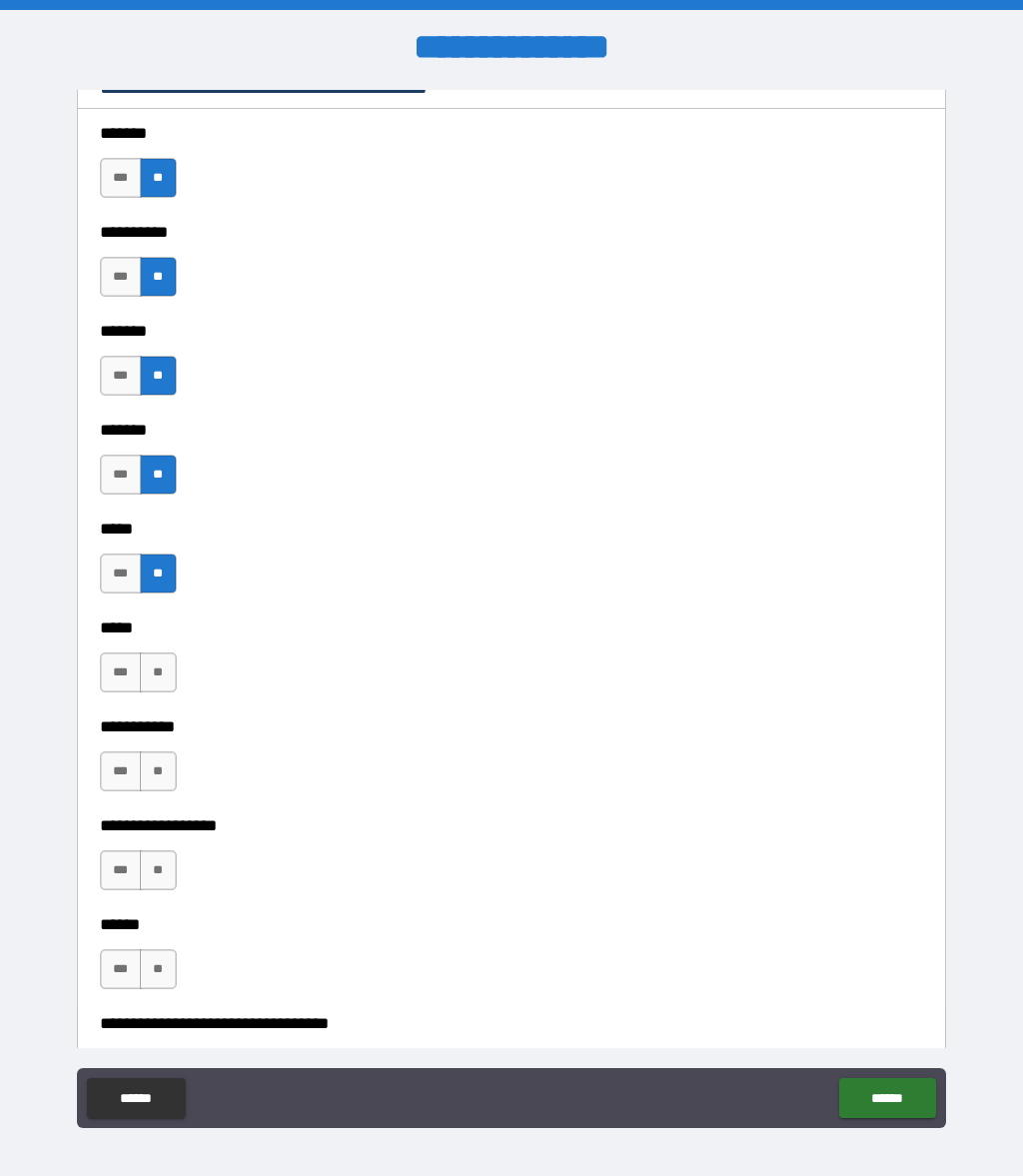 click on "**" at bounding box center (158, 672) 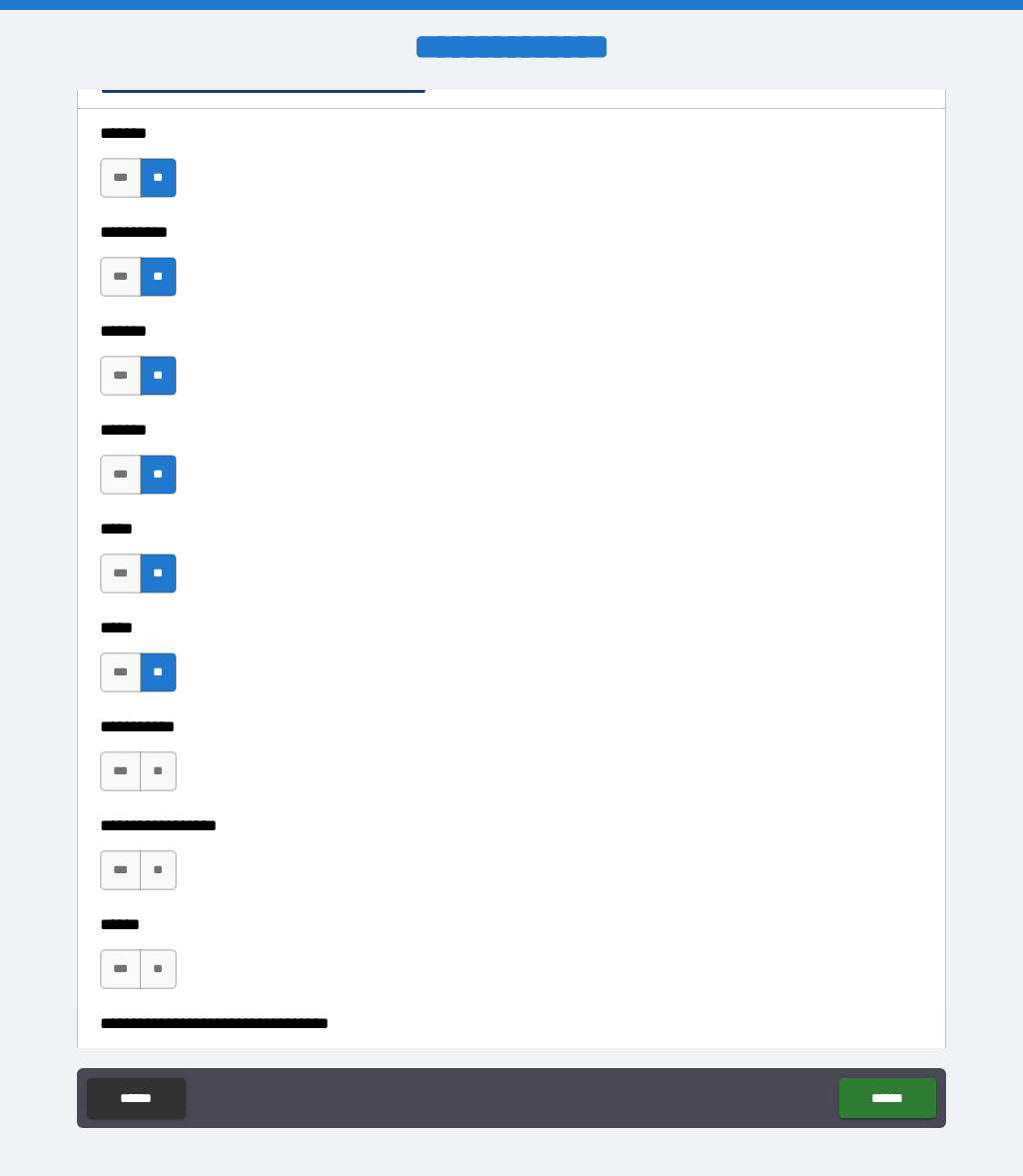 click on "**" at bounding box center [158, 771] 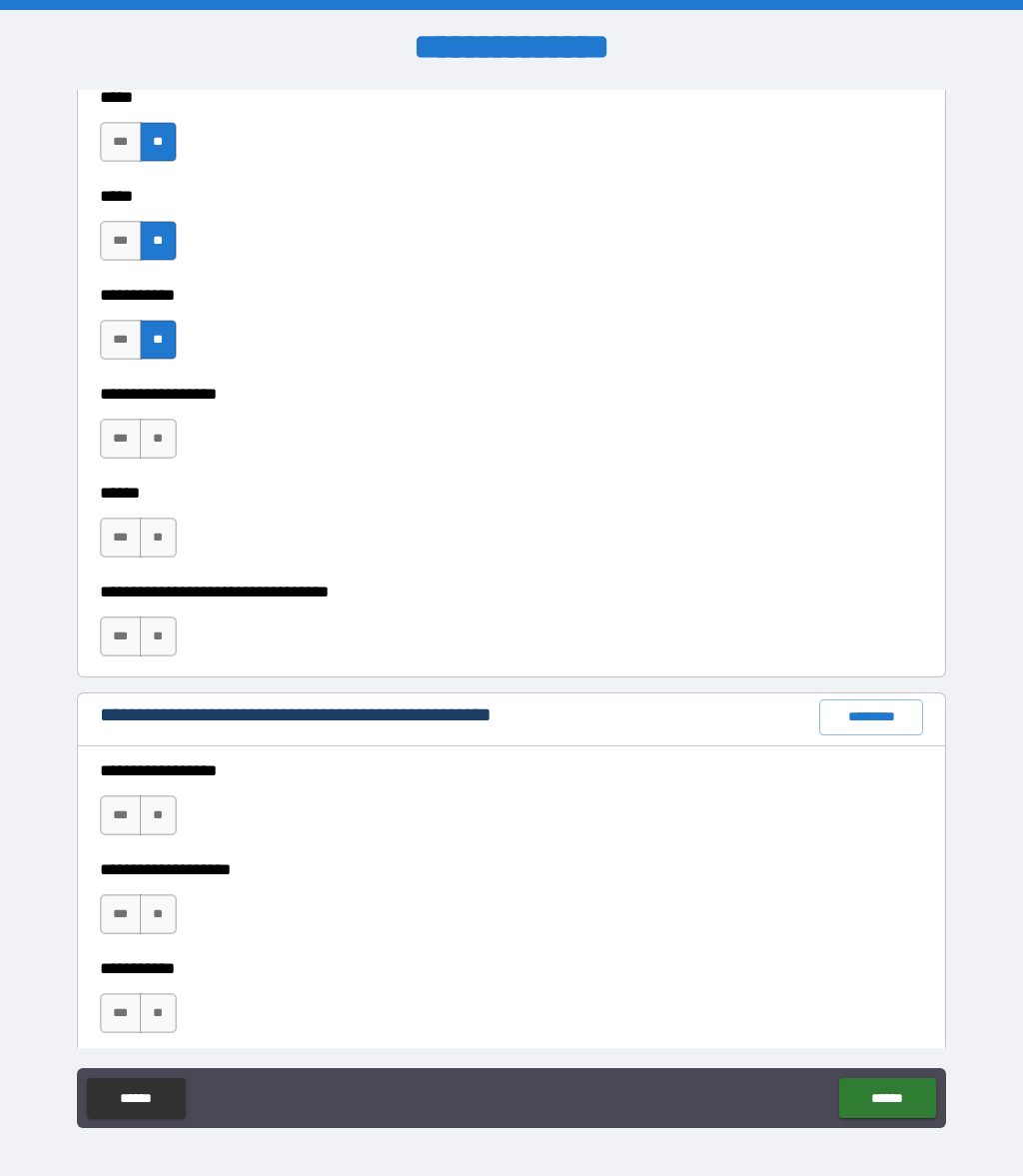 scroll, scrollTop: 1955, scrollLeft: 0, axis: vertical 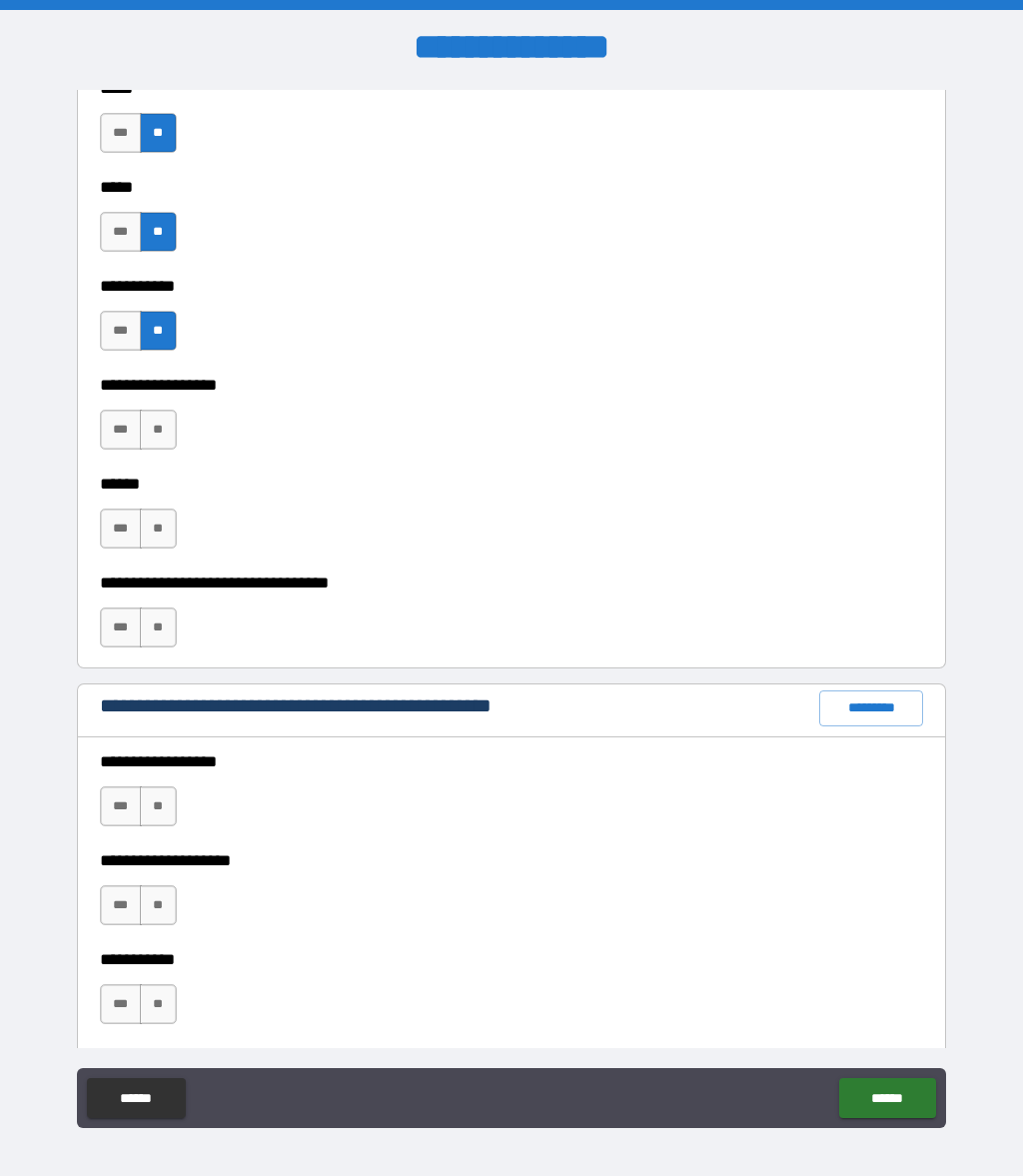 click on "**" at bounding box center [158, 430] 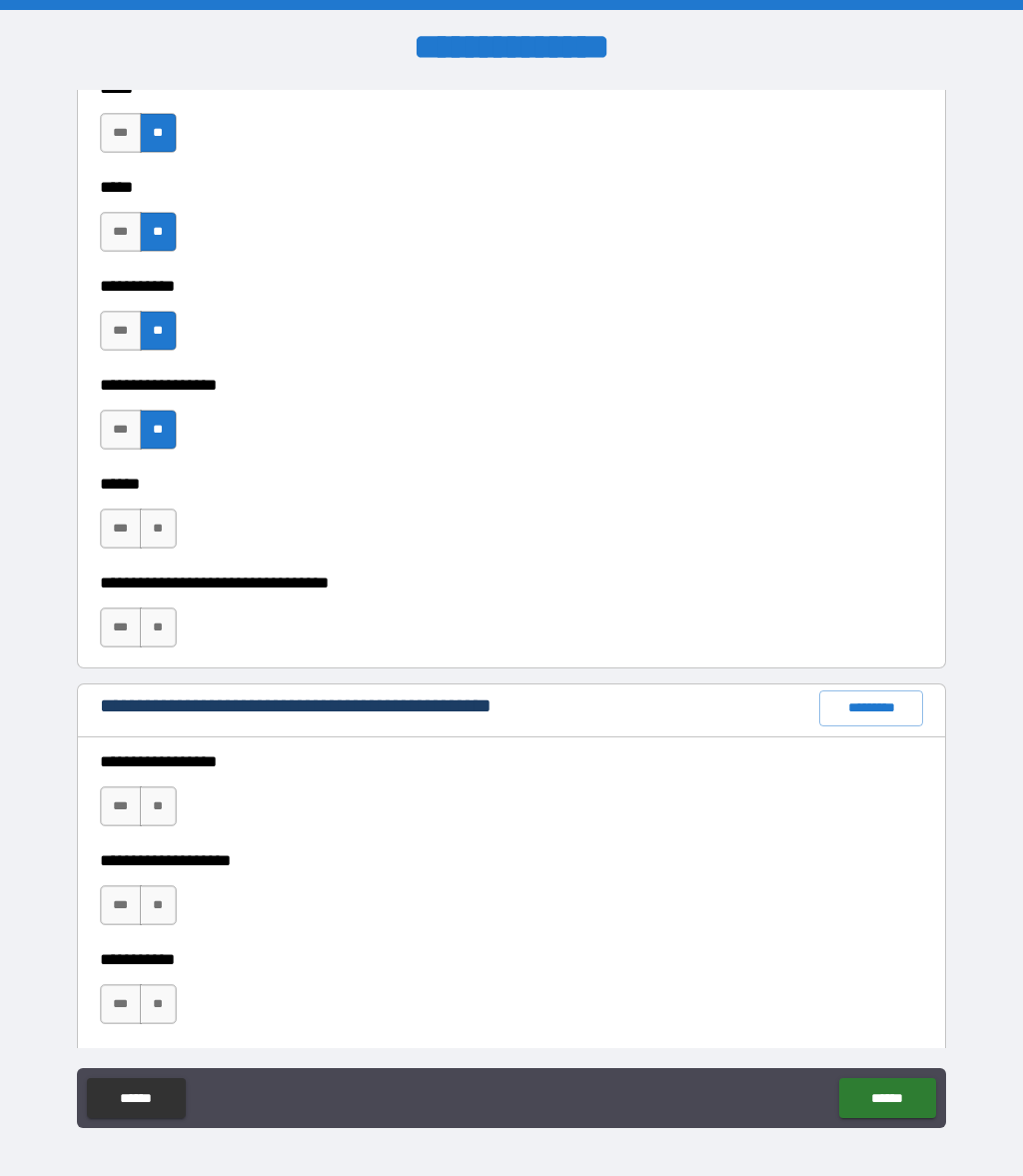 click on "**" at bounding box center (158, 529) 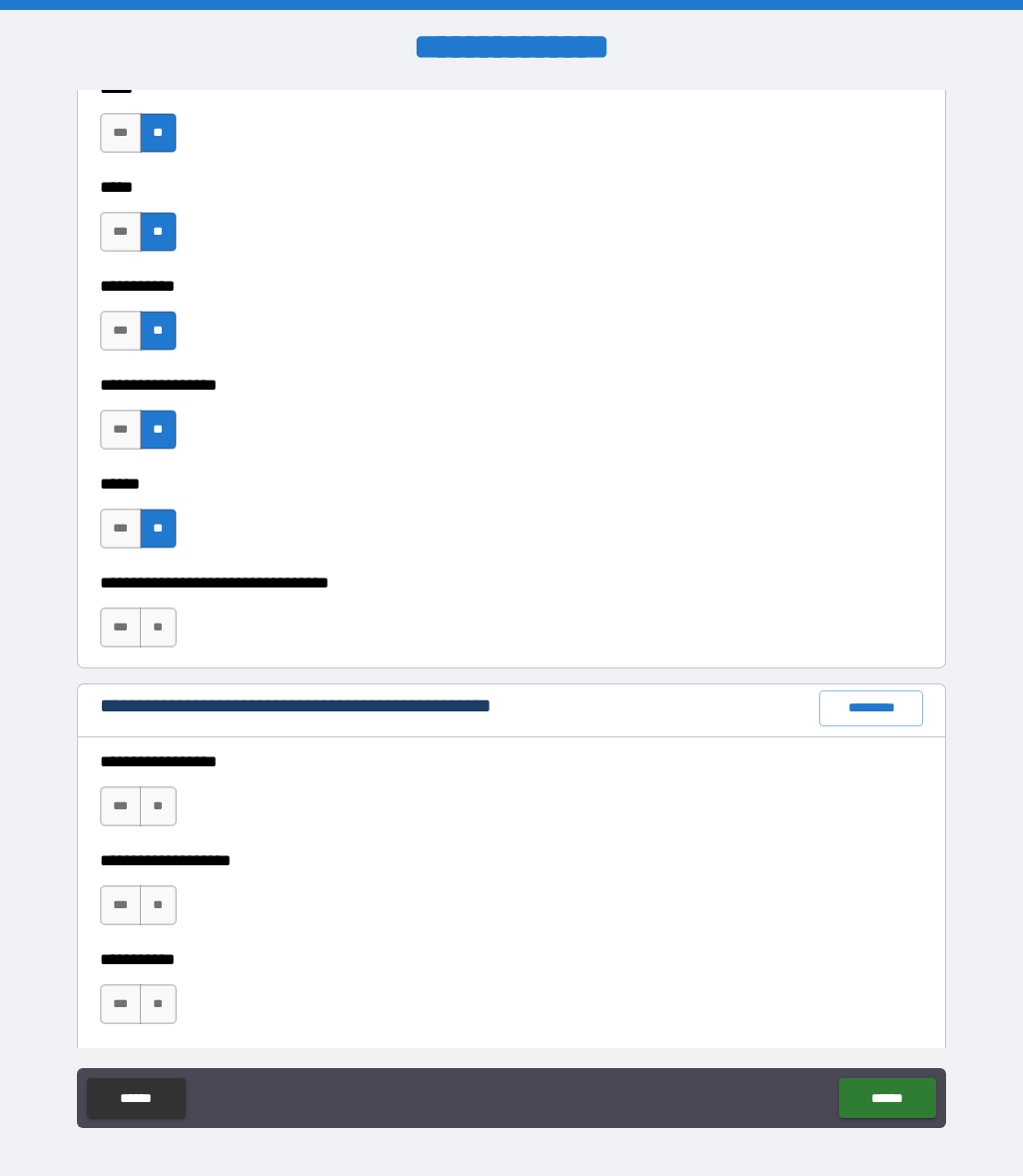 click on "**" at bounding box center (158, 627) 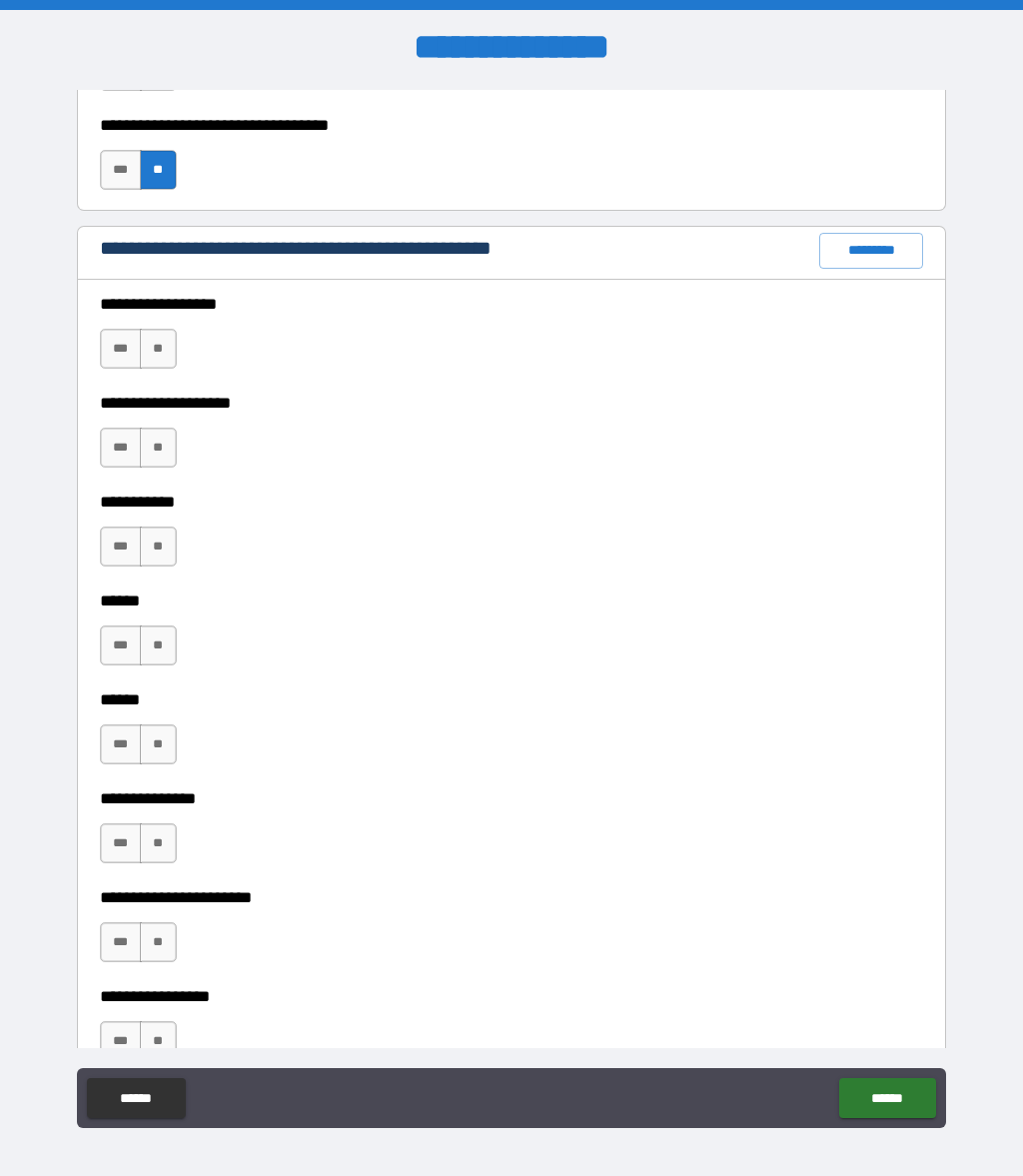 scroll, scrollTop: 2418, scrollLeft: 0, axis: vertical 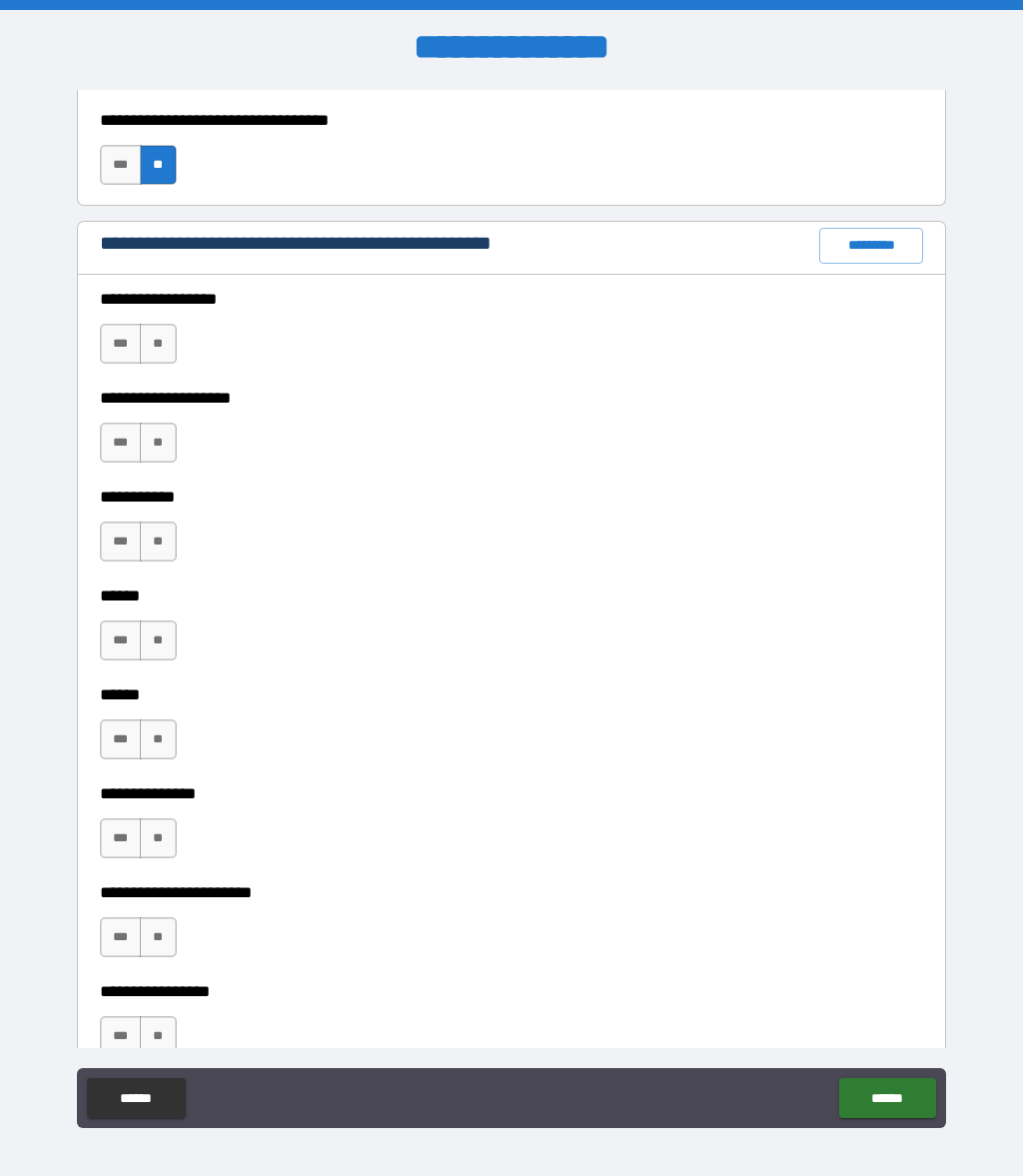 click on "**" at bounding box center [158, 344] 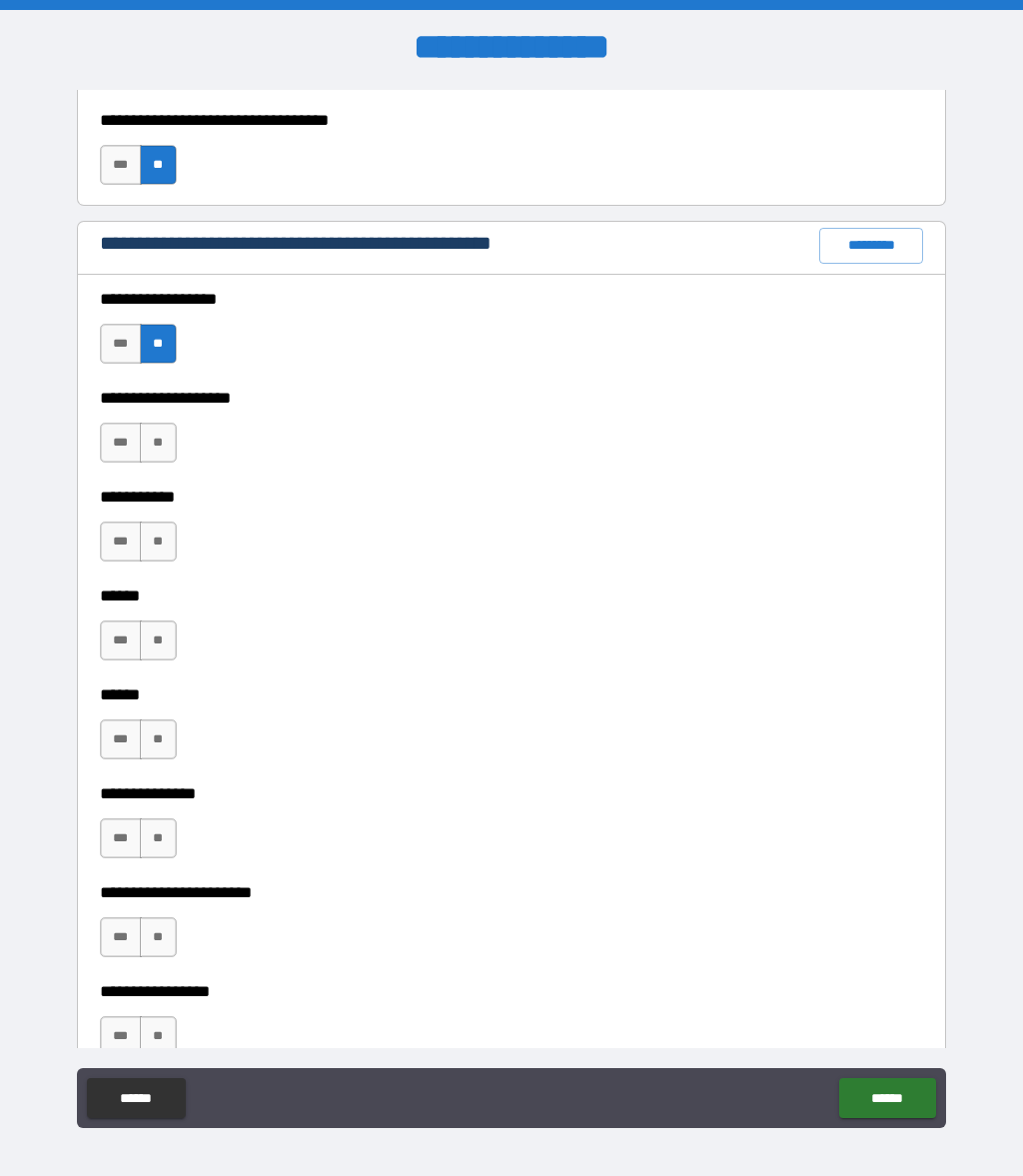 click on "**" at bounding box center [158, 443] 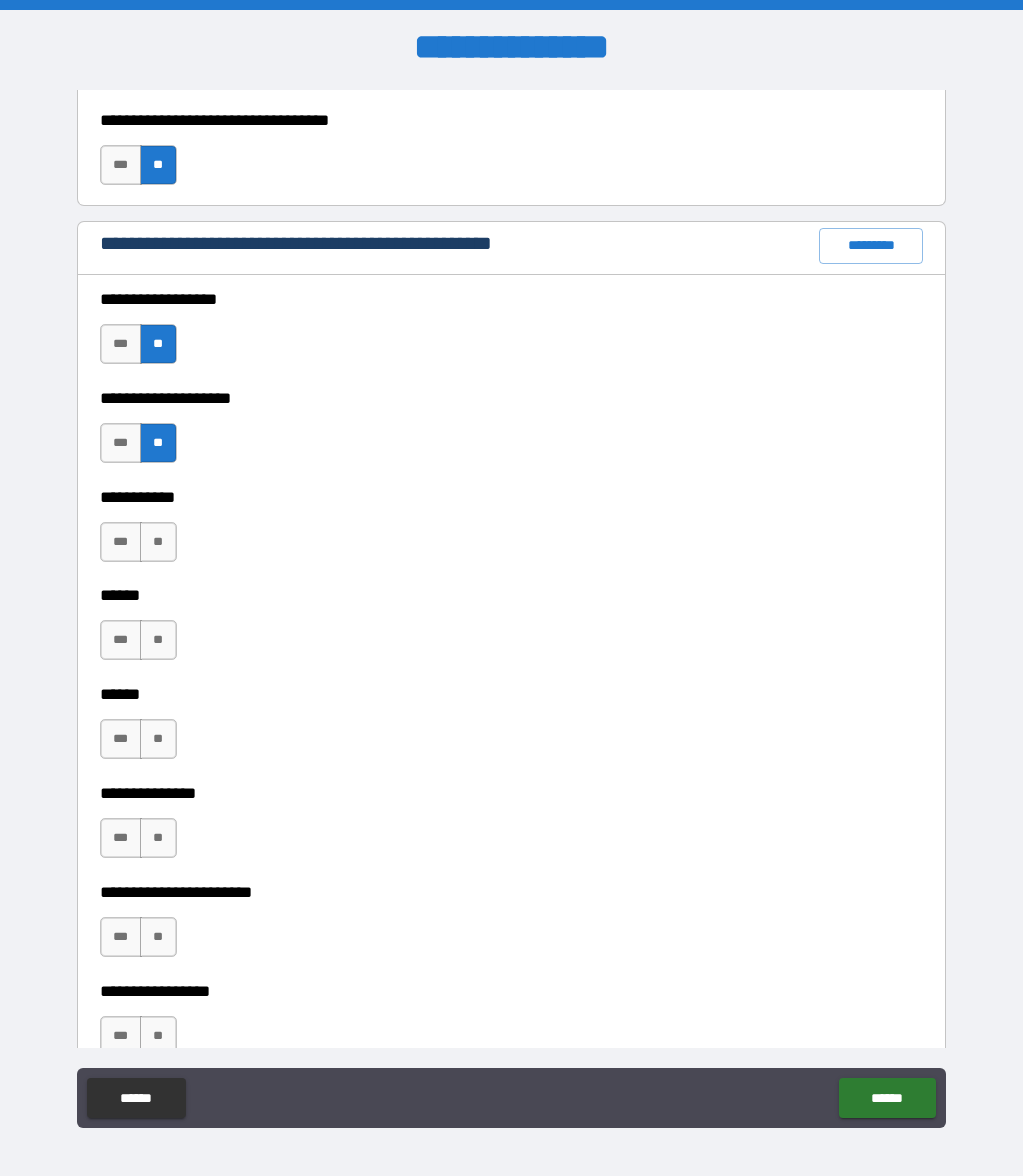 click on "**" at bounding box center [158, 542] 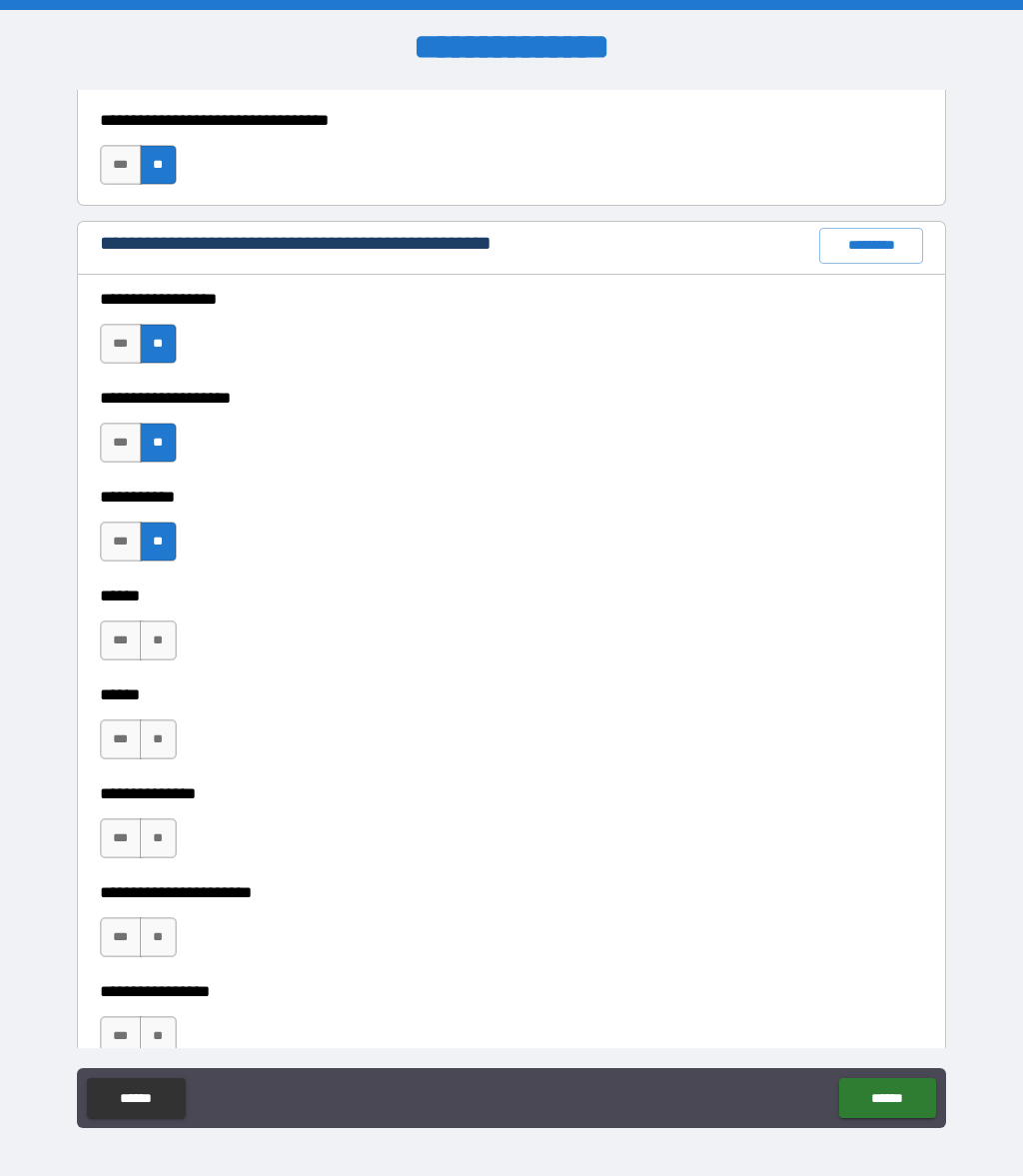 click on "**" at bounding box center [158, 640] 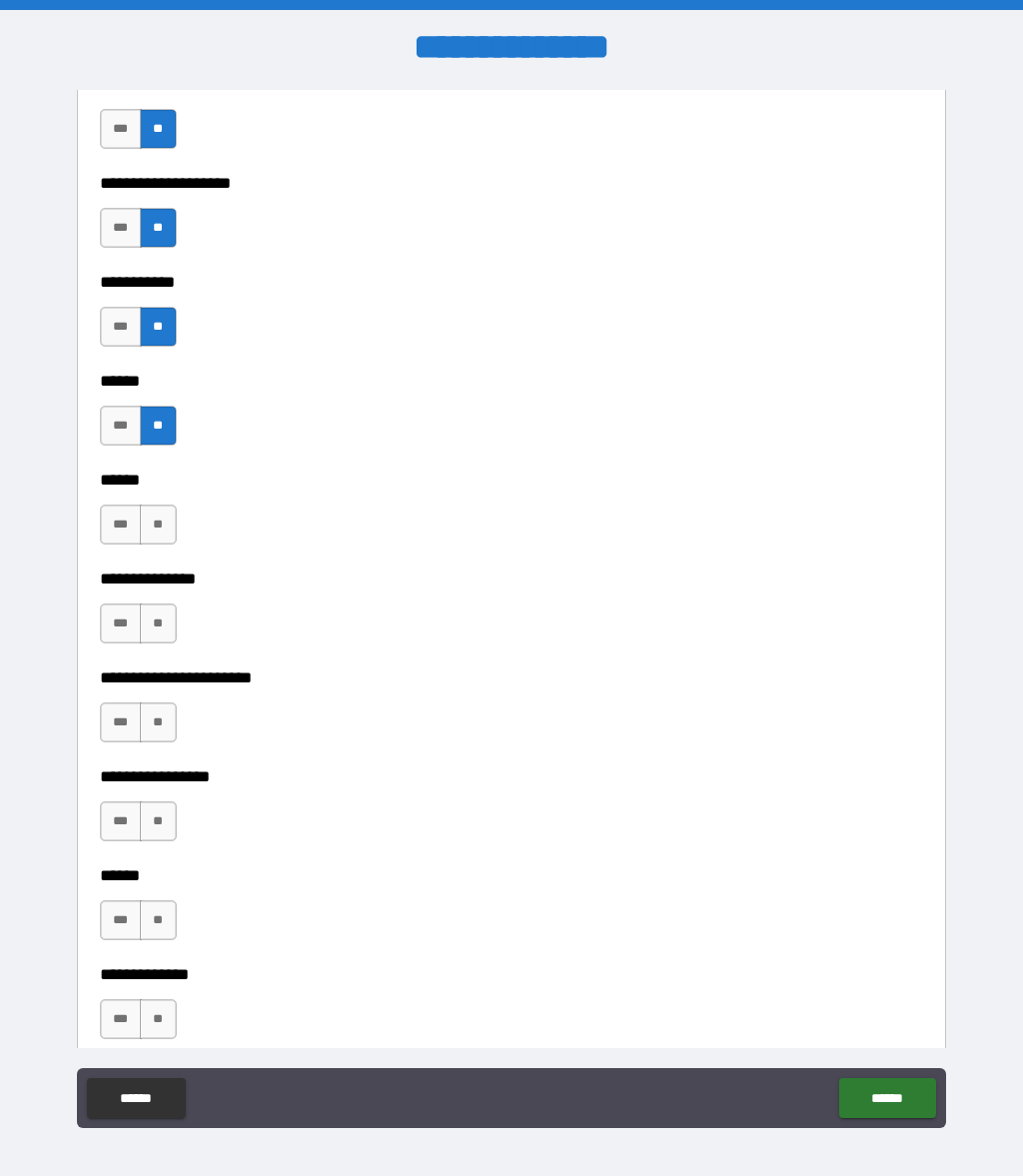 scroll, scrollTop: 2638, scrollLeft: 0, axis: vertical 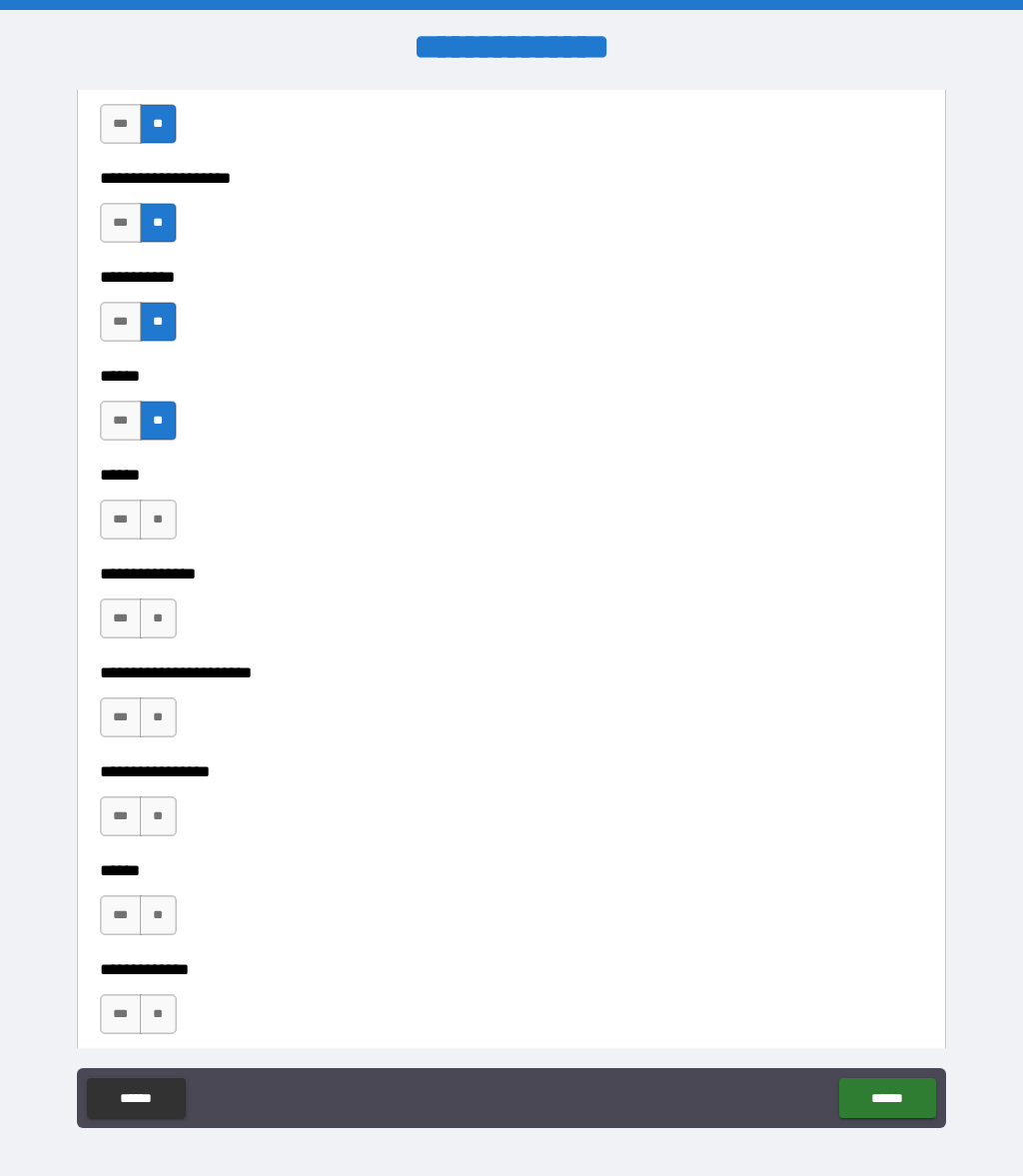 click on "**" at bounding box center [158, 520] 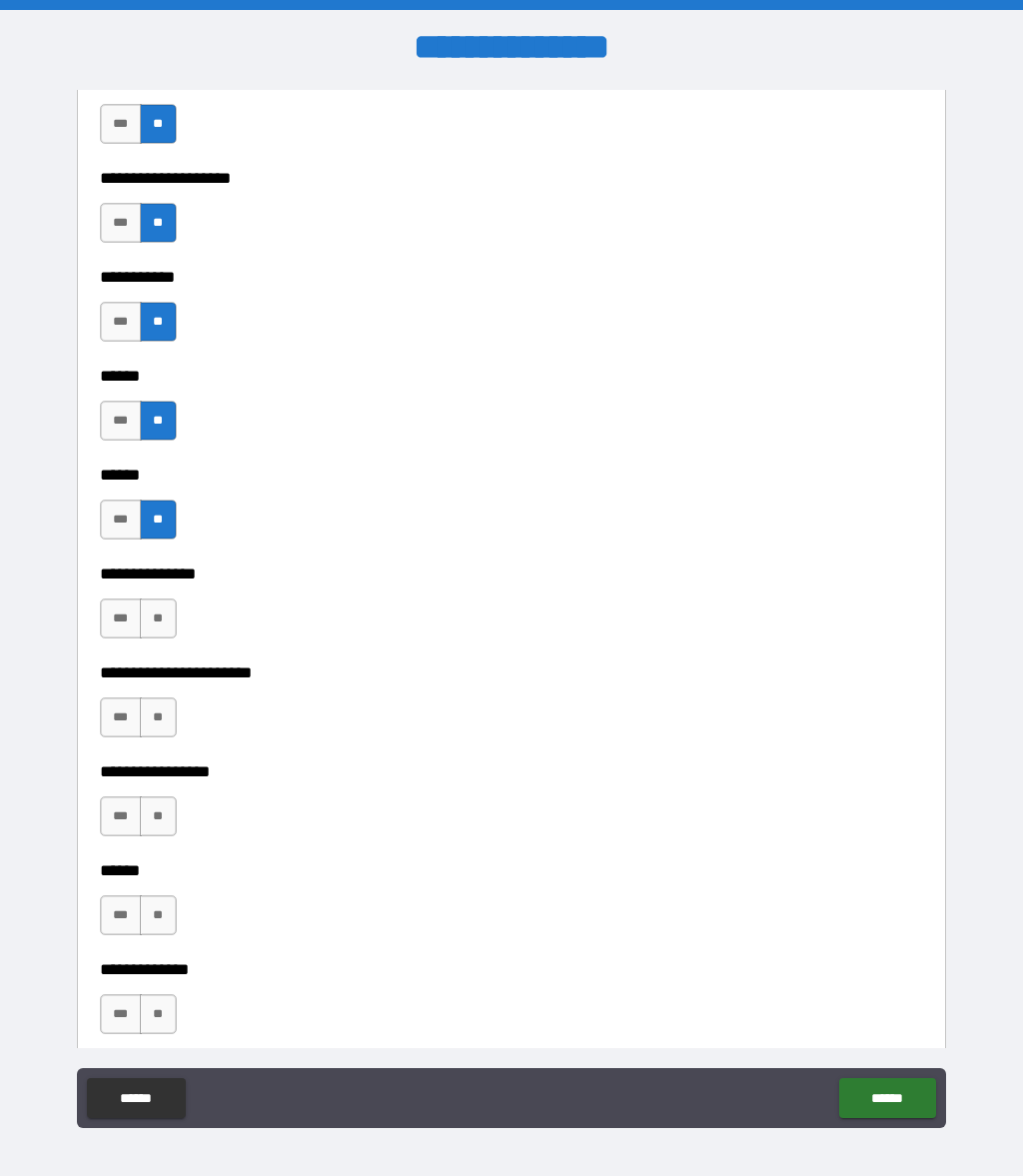 click on "***" at bounding box center (121, 618) 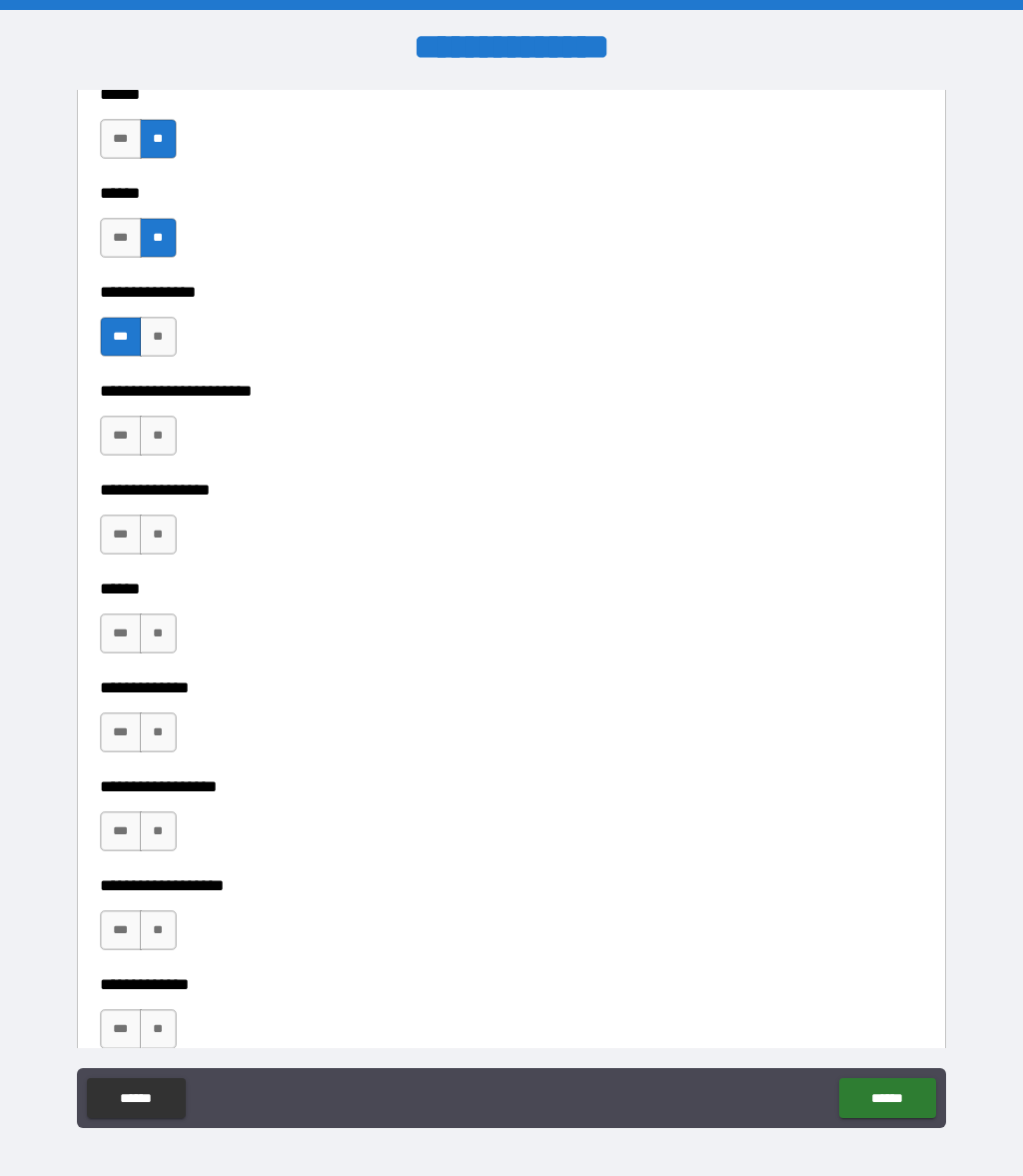 scroll, scrollTop: 2923, scrollLeft: 0, axis: vertical 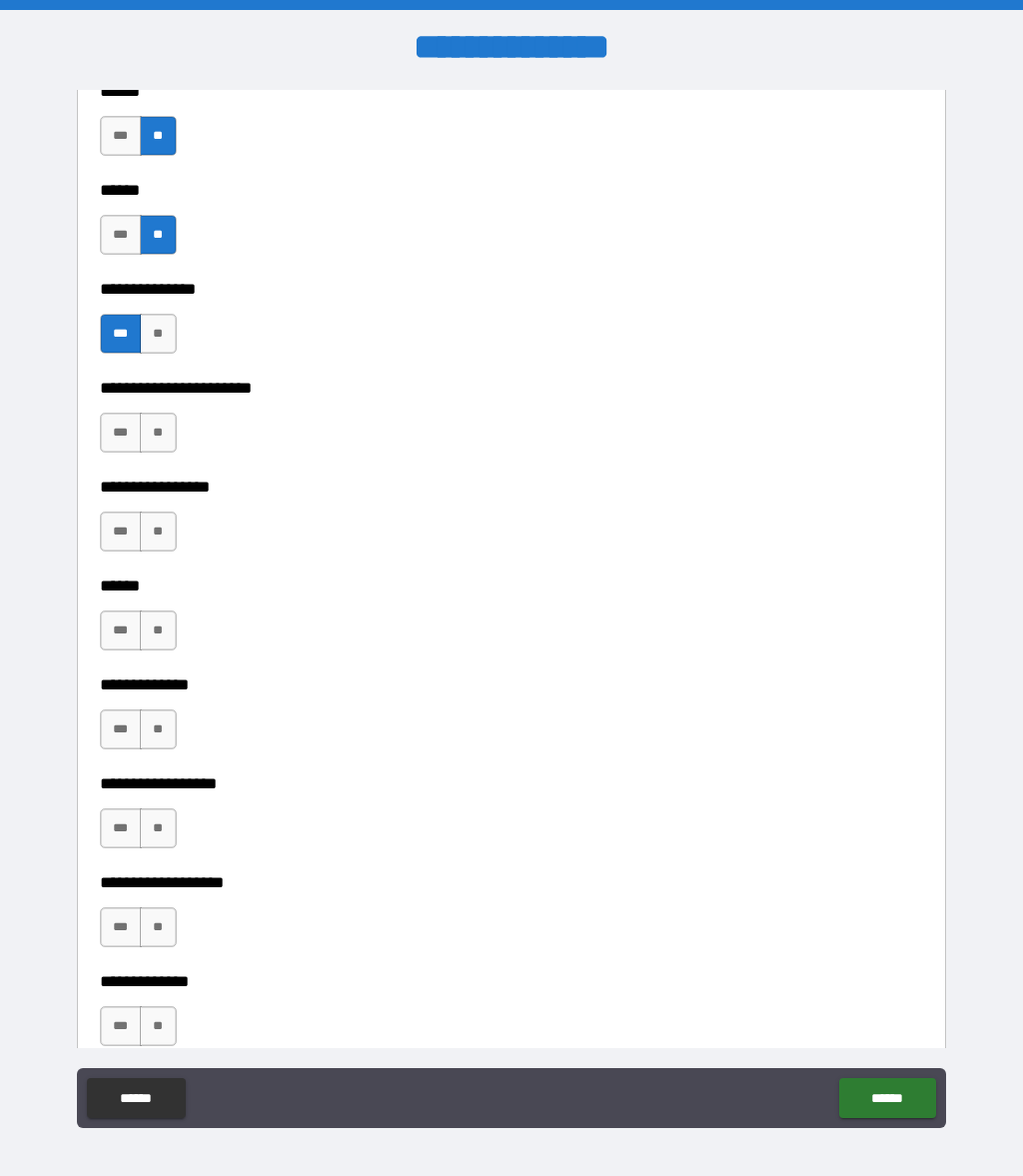 click on "**" at bounding box center [158, 433] 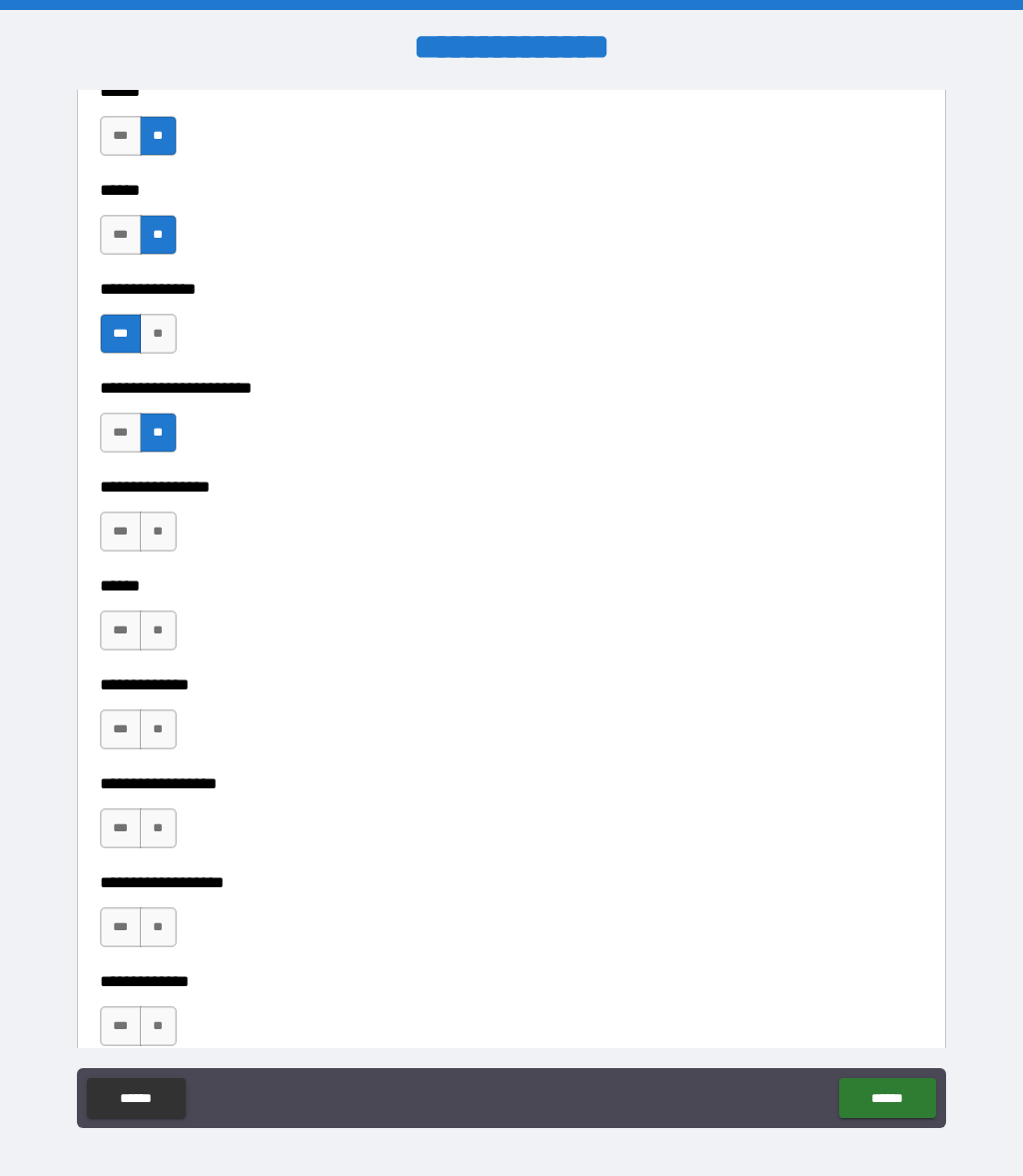 click on "**" at bounding box center [158, 532] 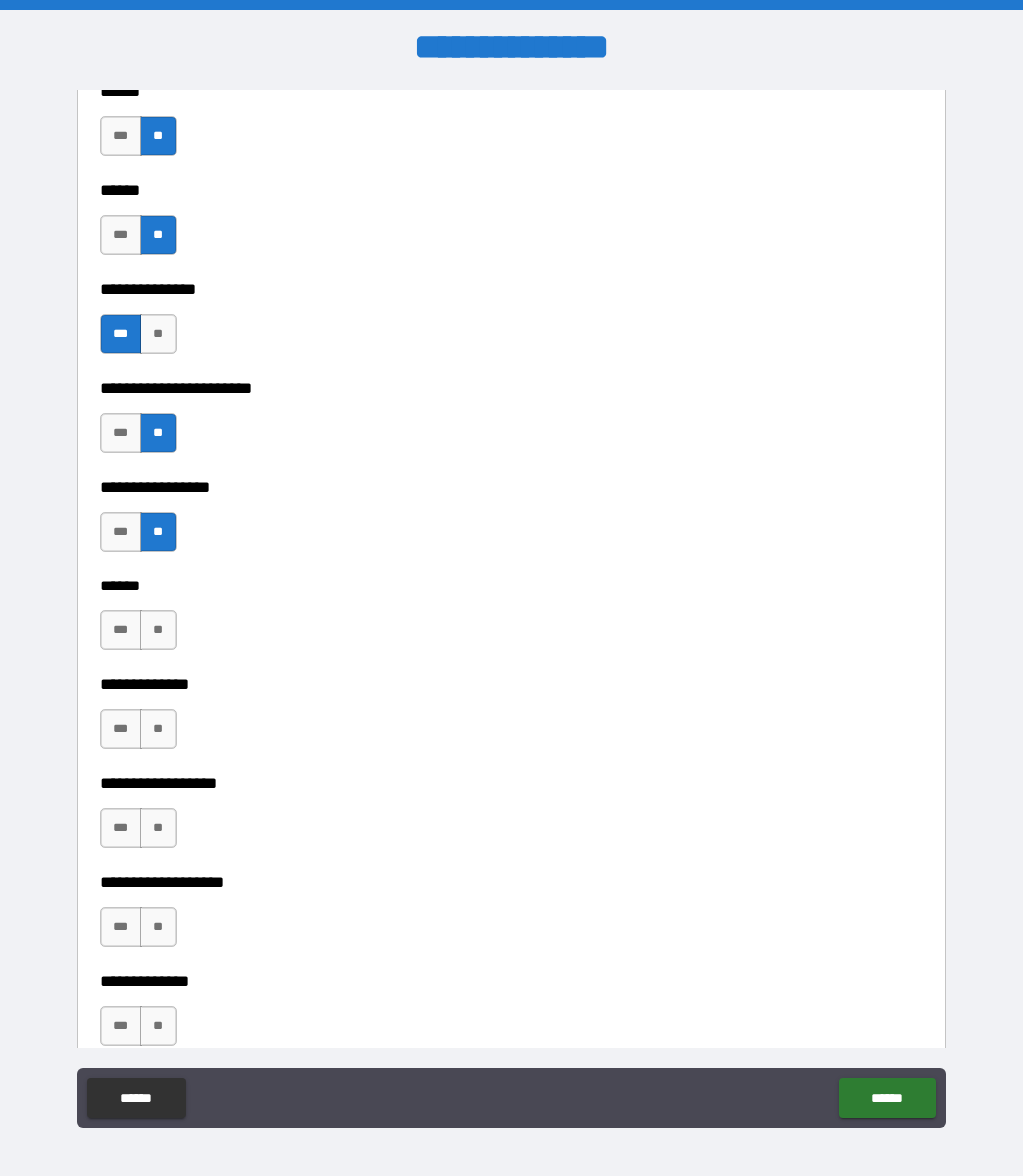 click on "**" at bounding box center (158, 630) 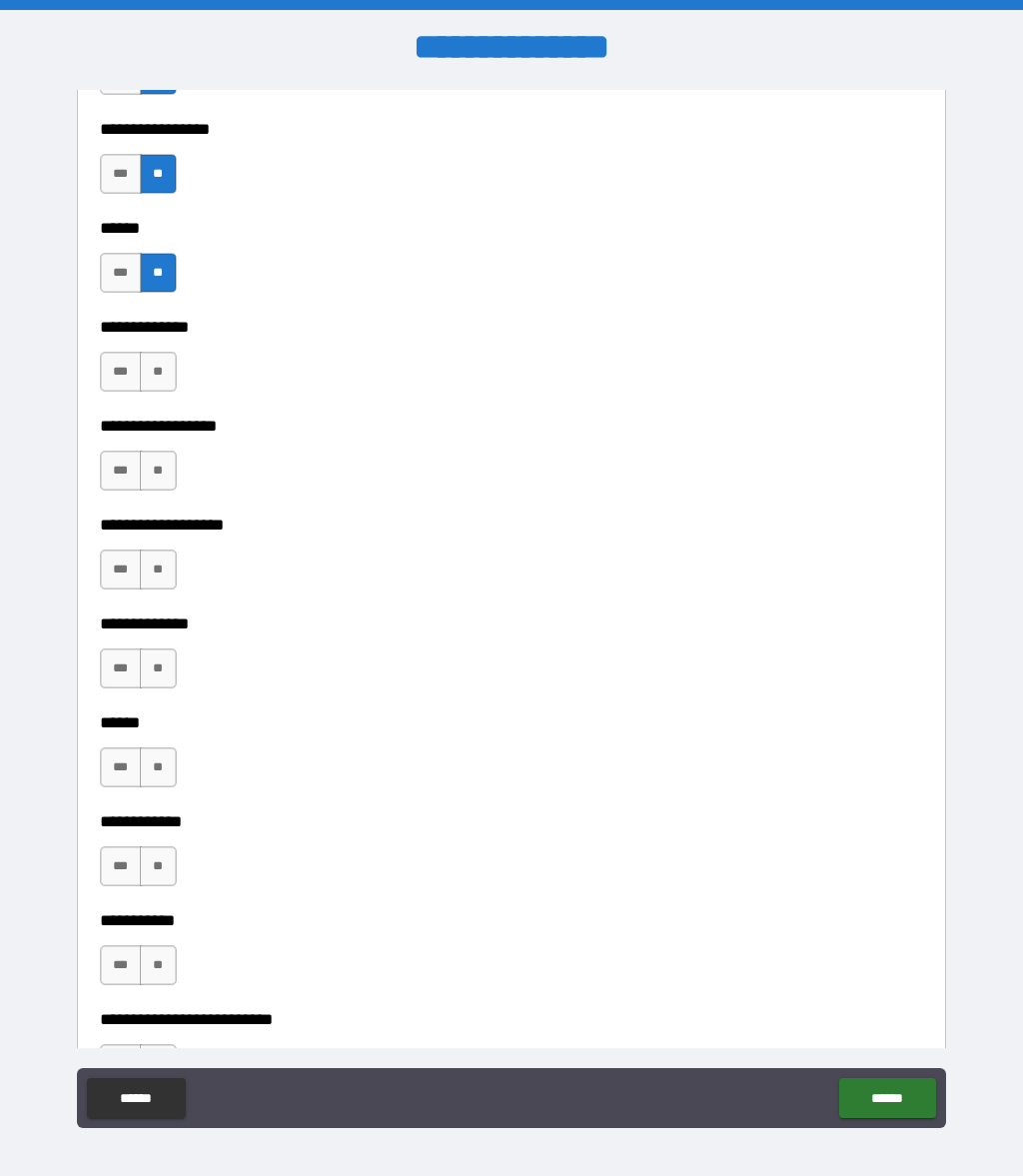 scroll, scrollTop: 3280, scrollLeft: 0, axis: vertical 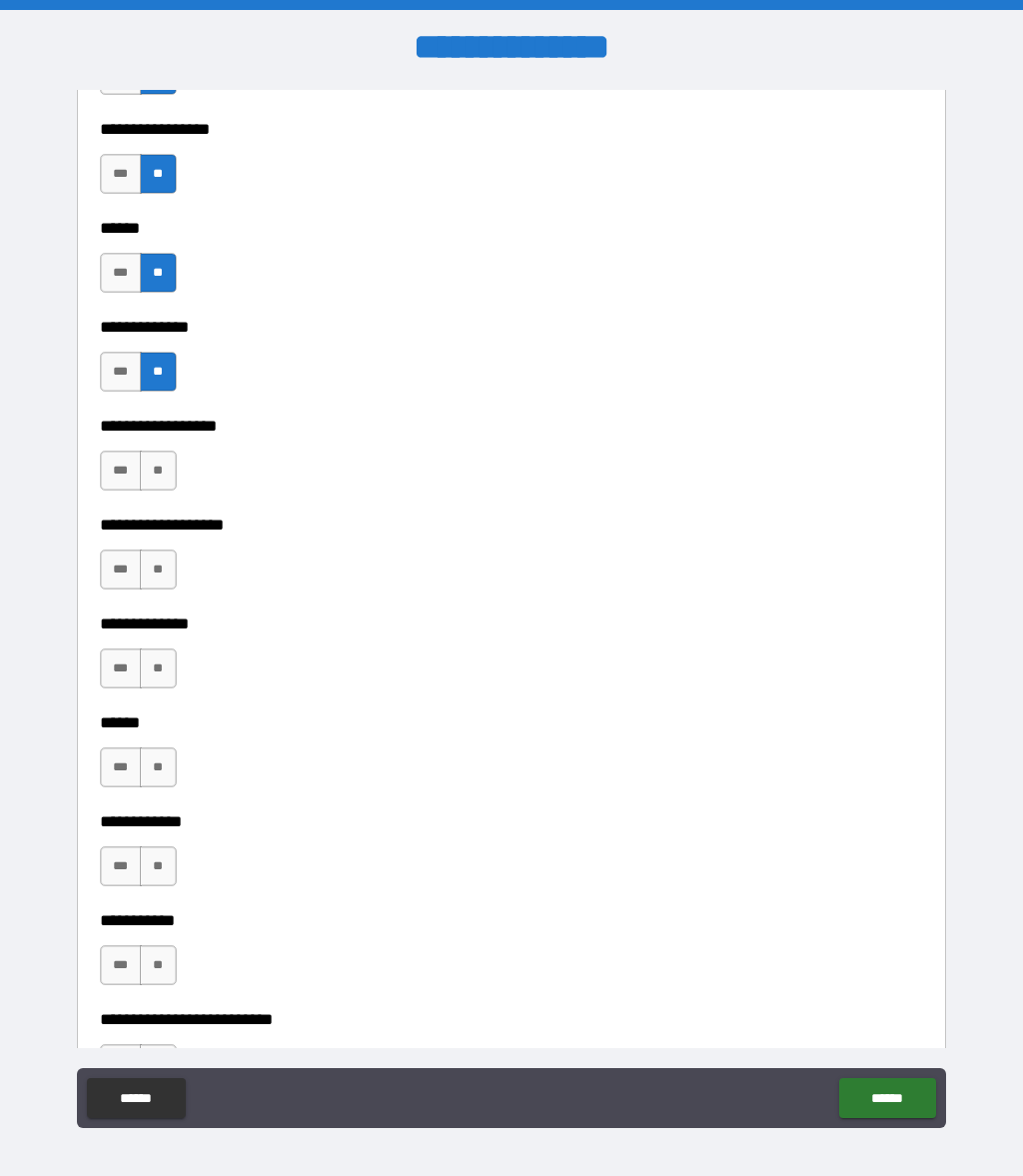 click on "**" at bounding box center (158, 471) 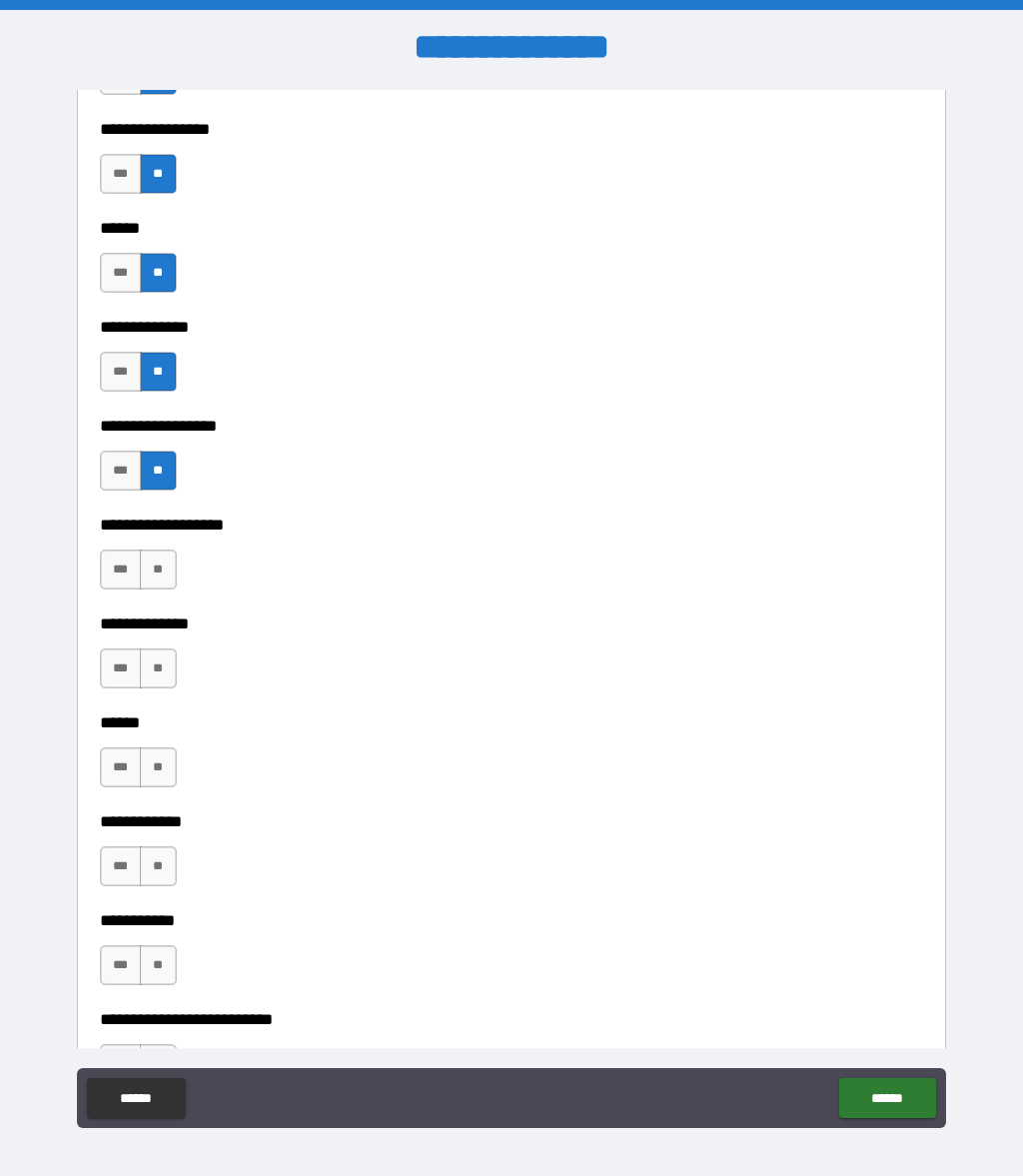 click on "**" at bounding box center [158, 570] 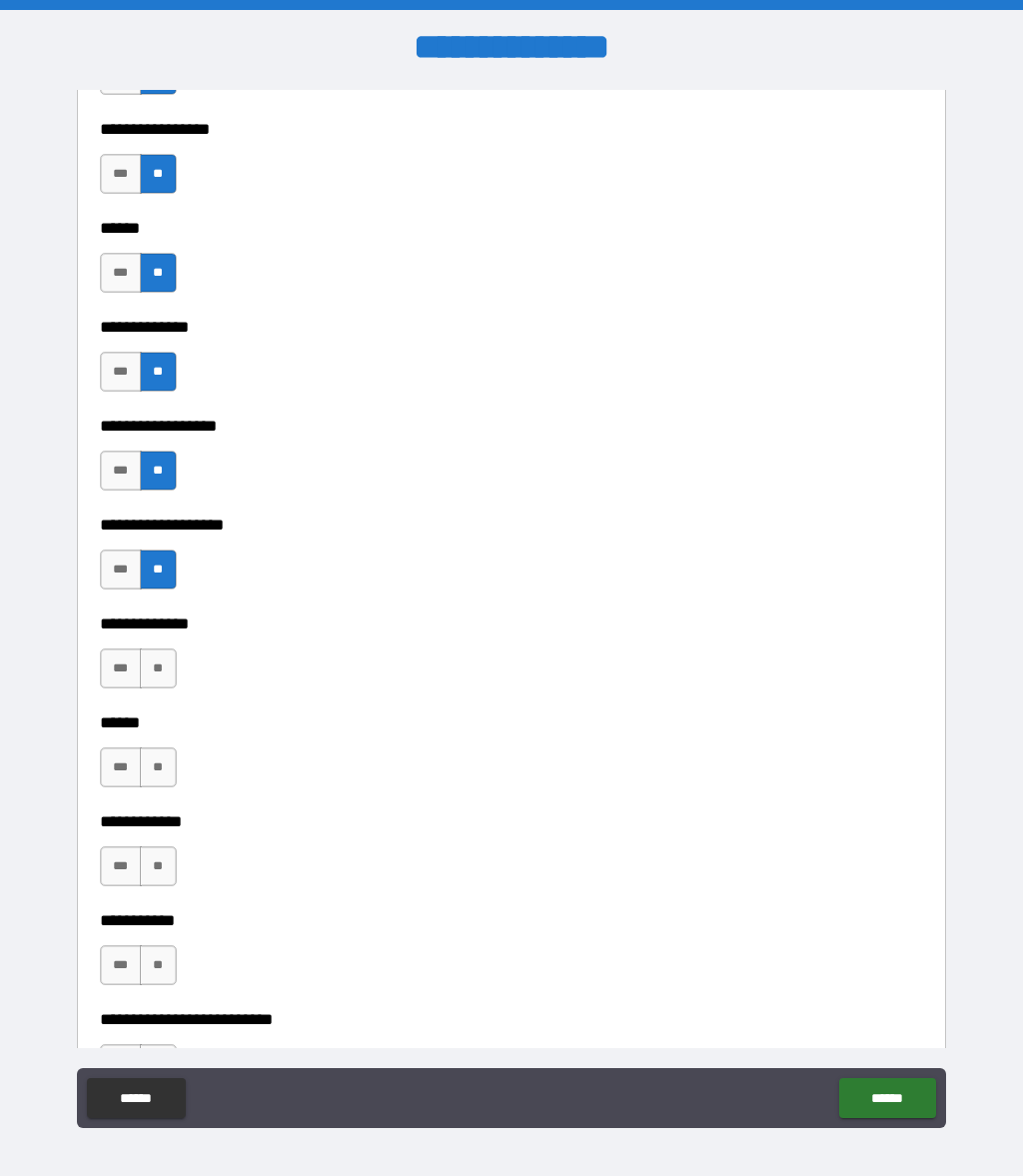 click on "**" at bounding box center (158, 668) 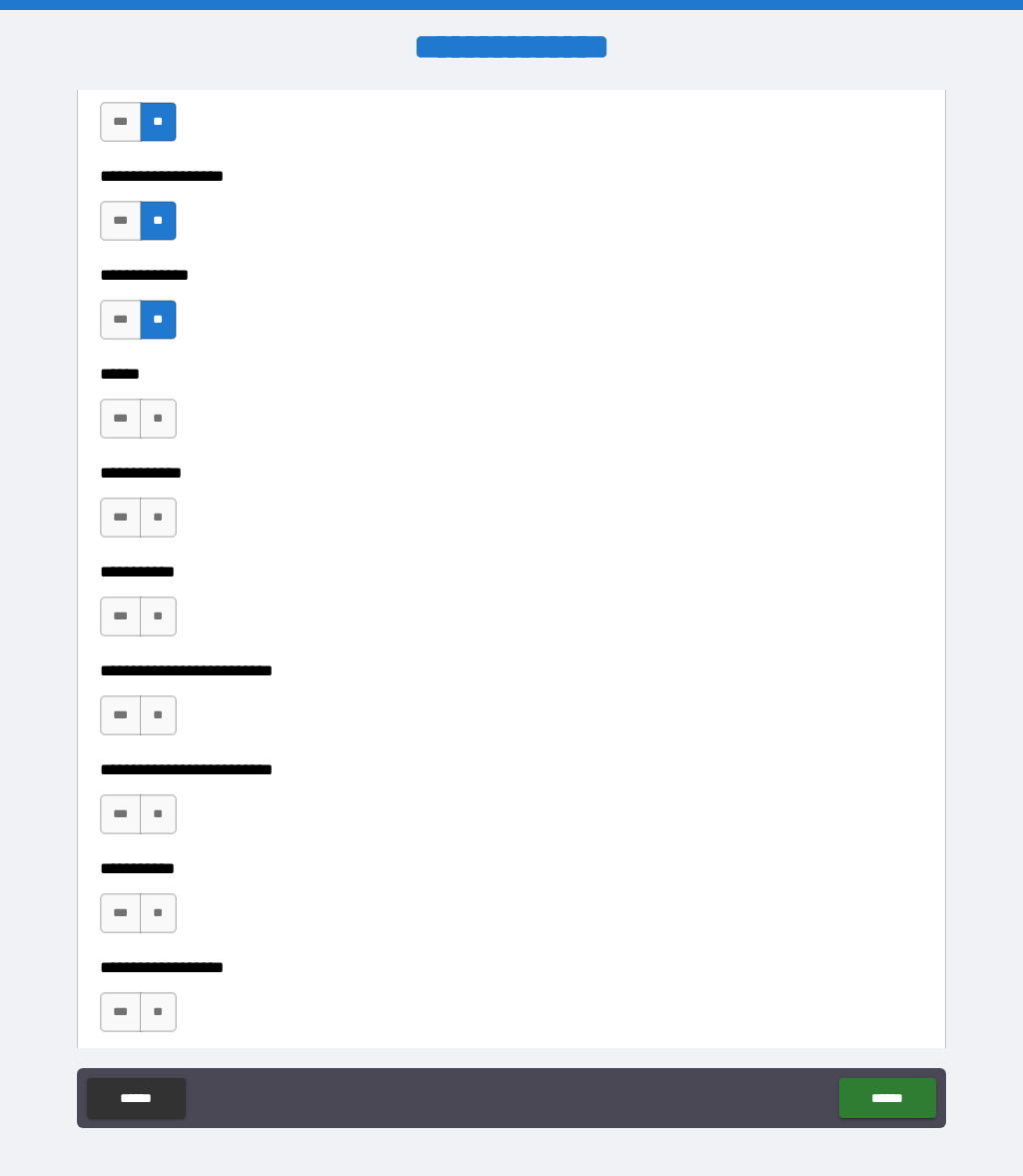 scroll, scrollTop: 3675, scrollLeft: 0, axis: vertical 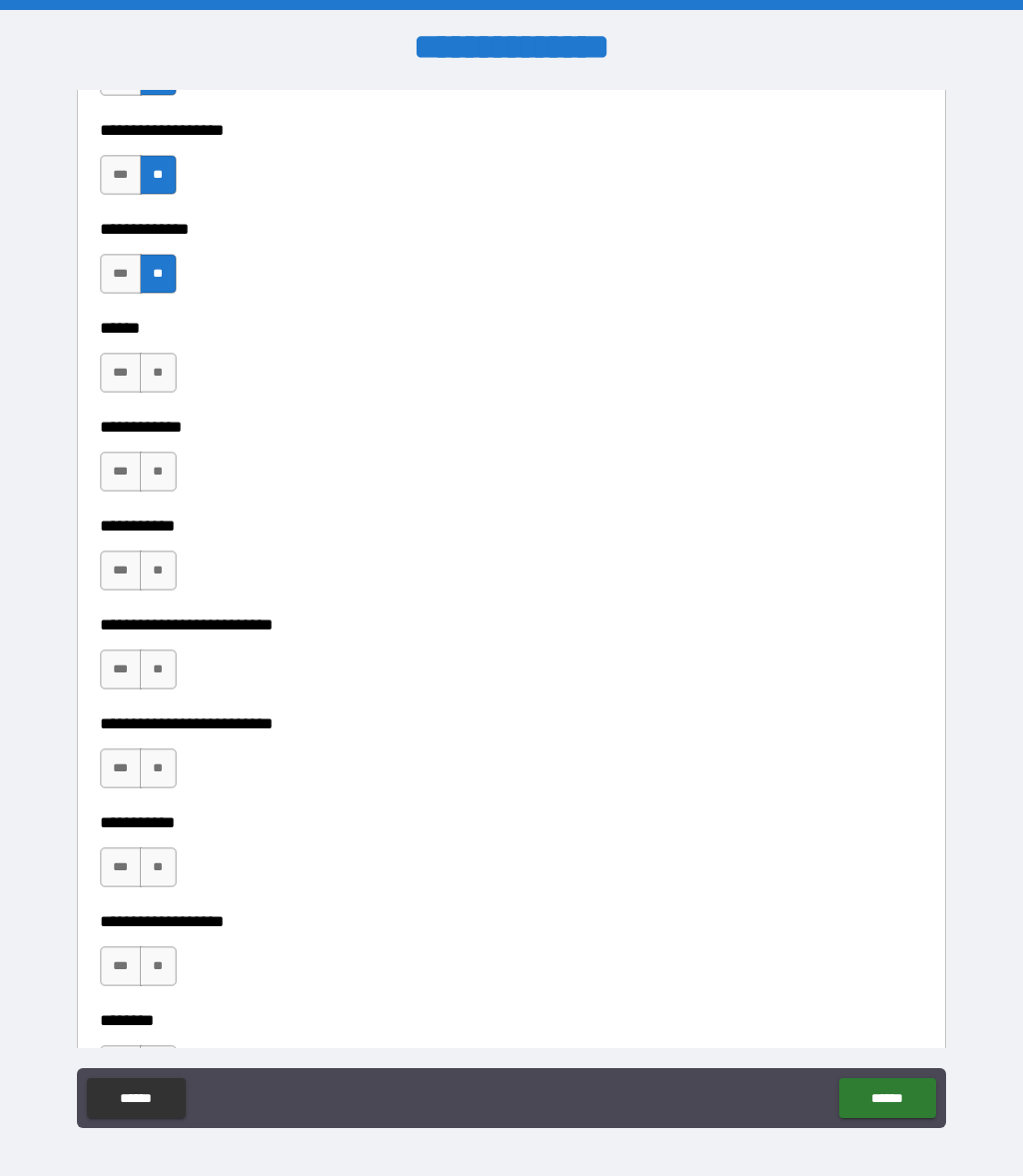 click on "***" at bounding box center (121, 373) 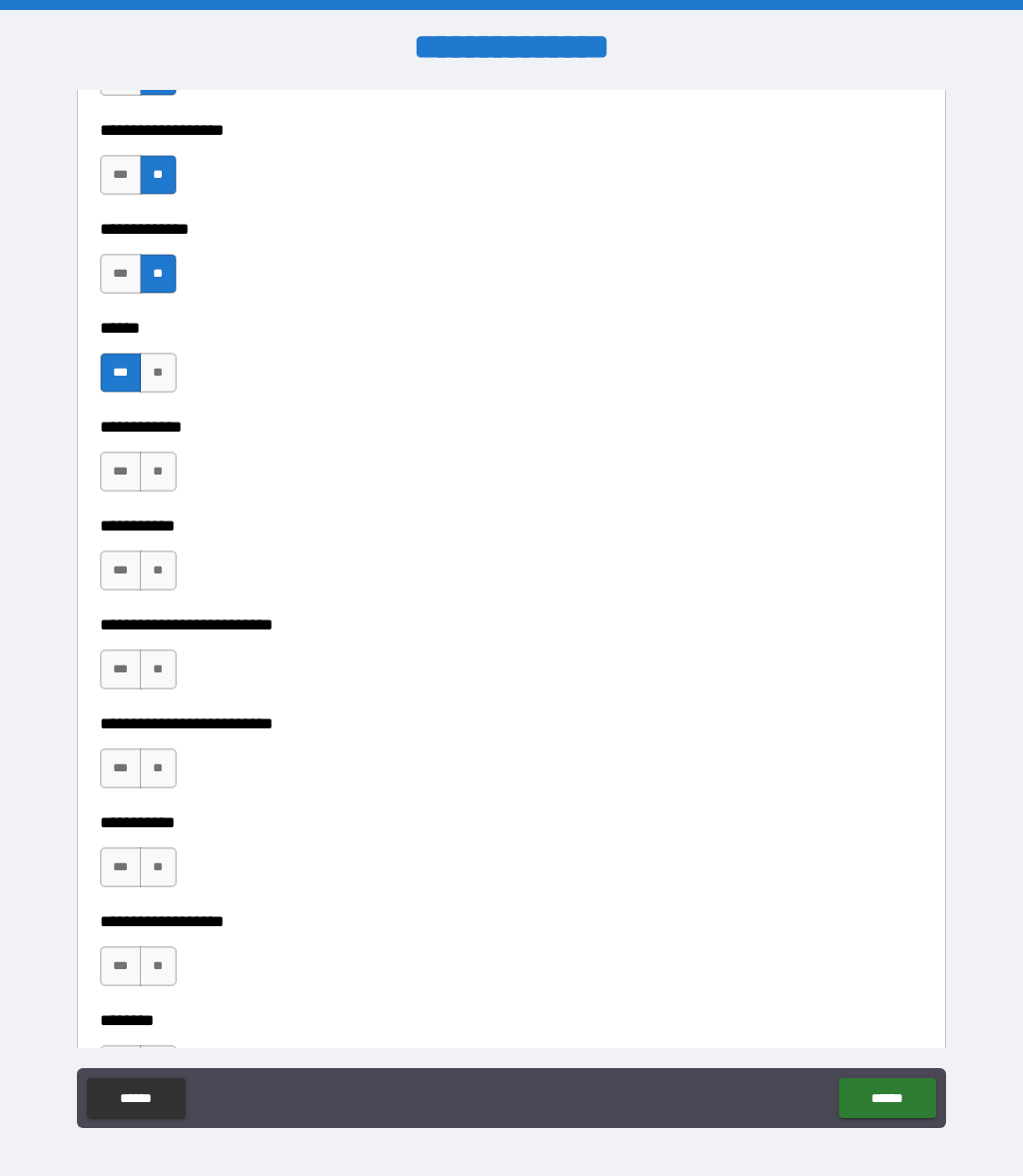 click on "**" at bounding box center [158, 472] 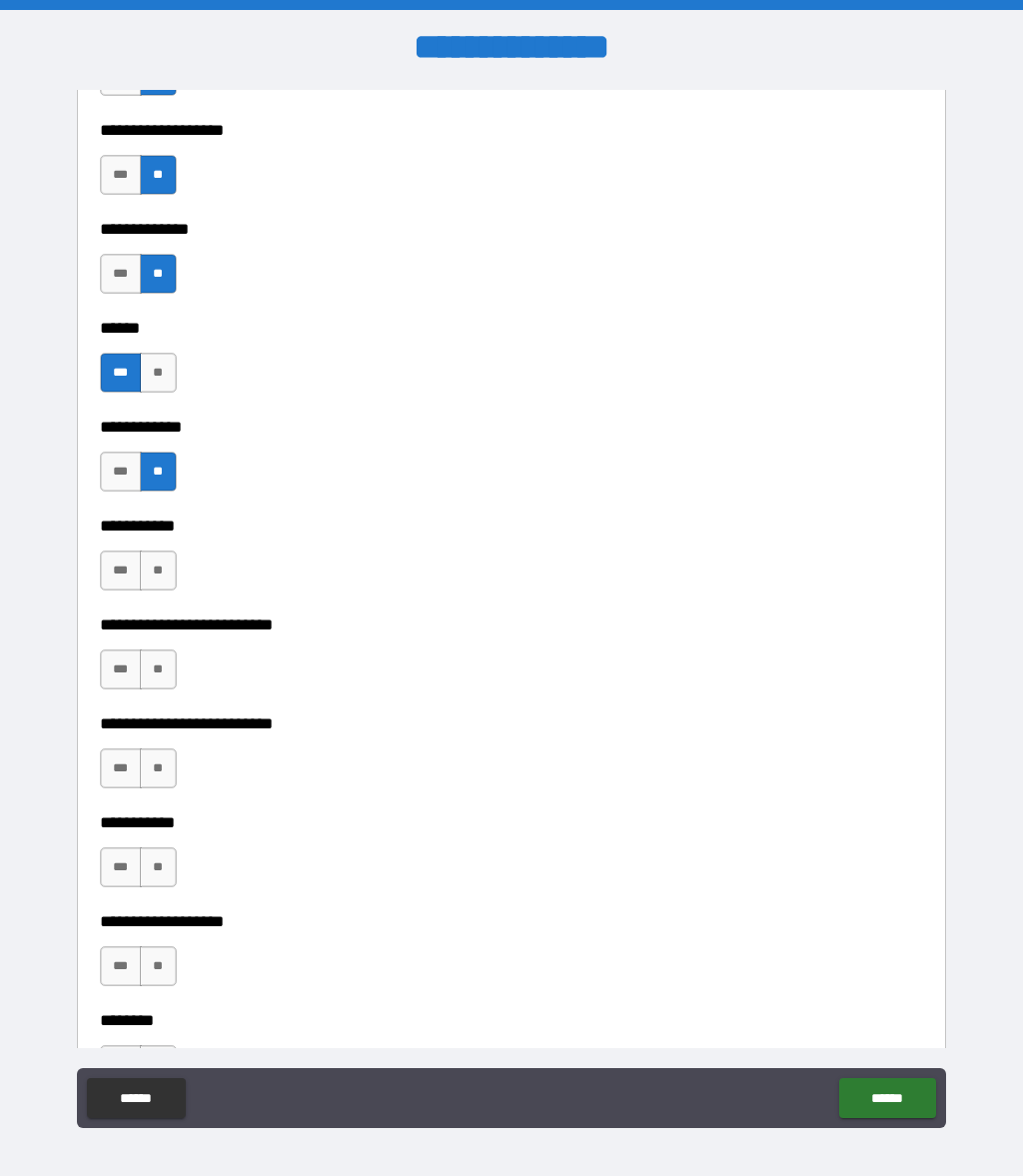 click on "**" at bounding box center (158, 571) 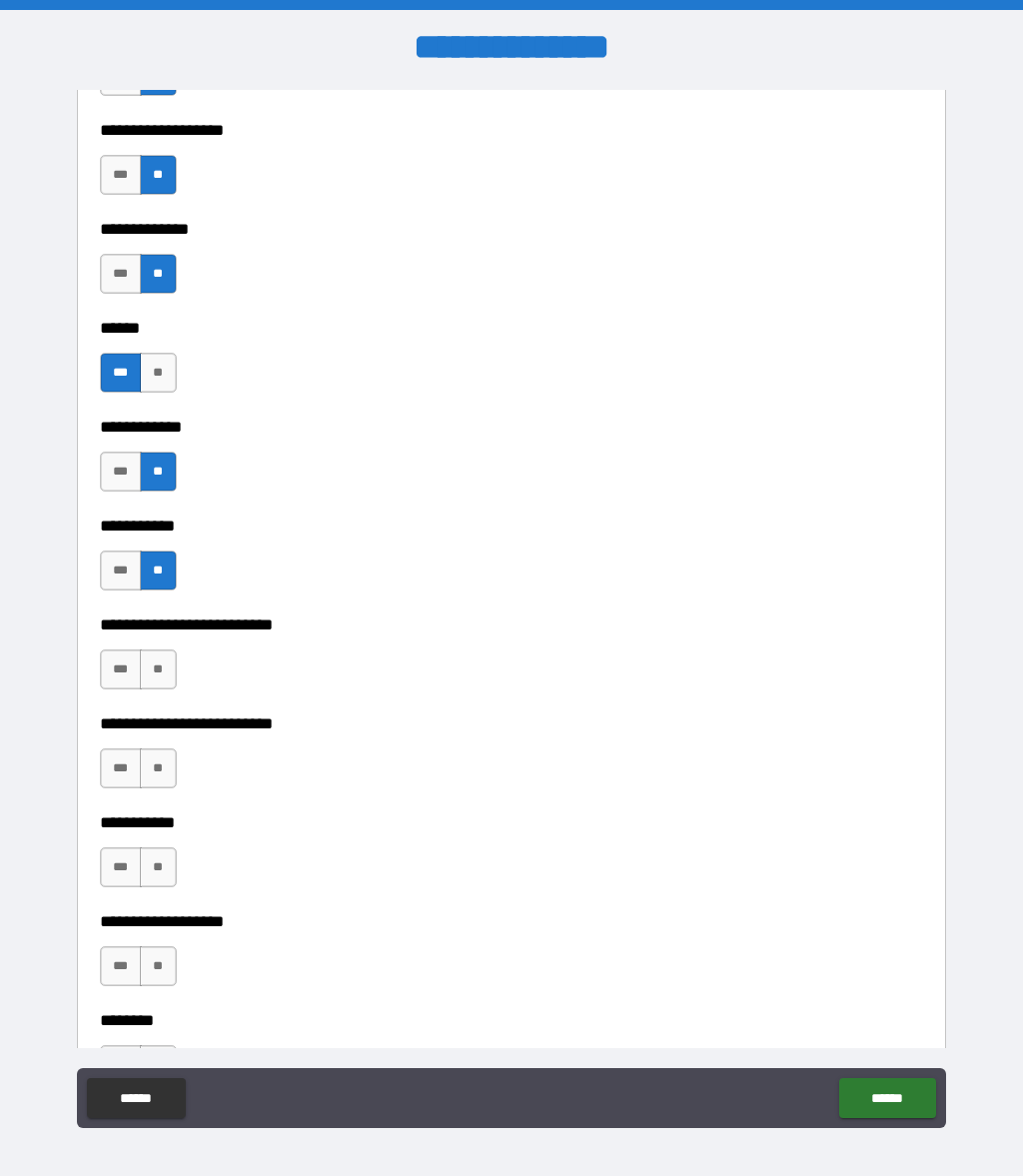 click on "**" at bounding box center (158, 669) 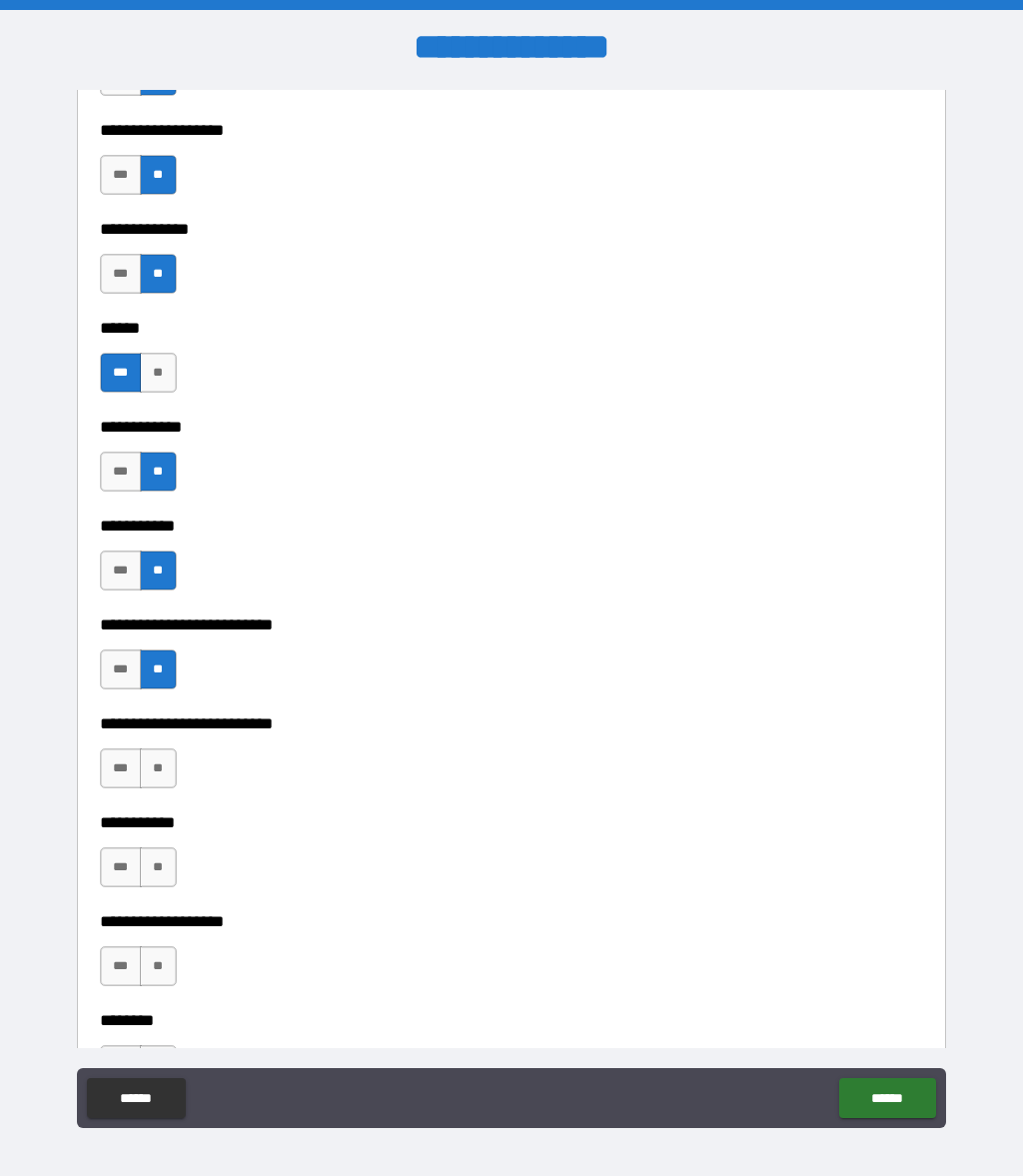 click on "**" at bounding box center (158, 768) 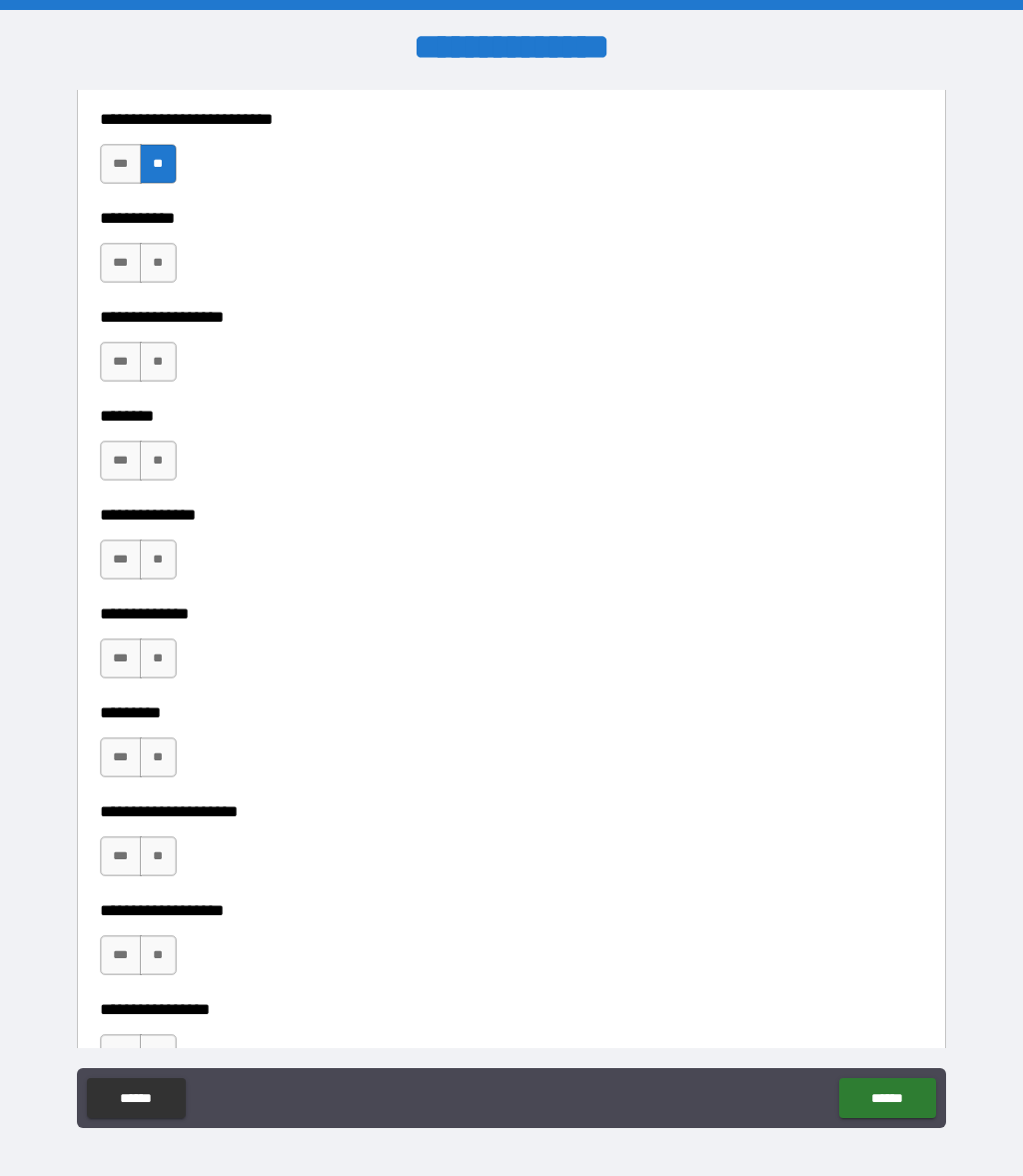 scroll, scrollTop: 4286, scrollLeft: 0, axis: vertical 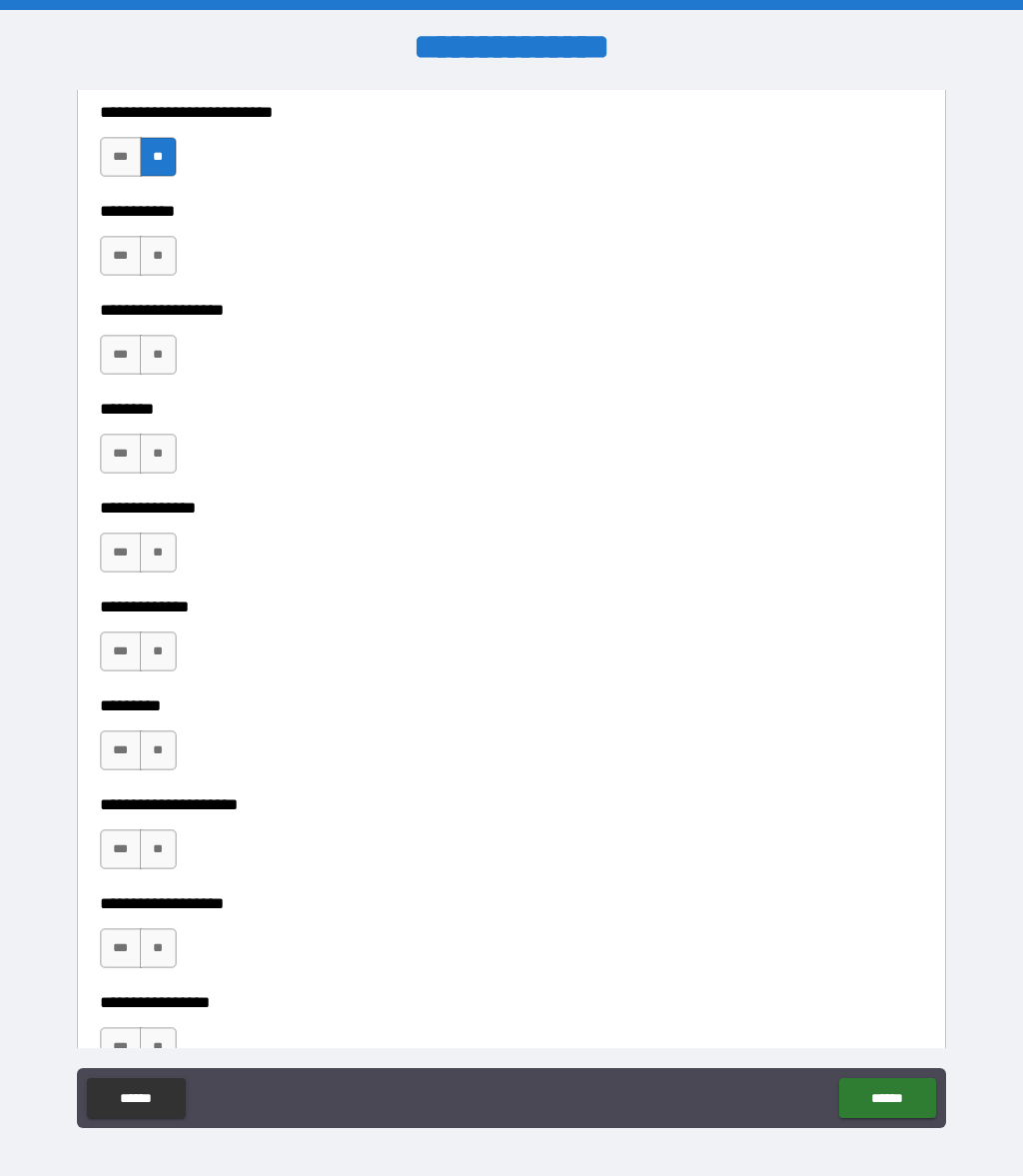 click on "**" at bounding box center (158, 256) 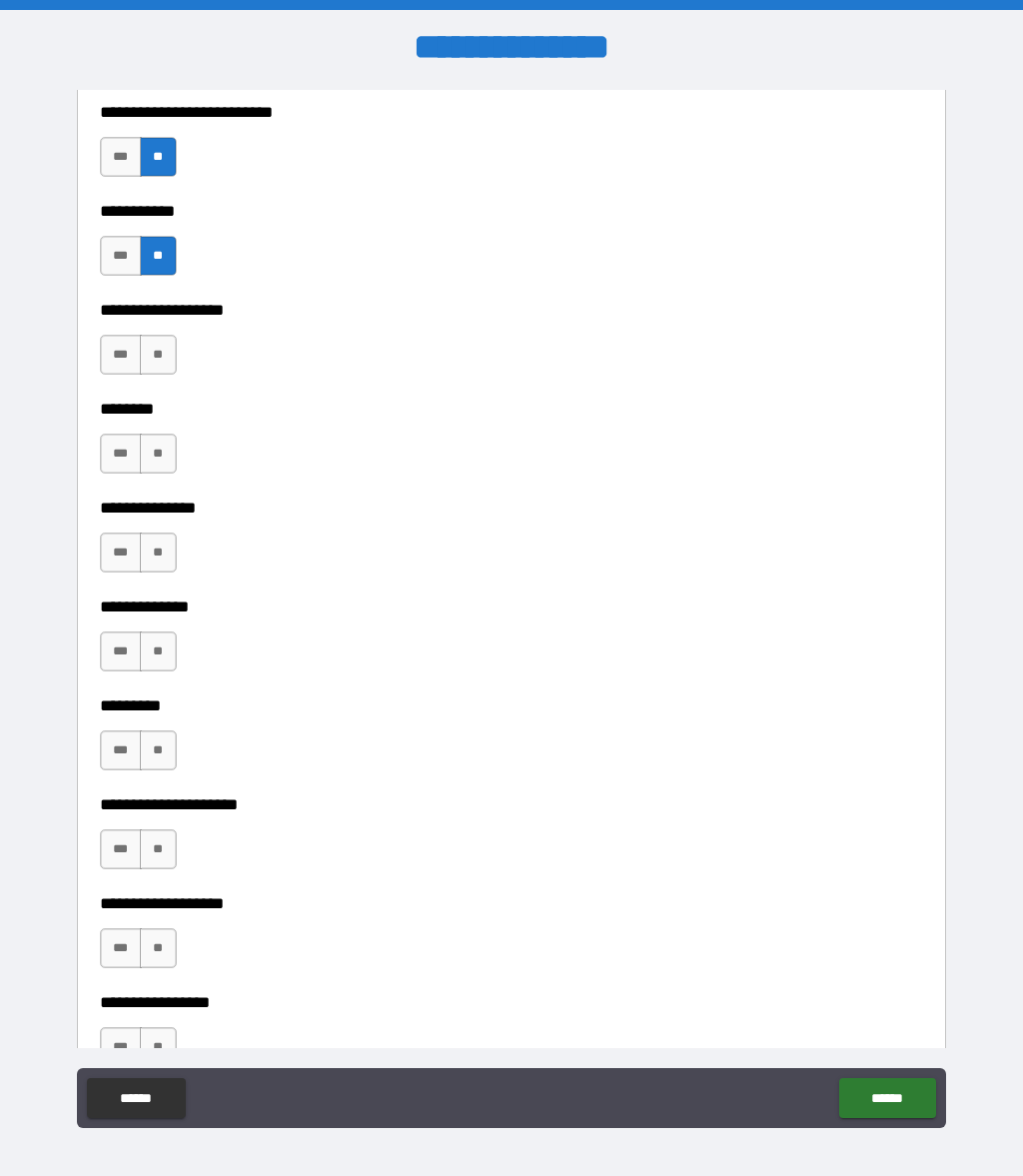 click on "**" at bounding box center [158, 355] 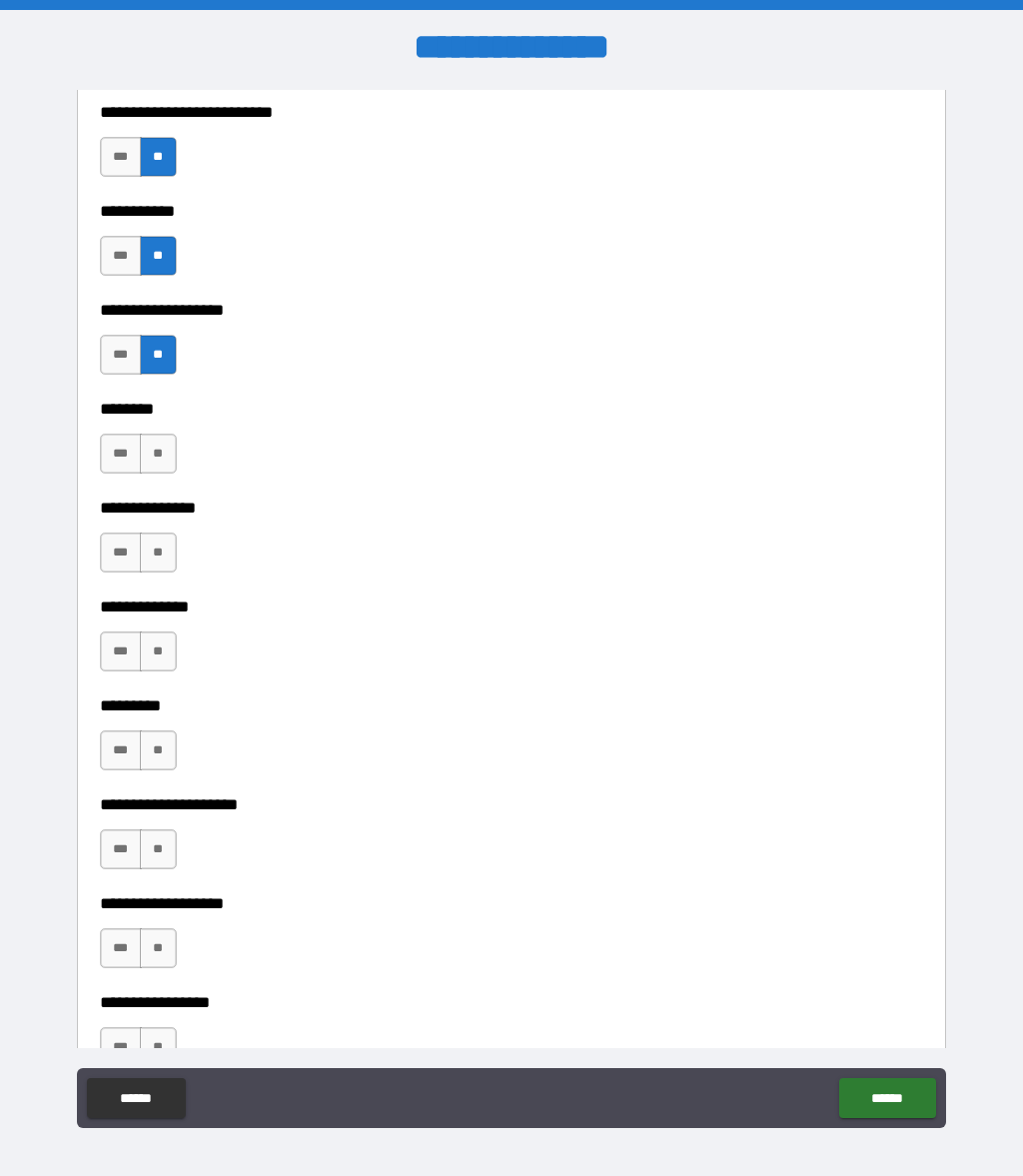 click on "**" at bounding box center [158, 454] 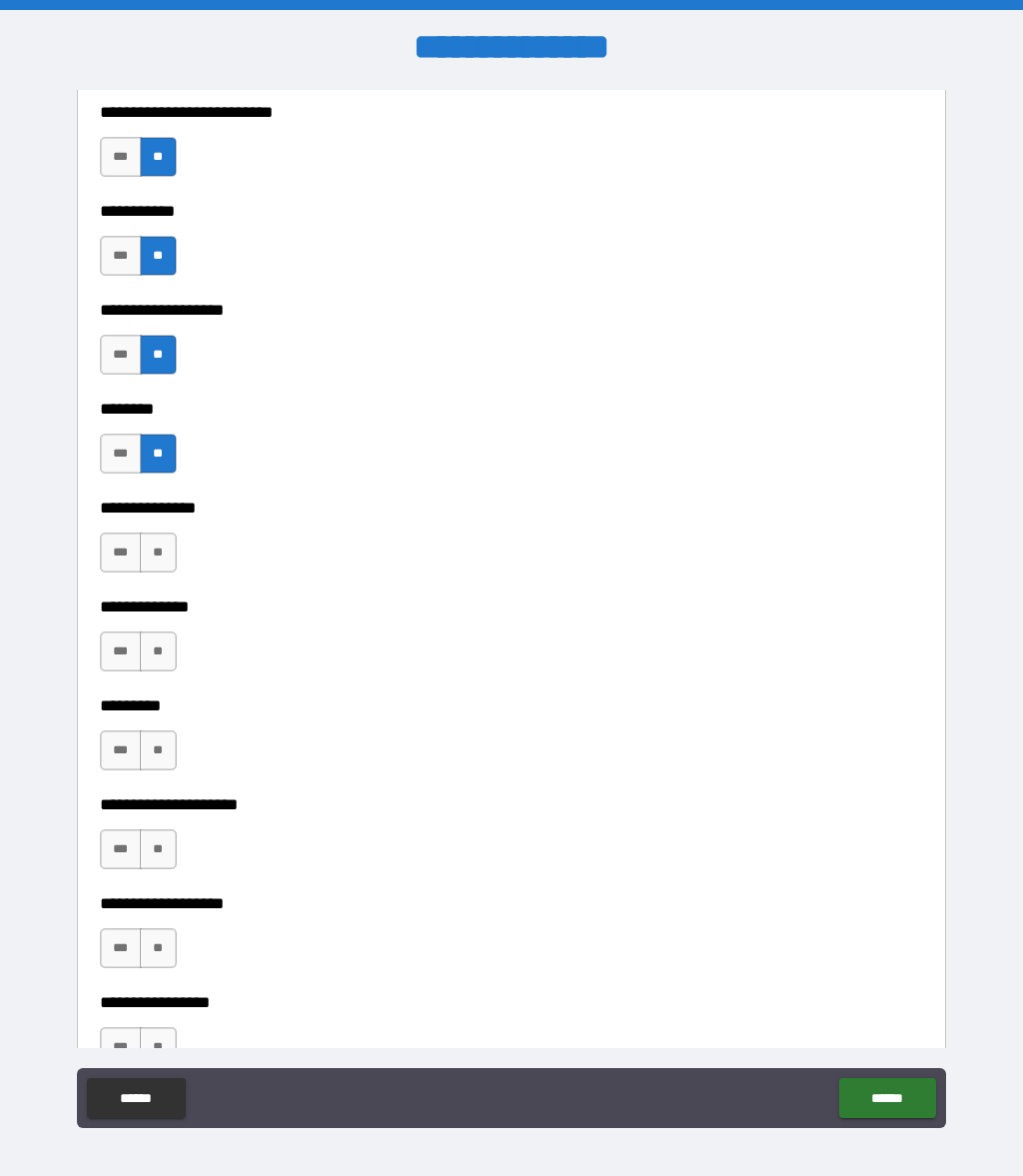 click on "**" at bounding box center [158, 553] 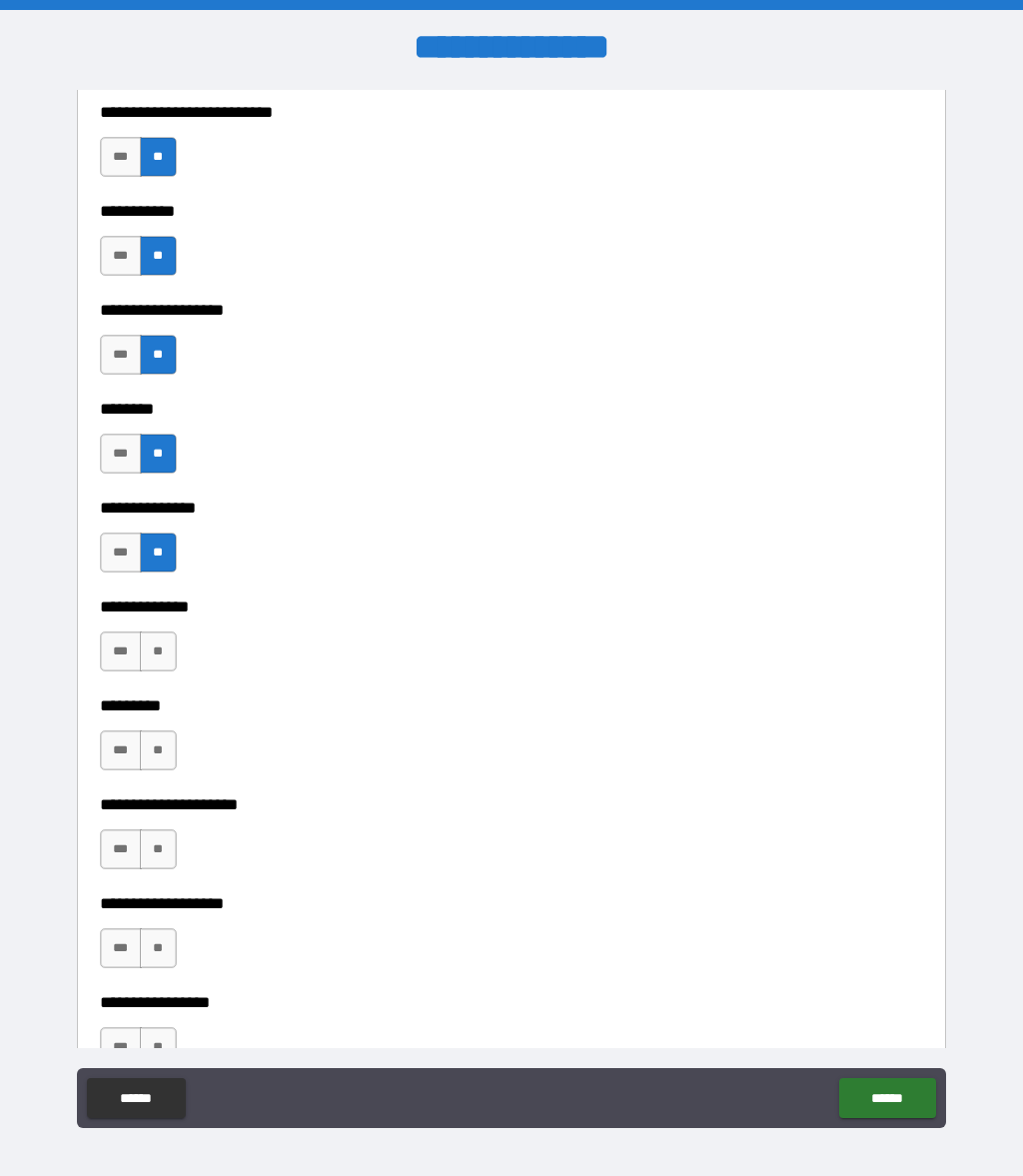 click on "**" at bounding box center [158, 651] 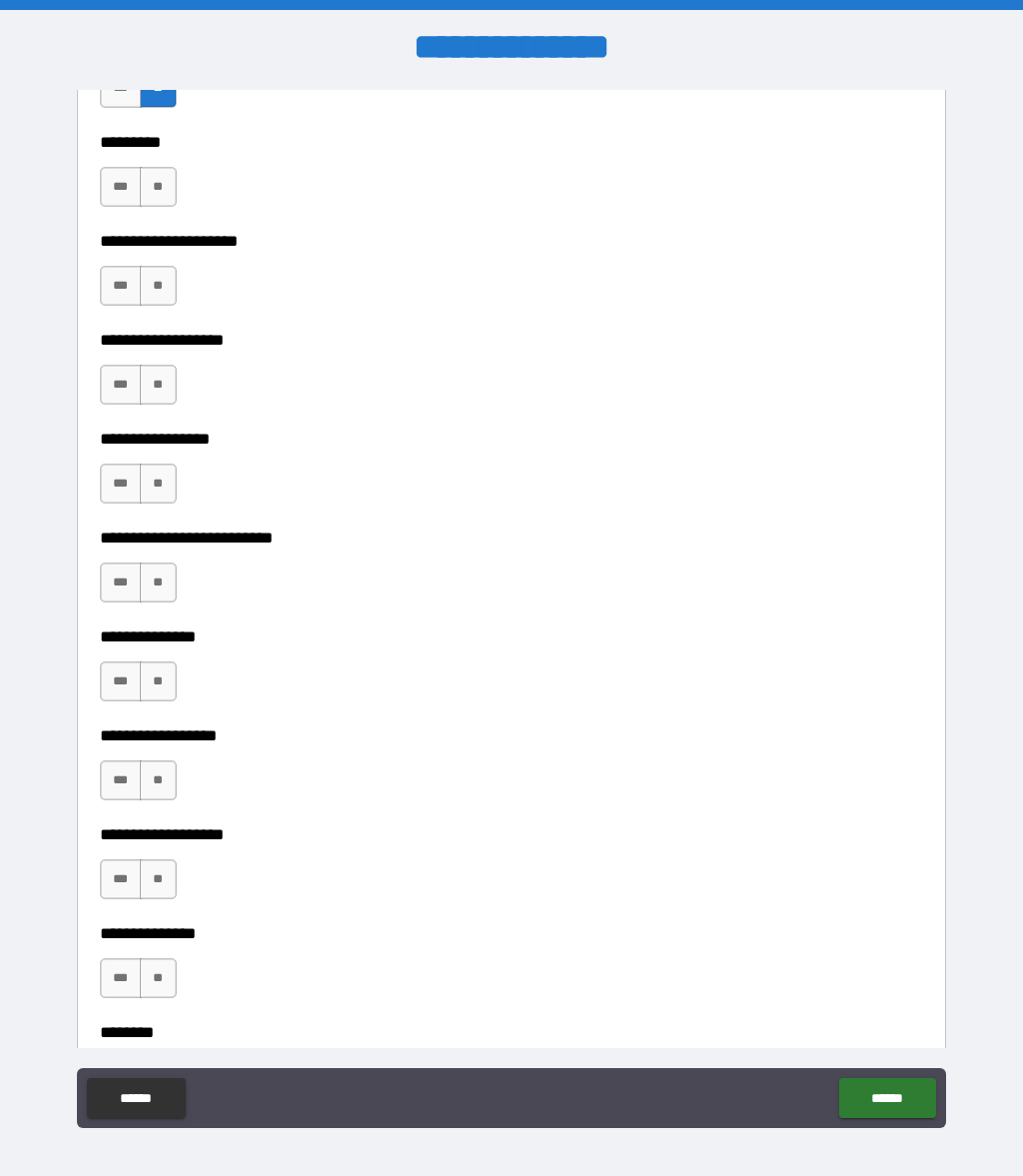 scroll, scrollTop: 4855, scrollLeft: 0, axis: vertical 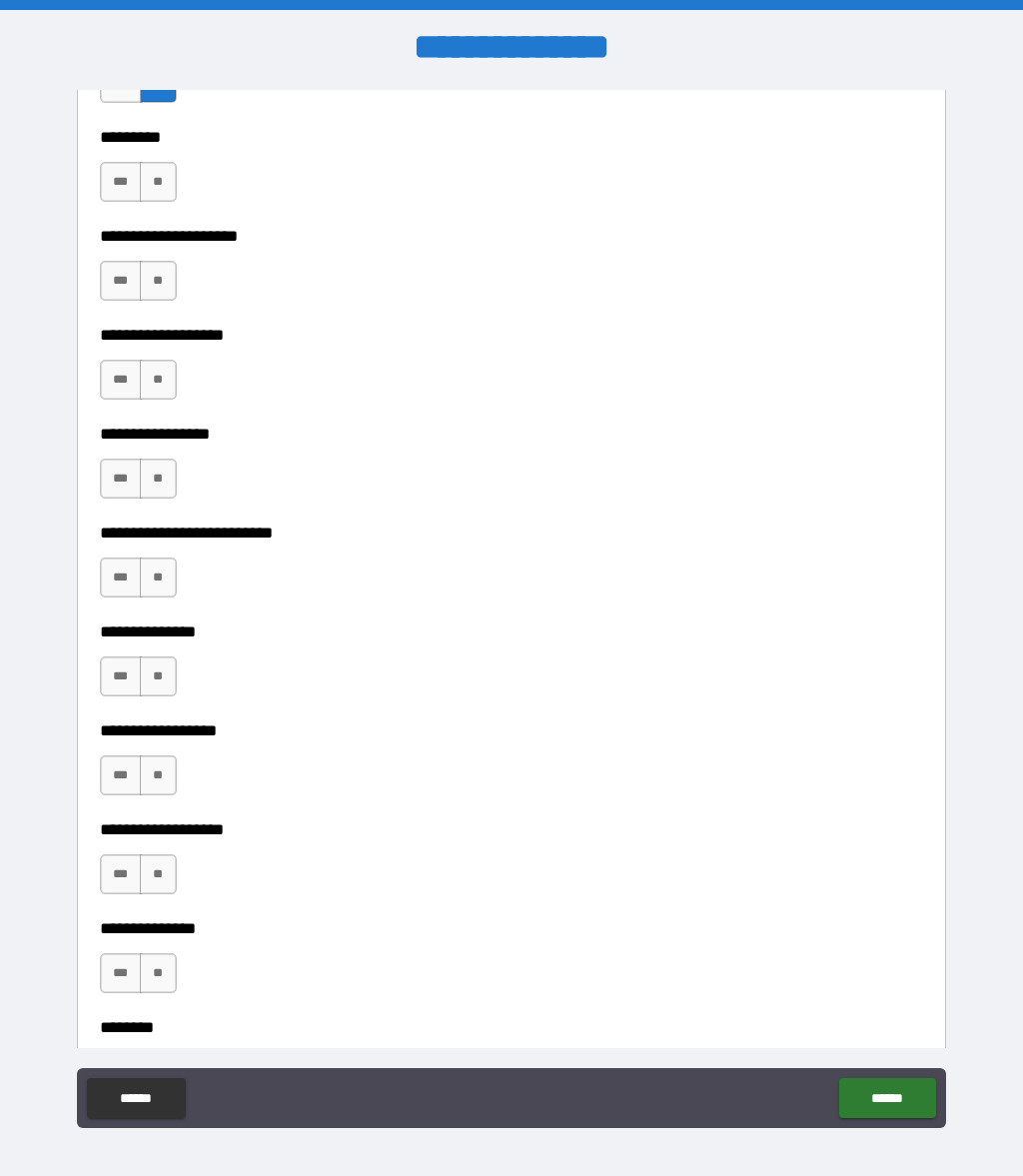 click on "**" at bounding box center [158, 281] 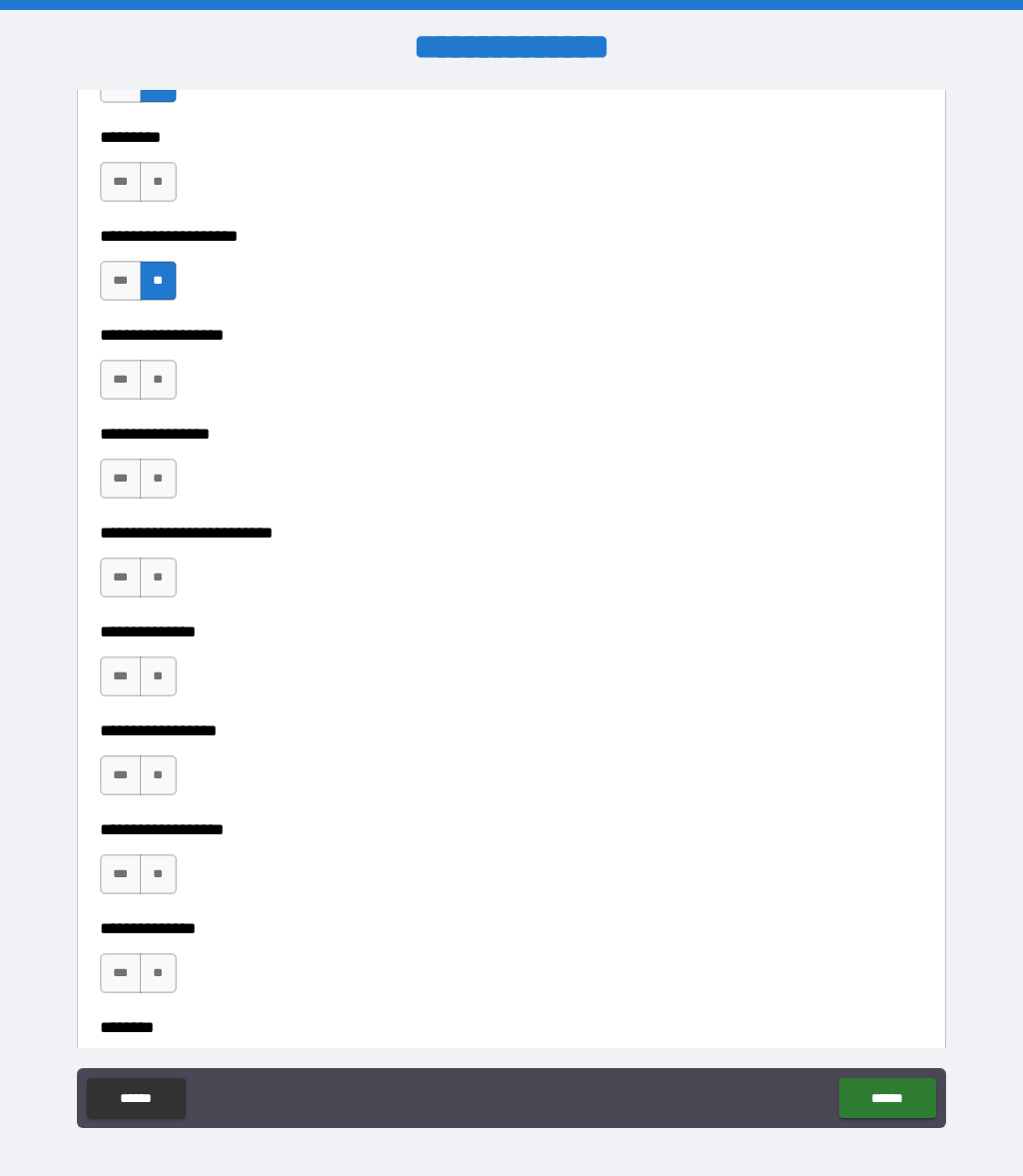 click on "**" at bounding box center [158, 380] 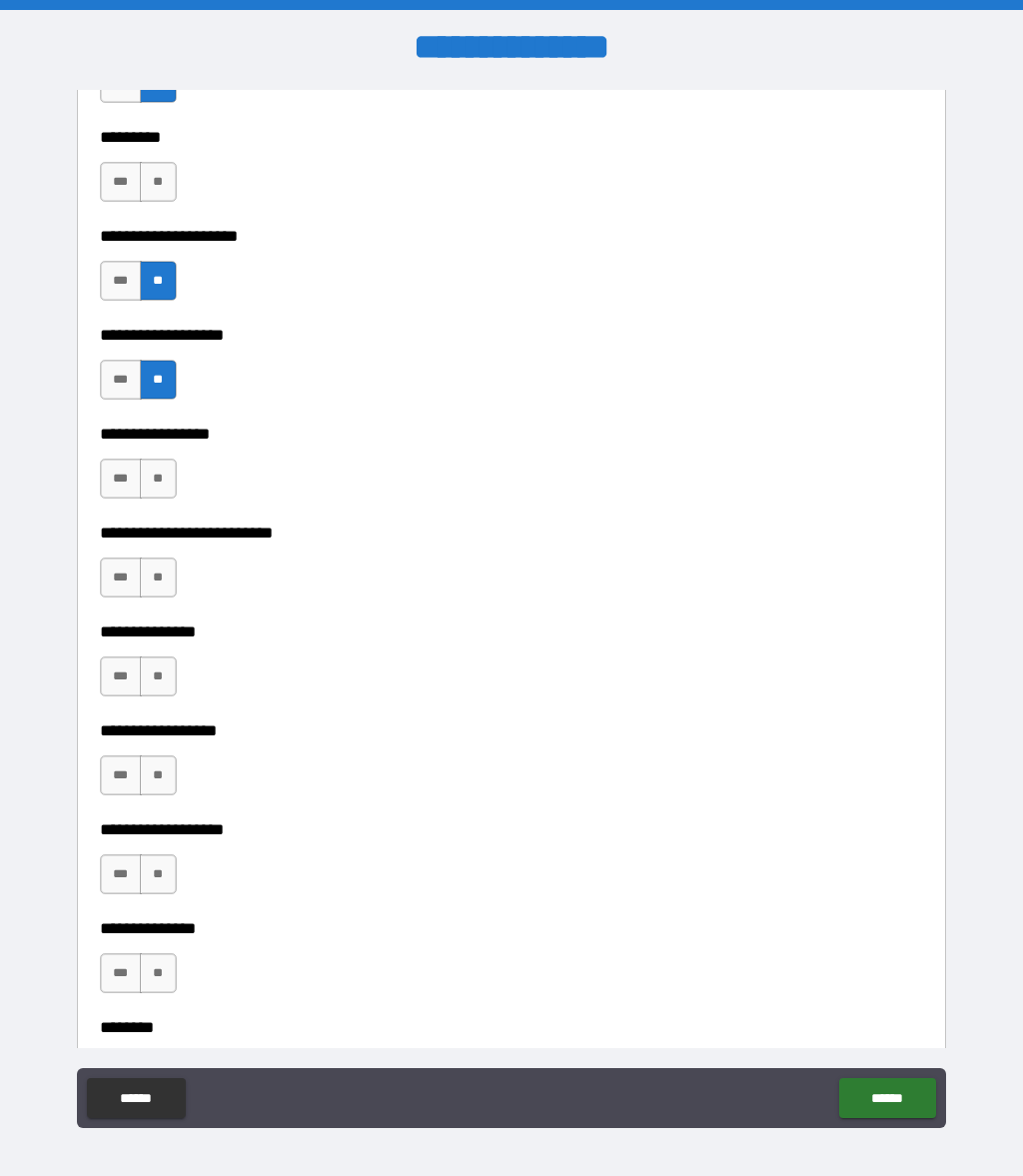 click on "**" at bounding box center [158, 479] 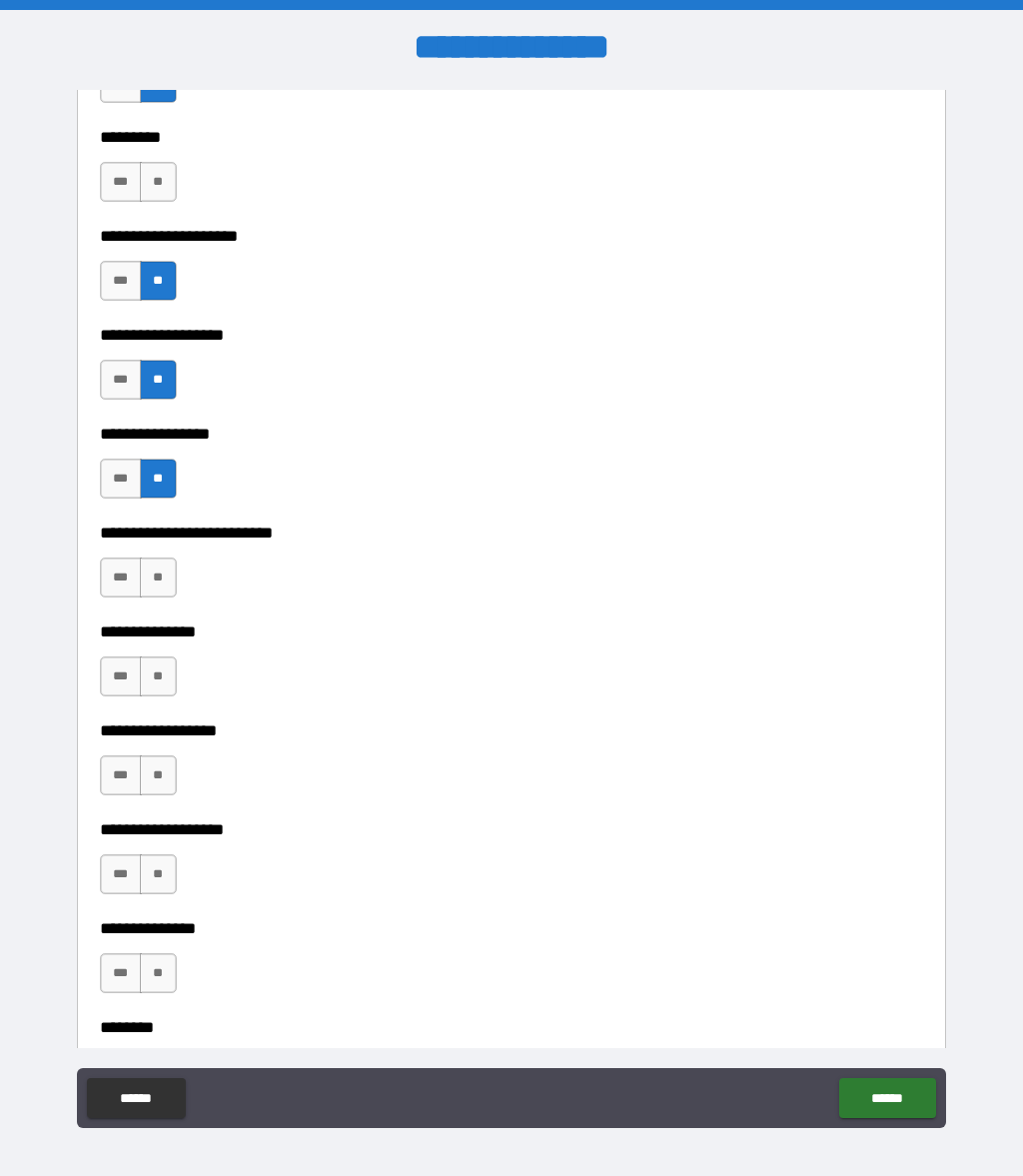 click on "**" at bounding box center (158, 578) 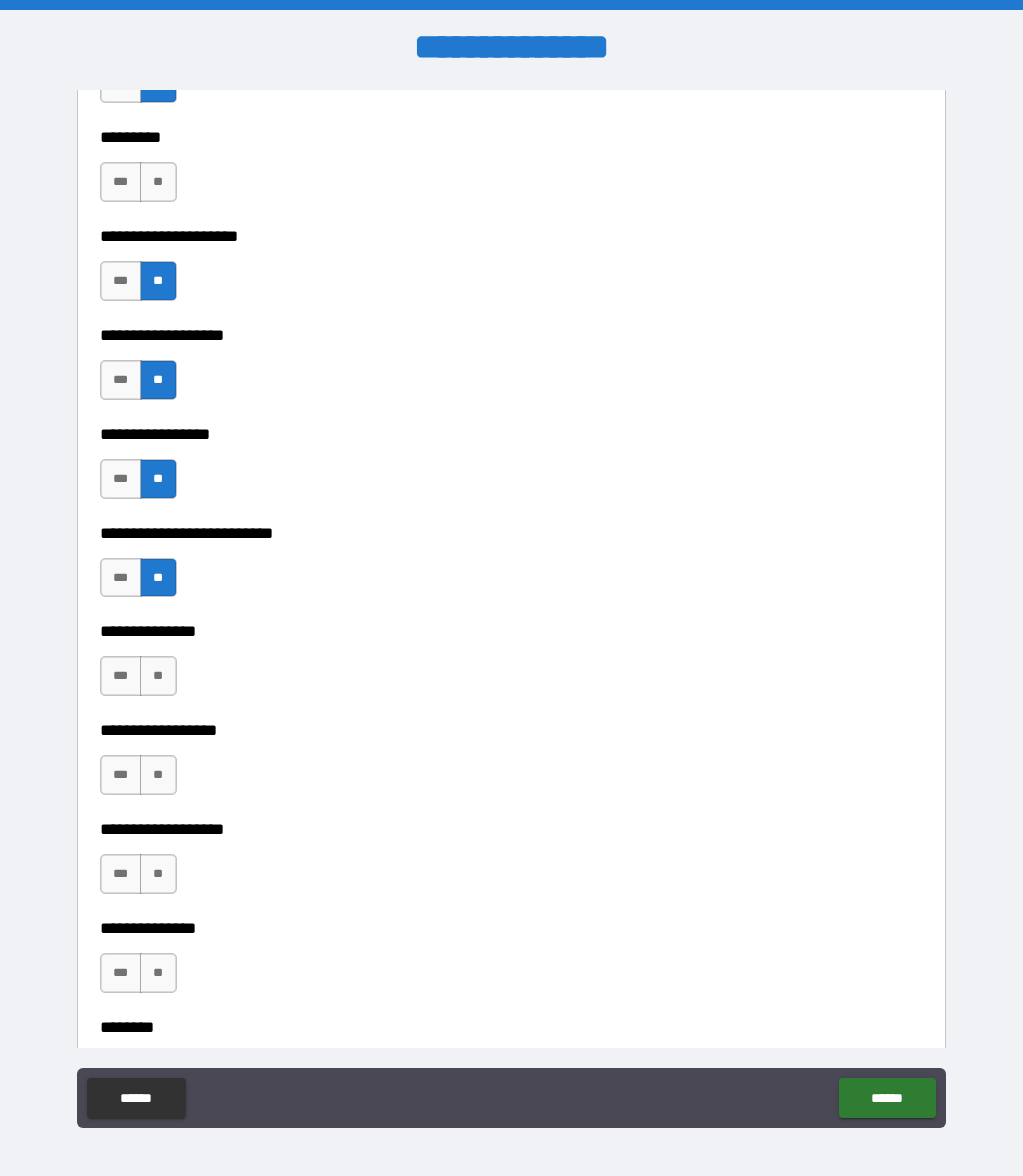 click on "**" at bounding box center (158, 676) 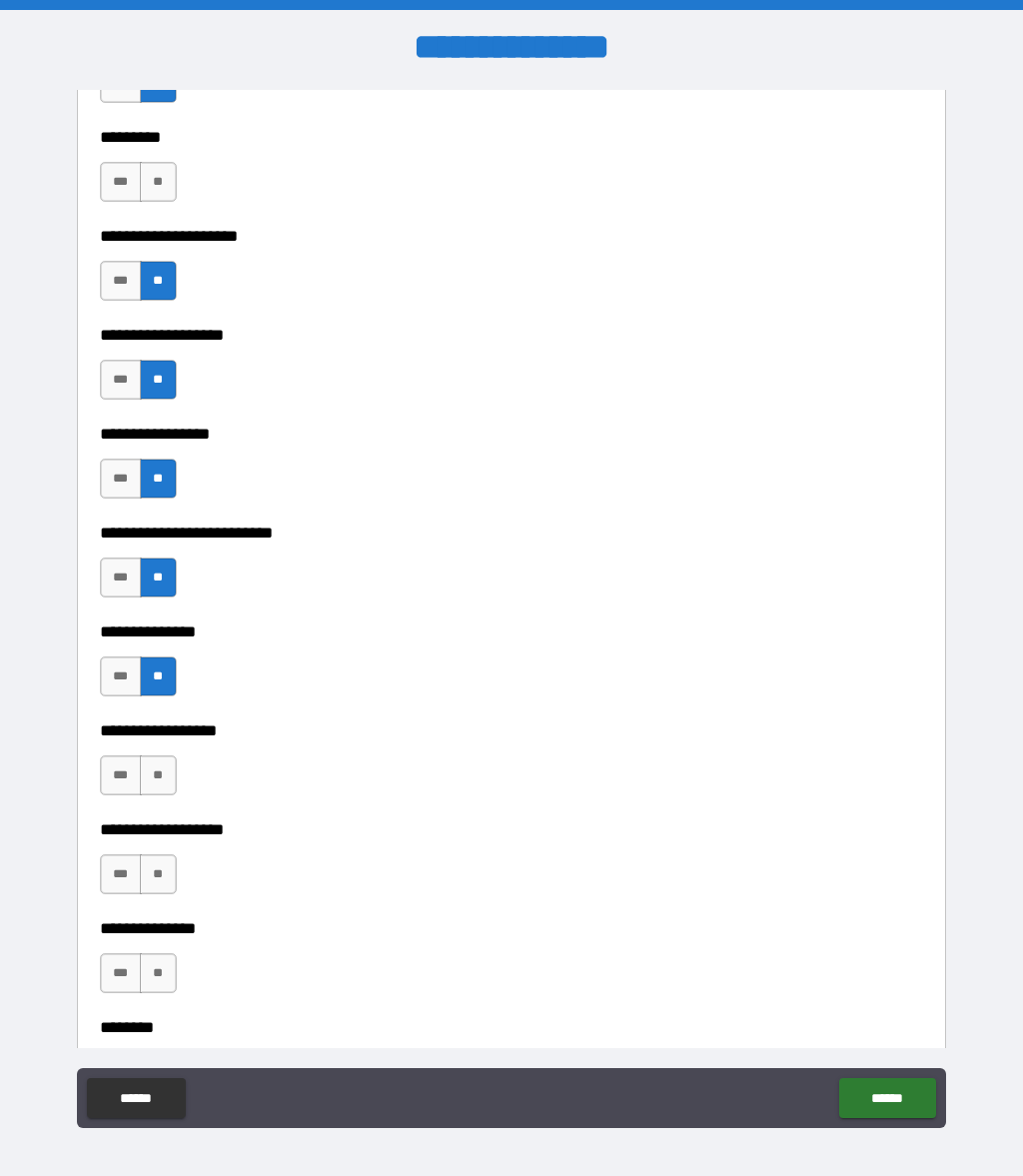 click on "**" at bounding box center [158, 775] 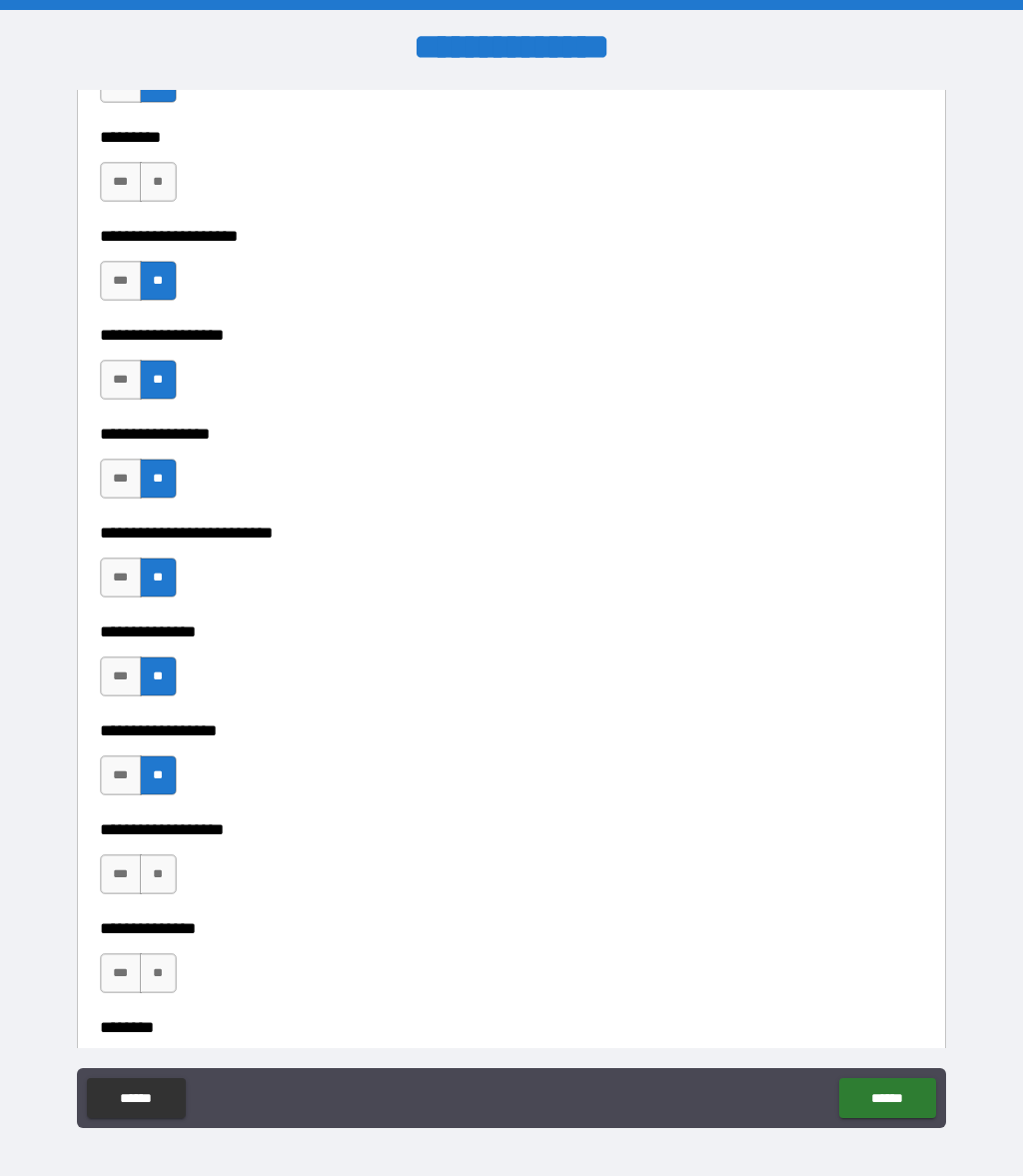 click on "**" at bounding box center (158, 874) 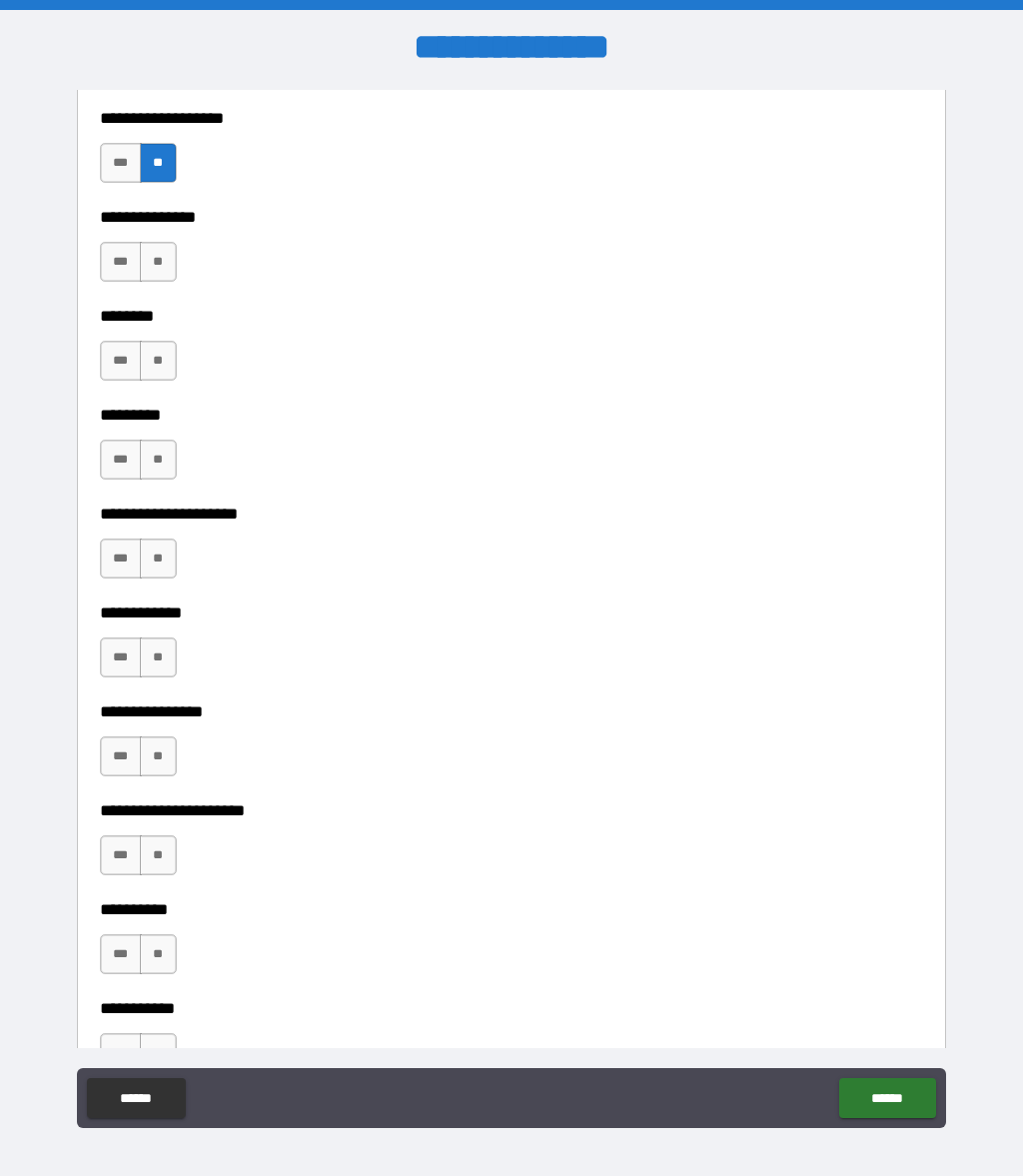 scroll, scrollTop: 5567, scrollLeft: 0, axis: vertical 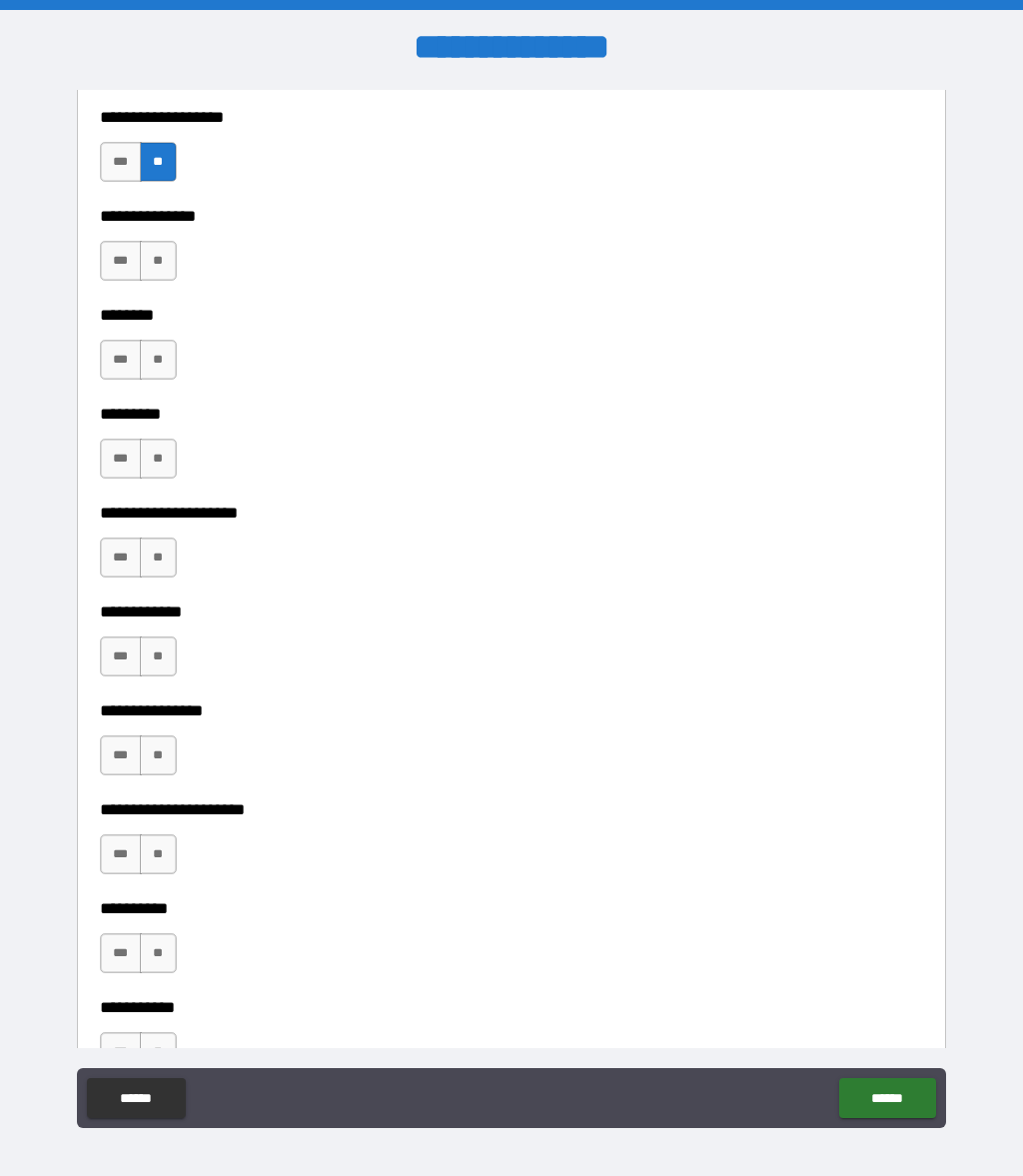 click on "**" at bounding box center (158, 261) 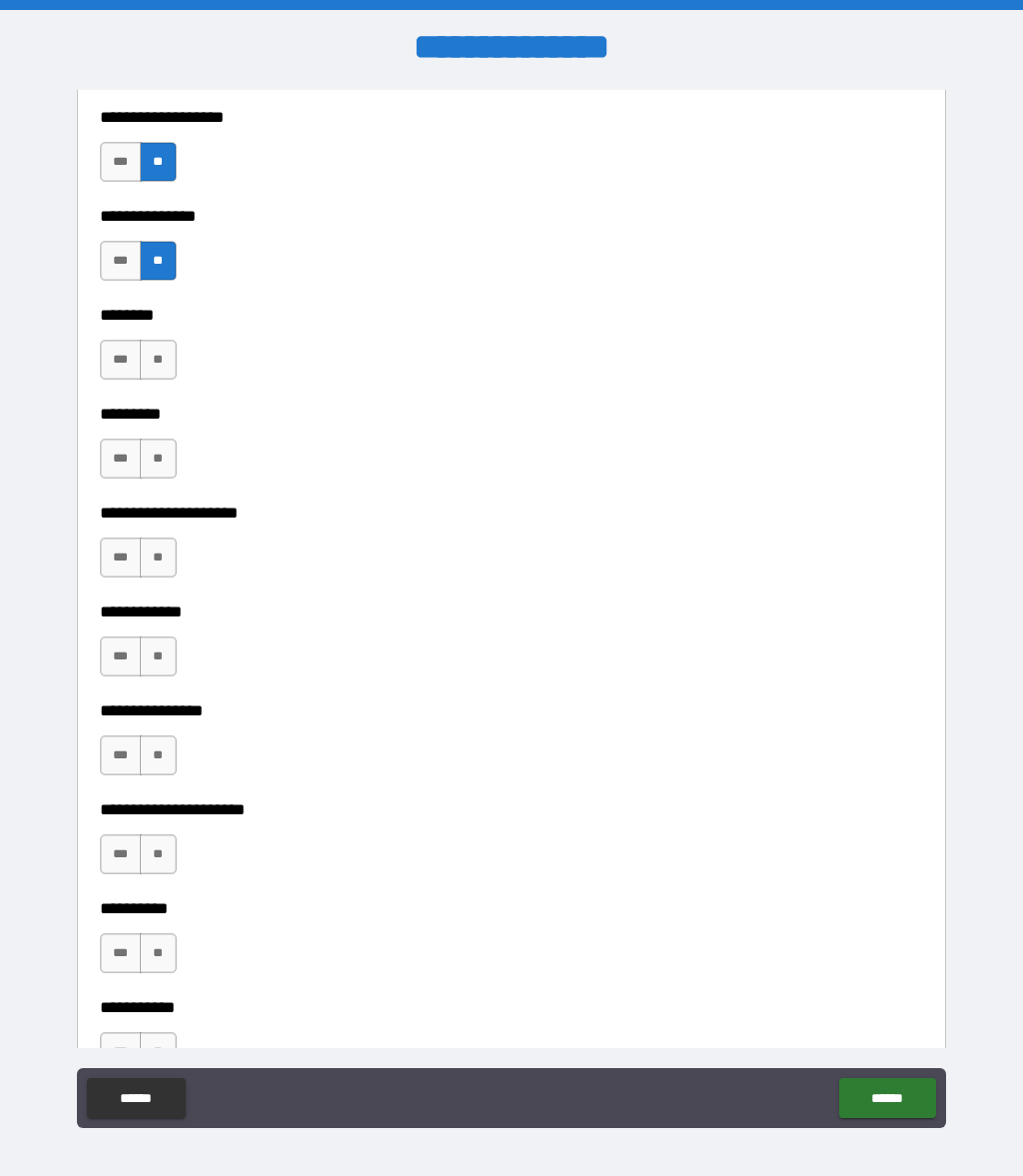 click on "**" at bounding box center (158, 360) 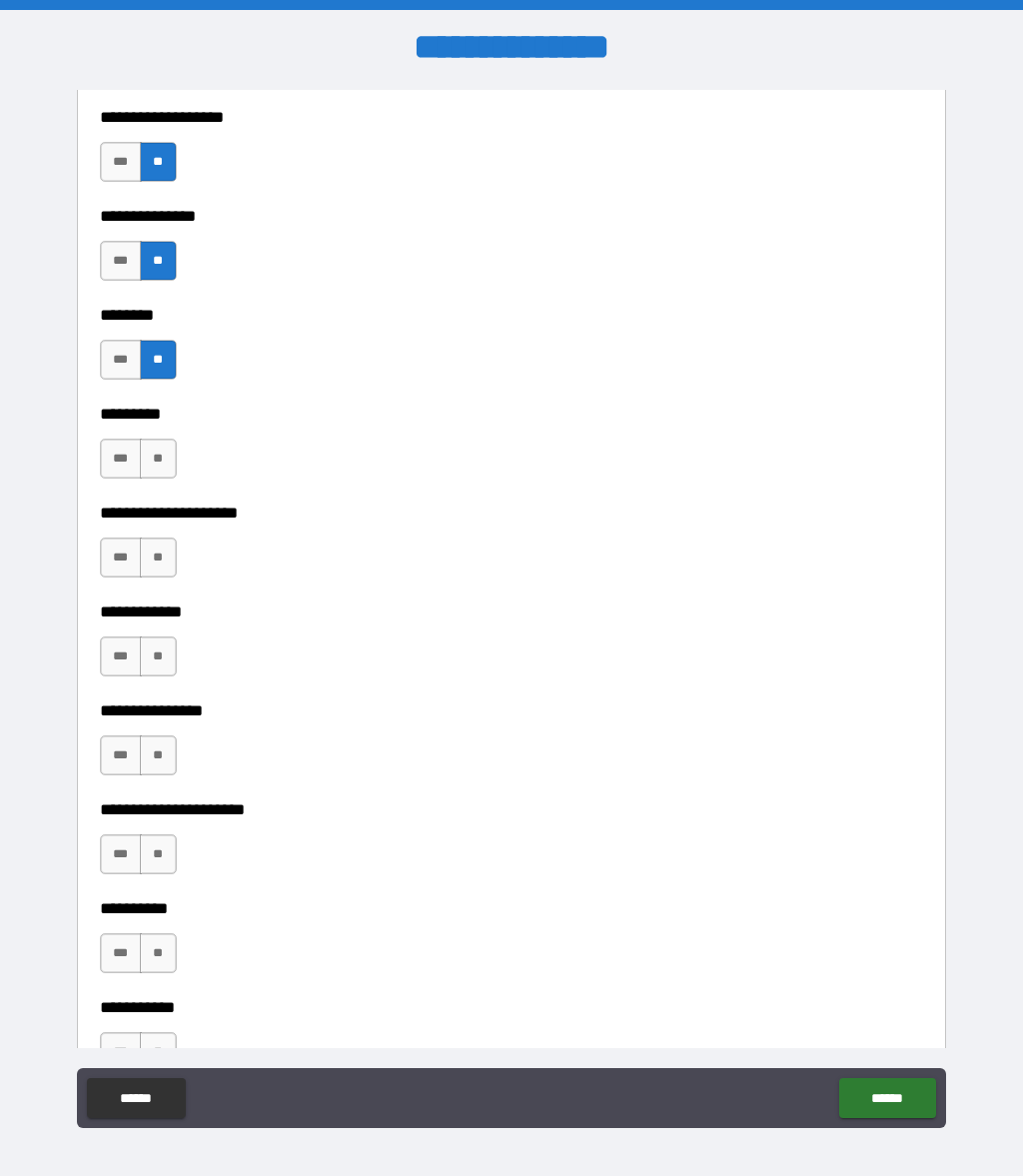 click on "**" at bounding box center (158, 459) 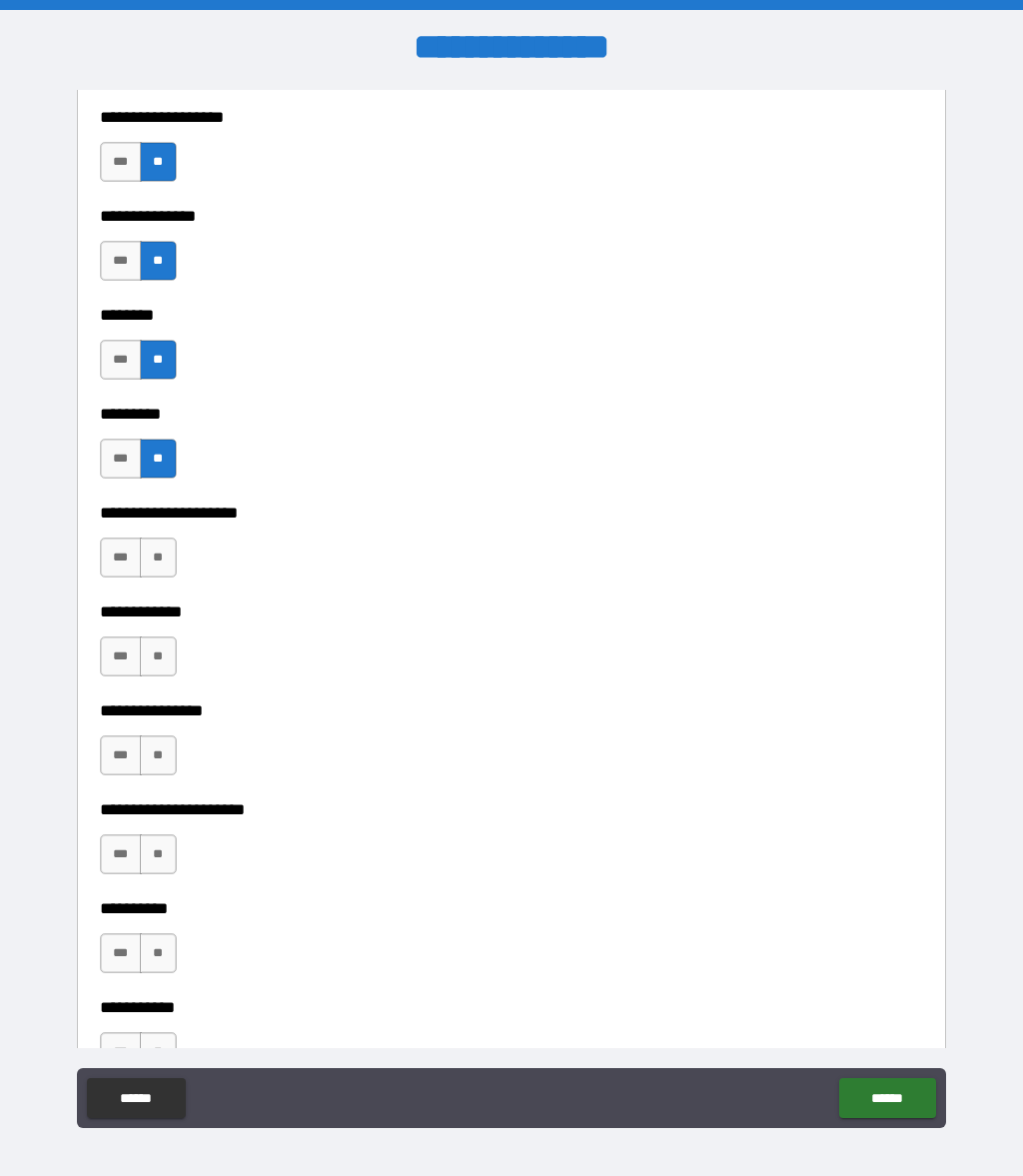 click on "**" at bounding box center (158, 558) 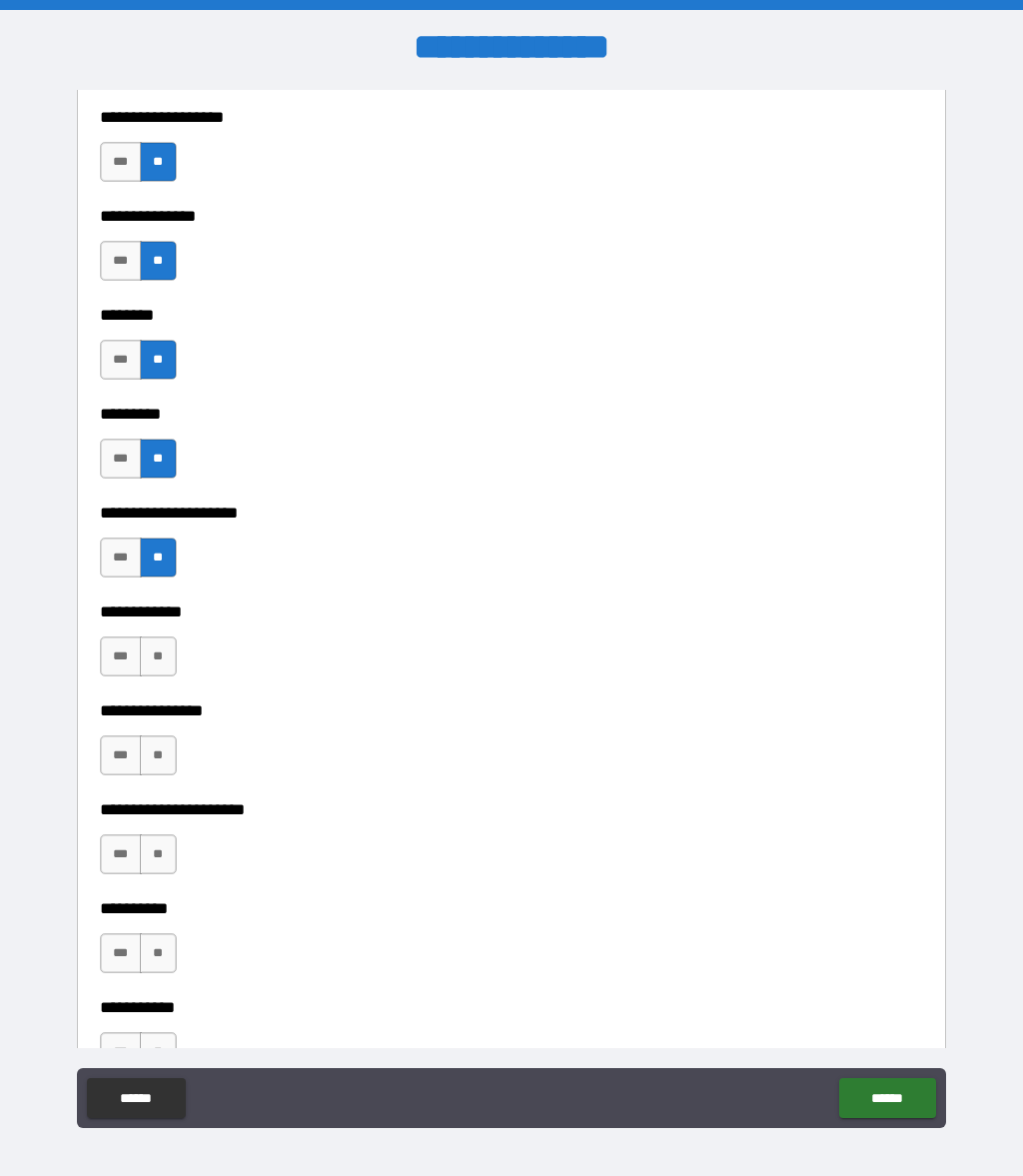 click on "**" at bounding box center (158, 656) 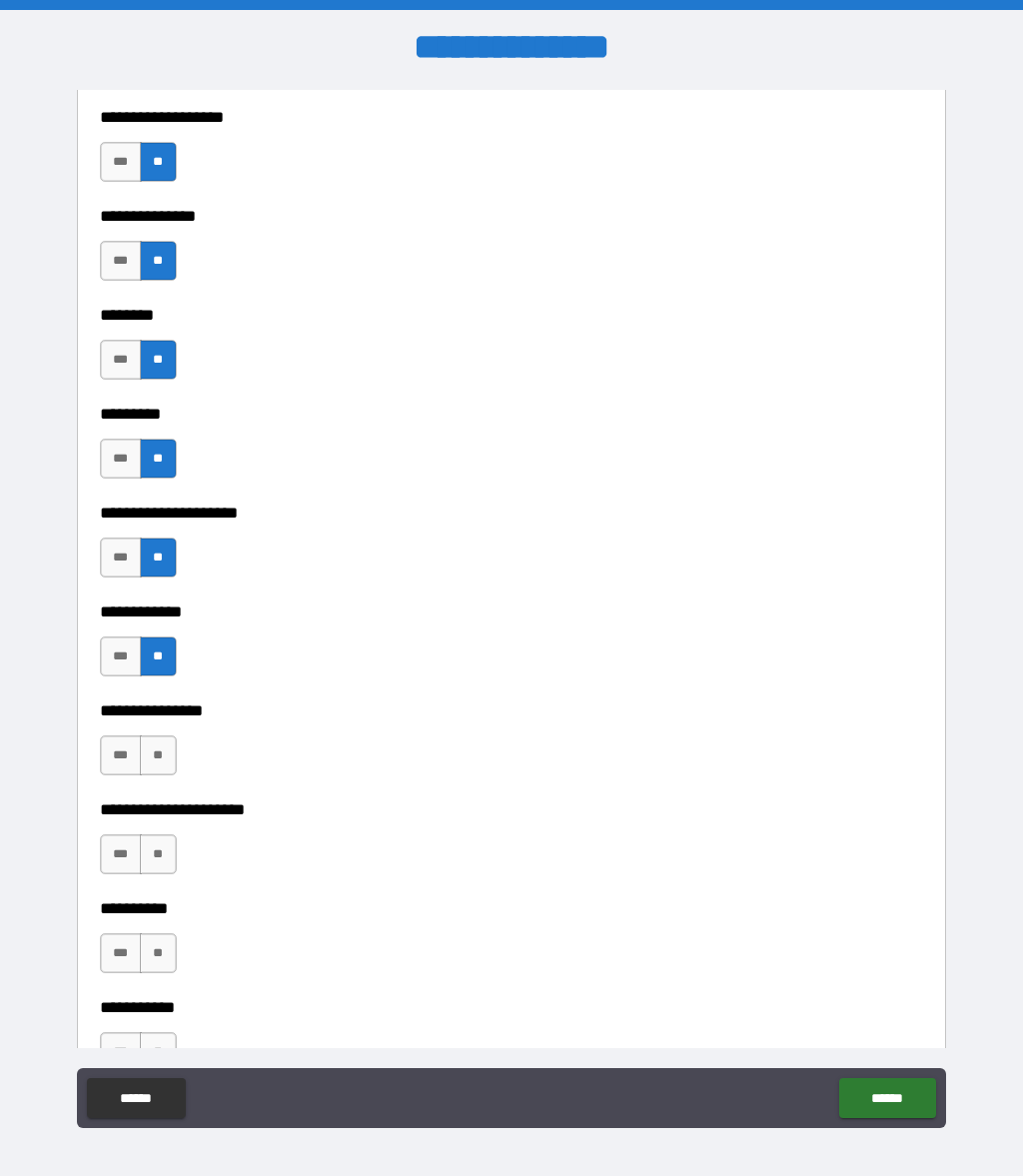 click on "**" at bounding box center [158, 755] 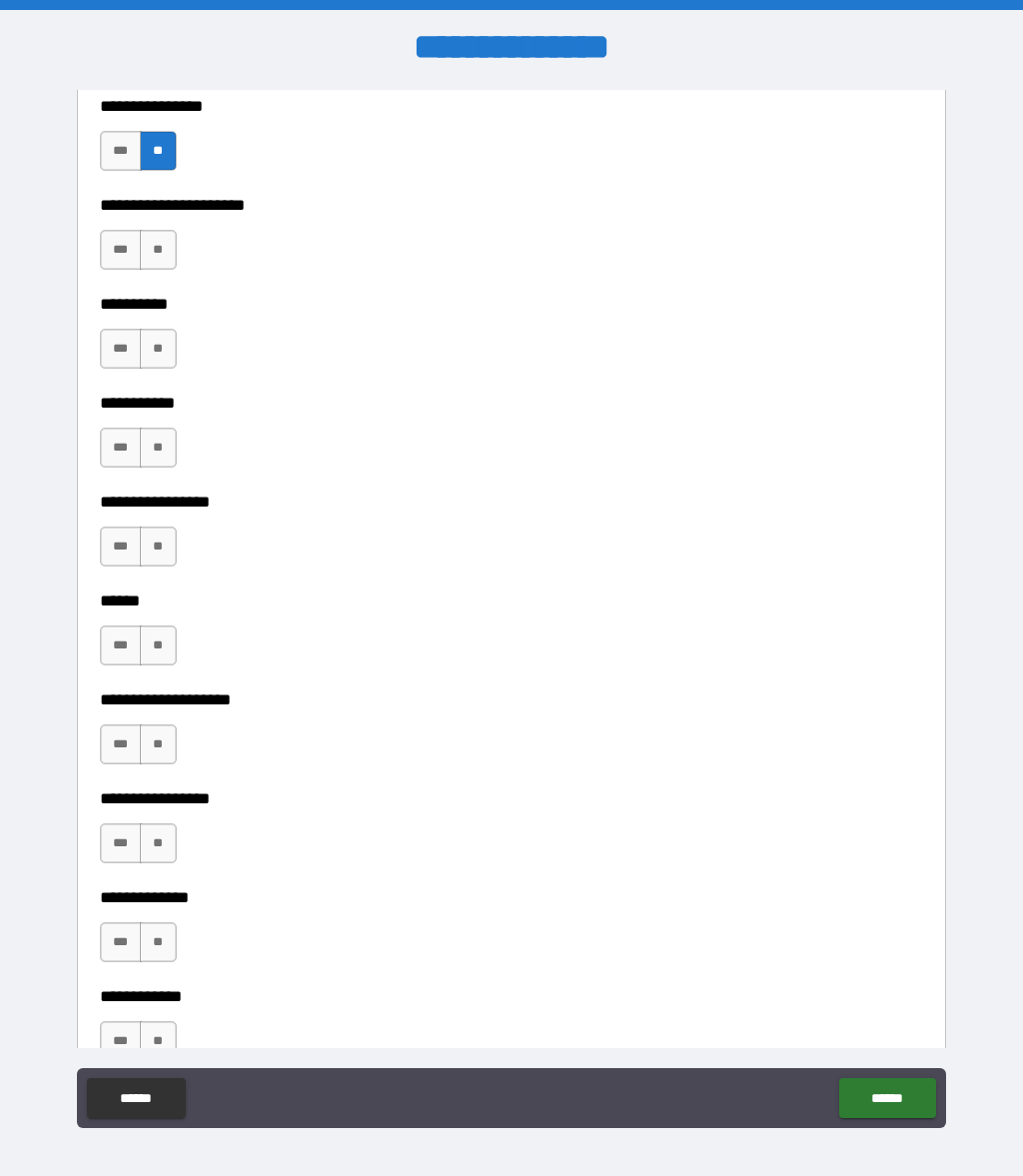scroll, scrollTop: 6174, scrollLeft: 0, axis: vertical 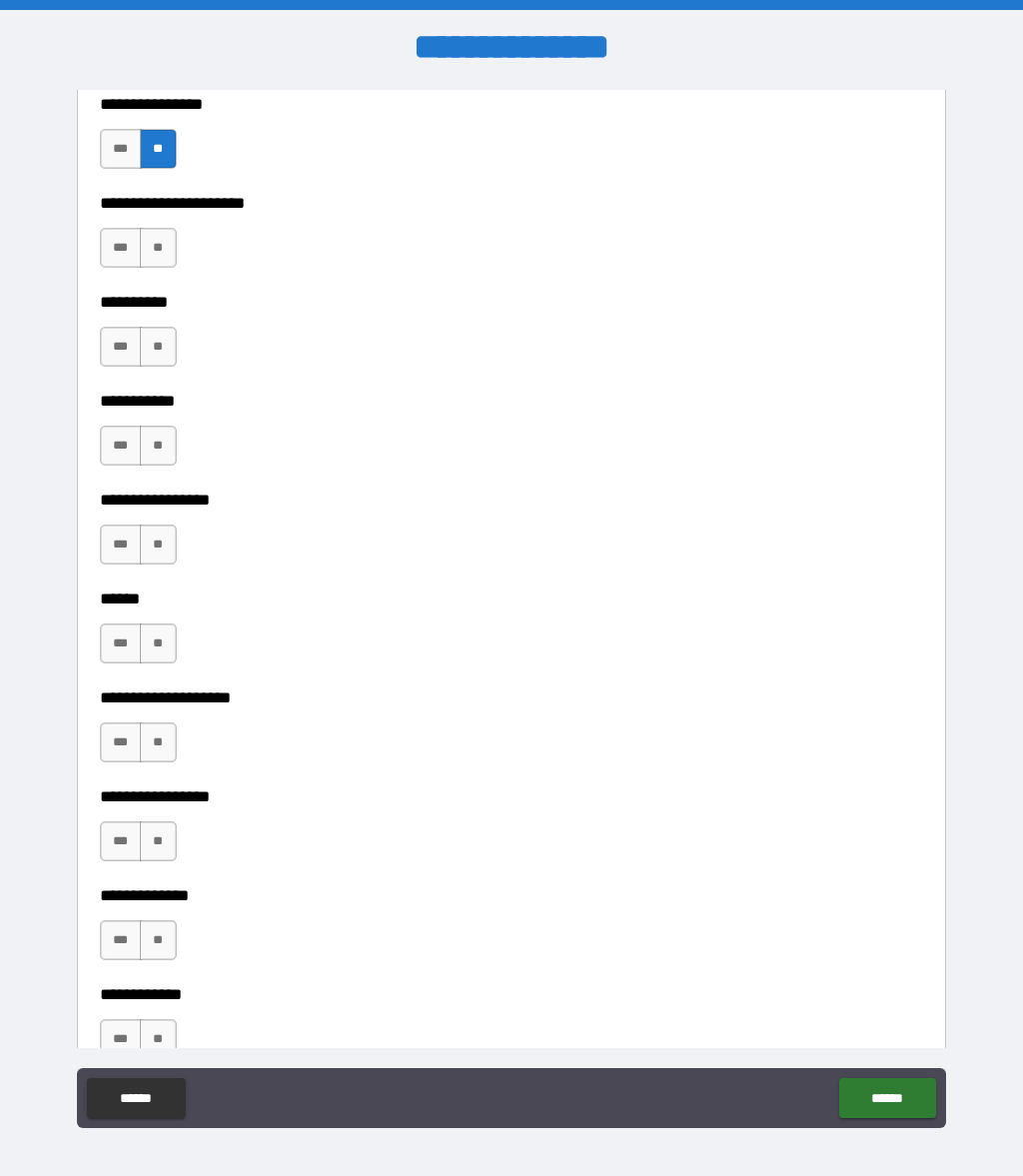 click on "**" at bounding box center [158, 248] 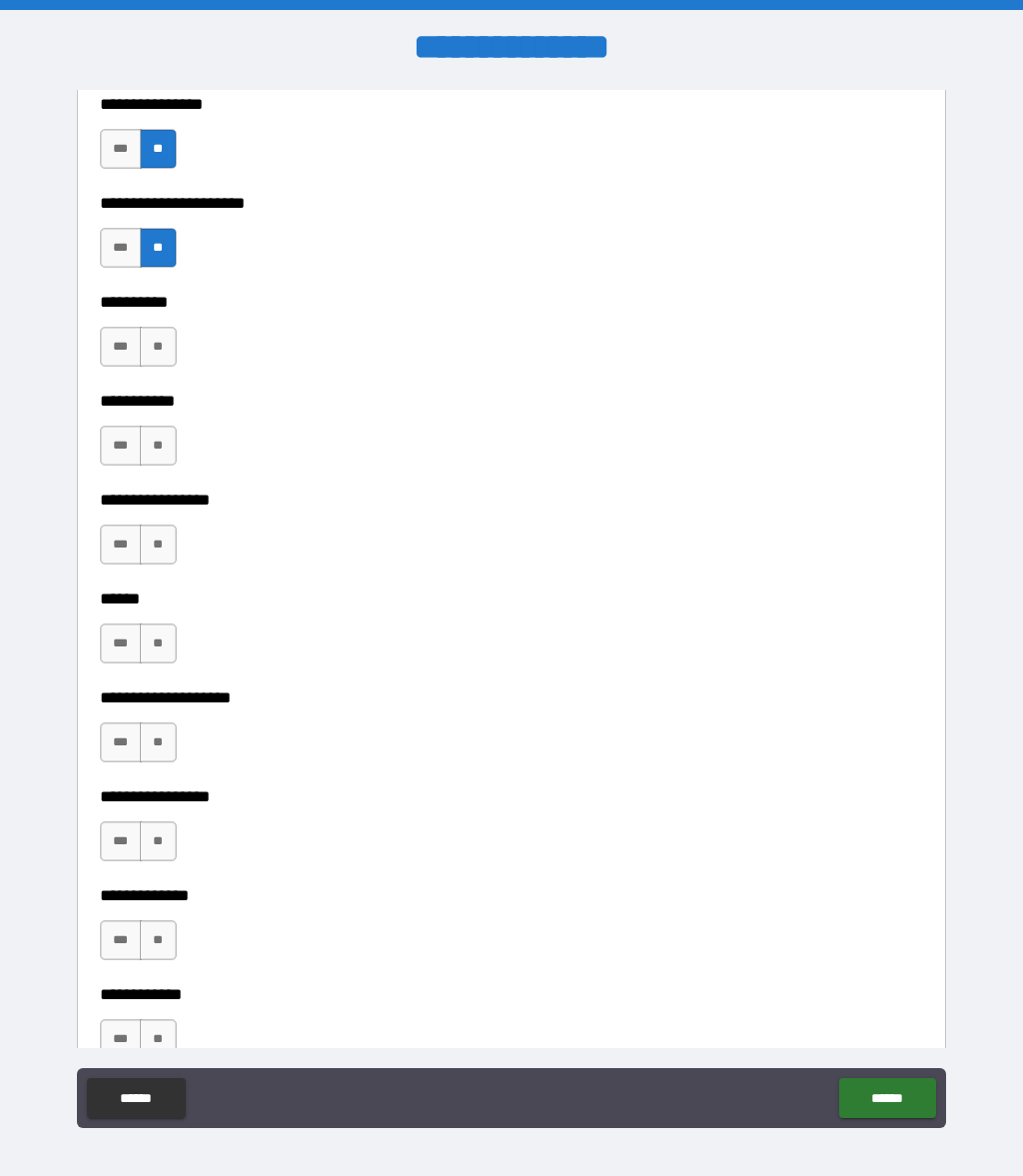 click on "**" at bounding box center (158, 643) 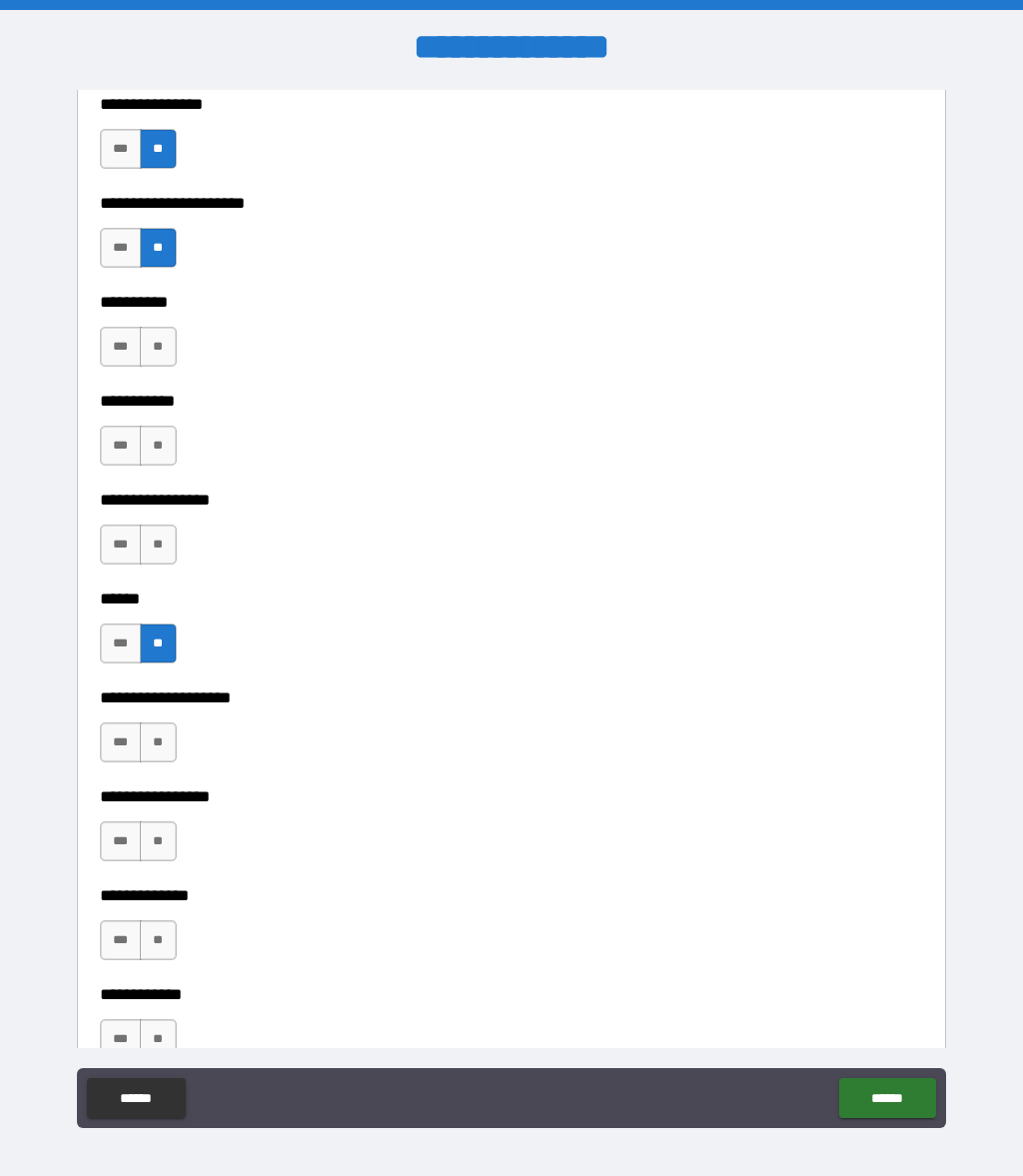 click on "**" at bounding box center [158, 841] 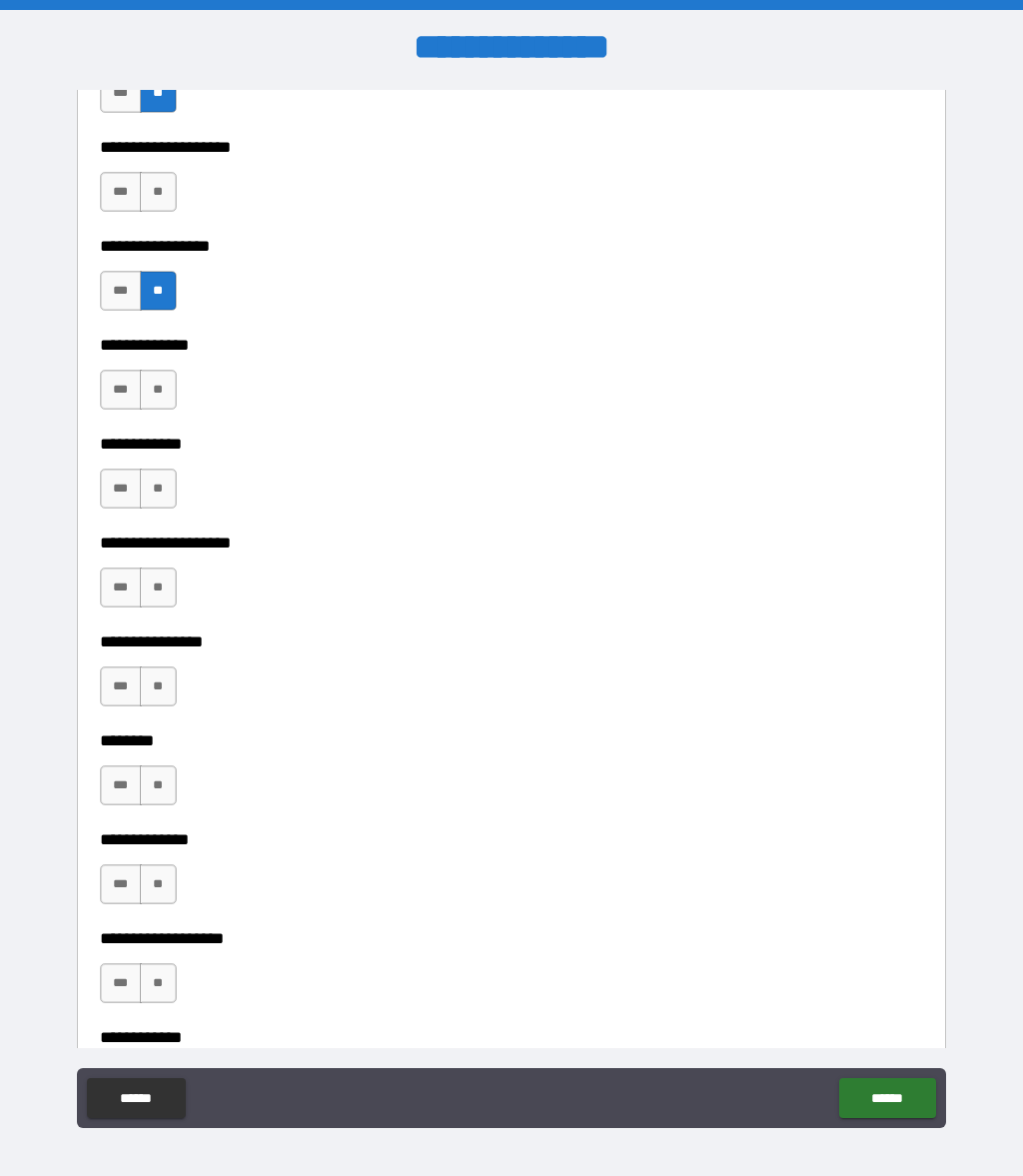 scroll, scrollTop: 6672, scrollLeft: 0, axis: vertical 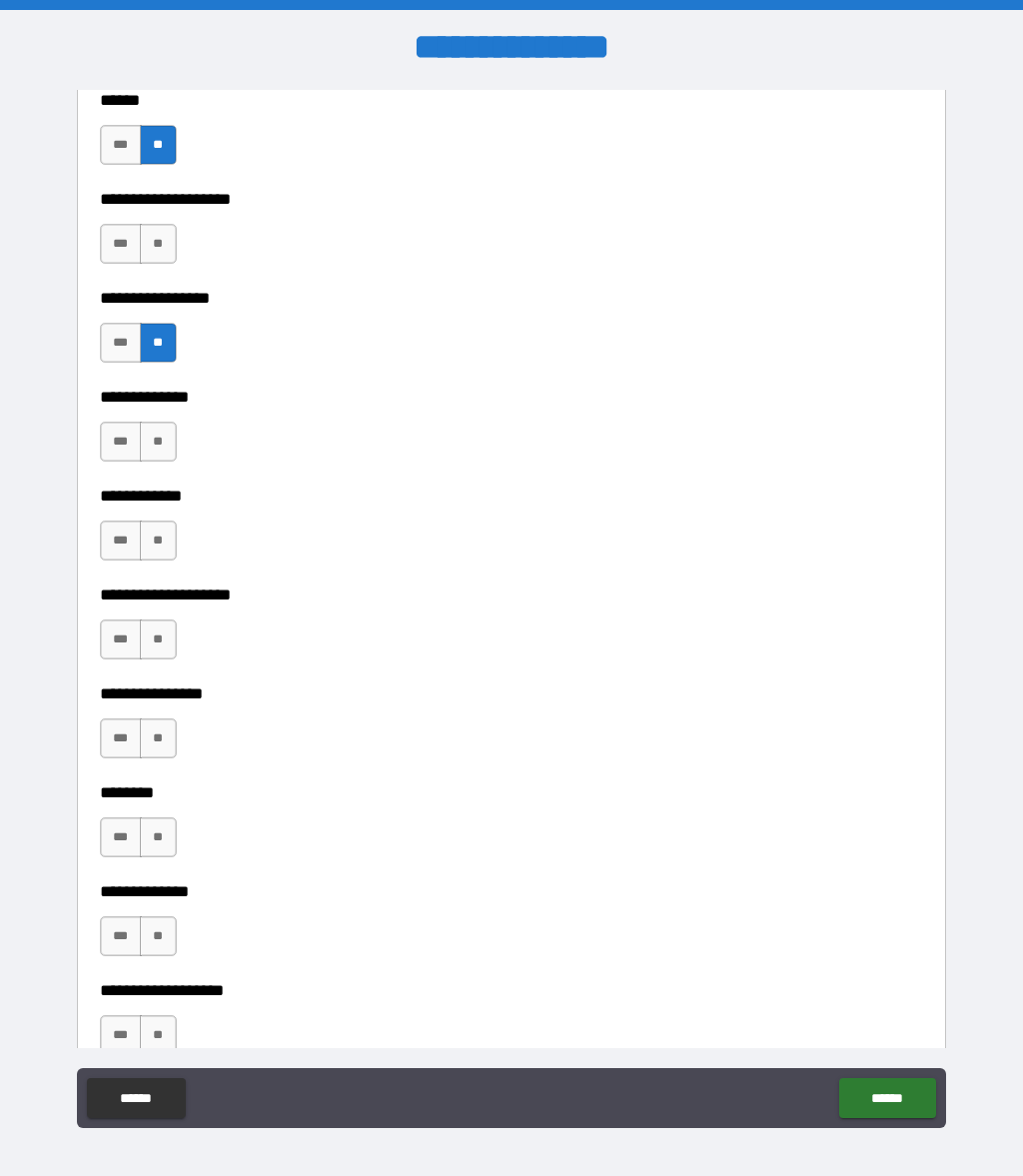 click on "***" at bounding box center (121, 343) 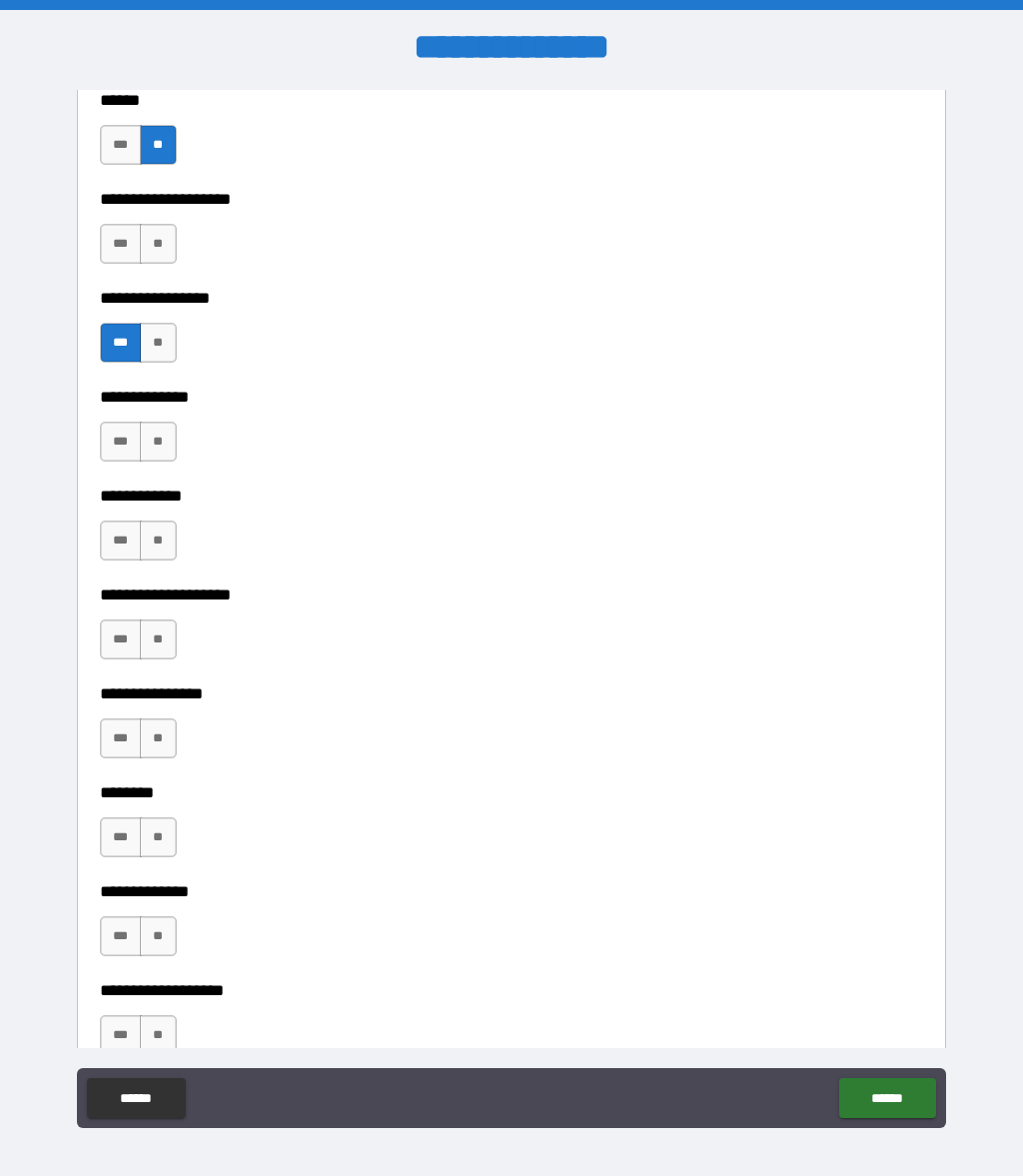click on "**" at bounding box center [158, 442] 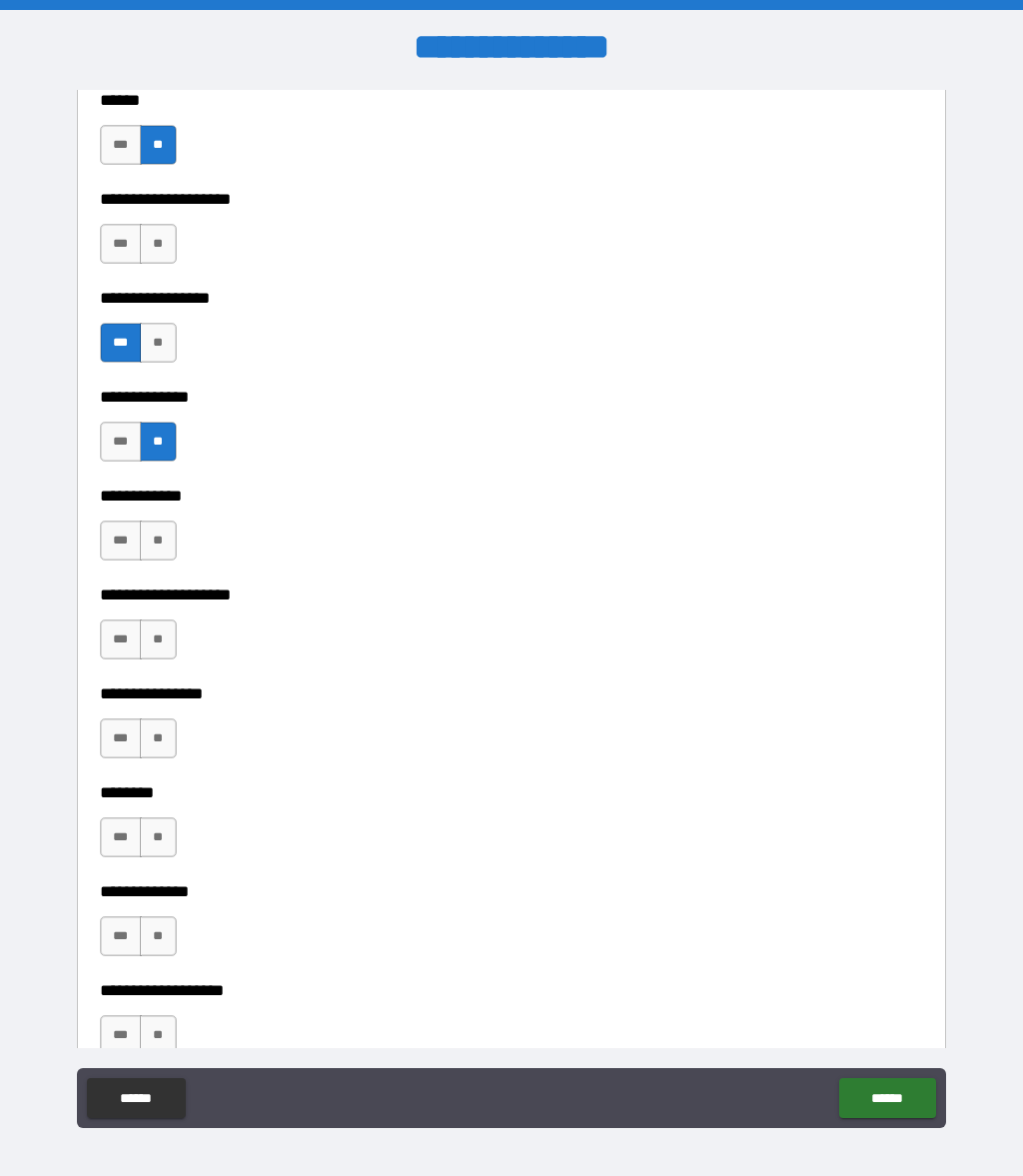 click on "**" at bounding box center (158, 541) 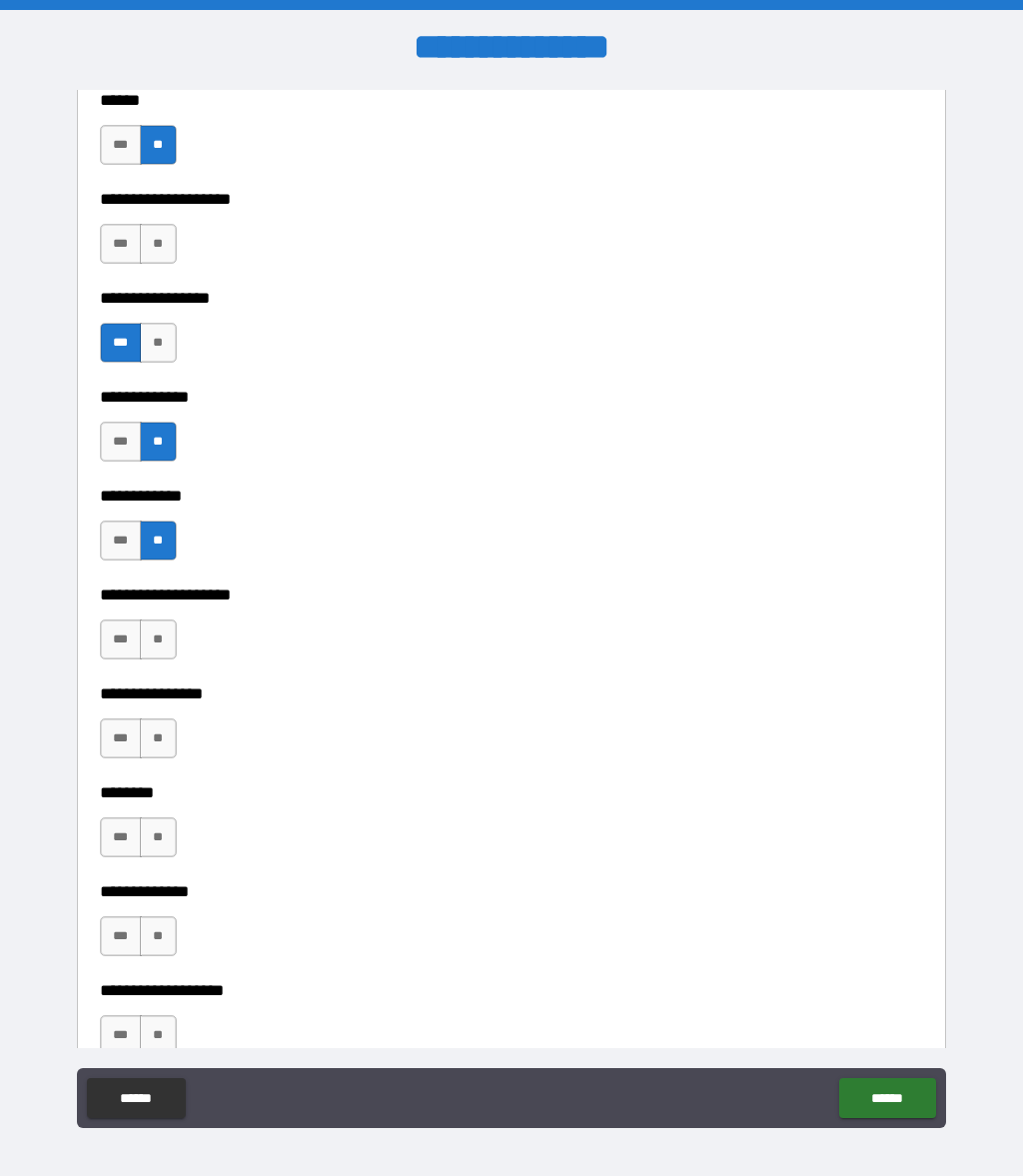 click on "**" at bounding box center (158, 738) 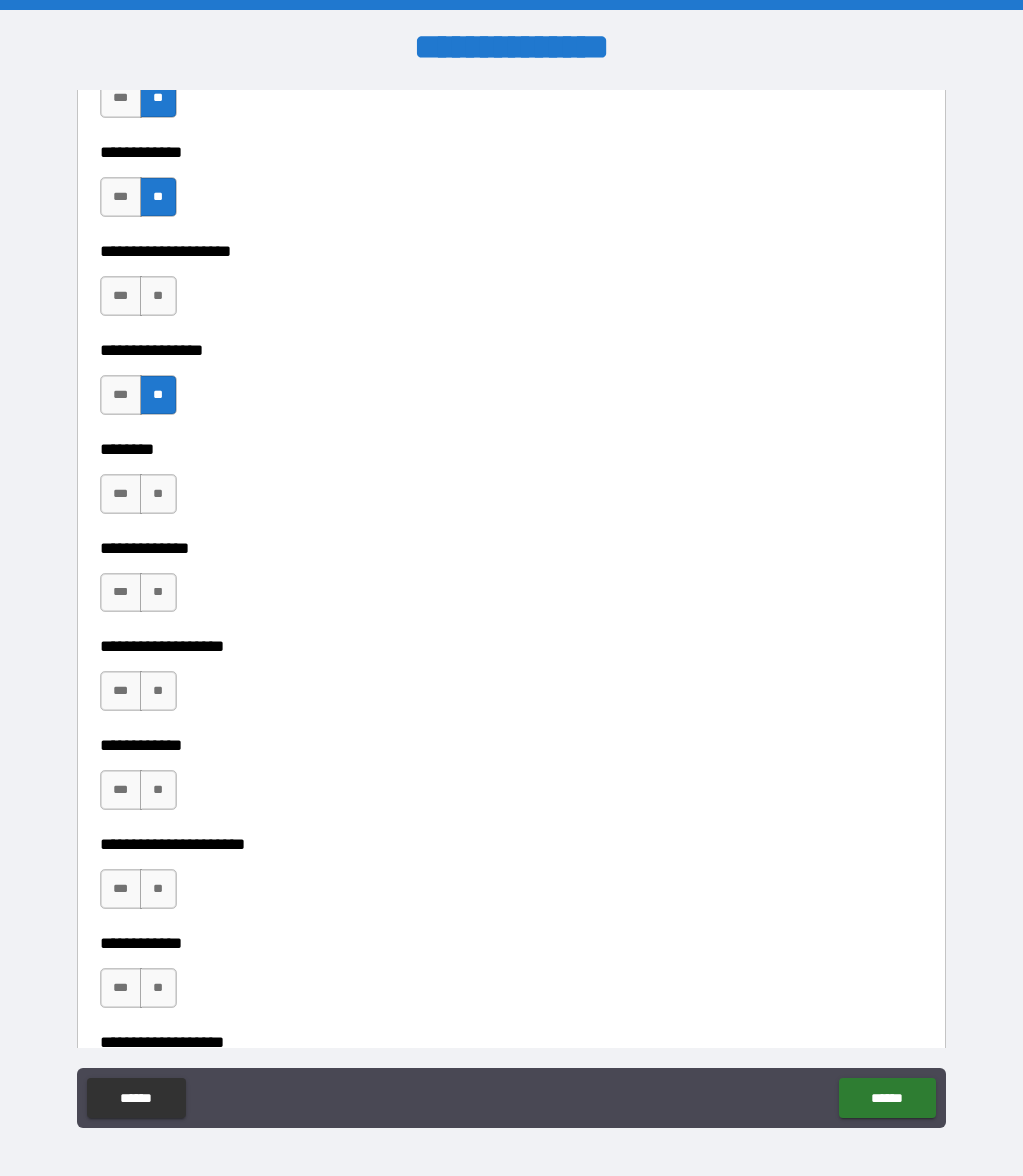 scroll, scrollTop: 7037, scrollLeft: 0, axis: vertical 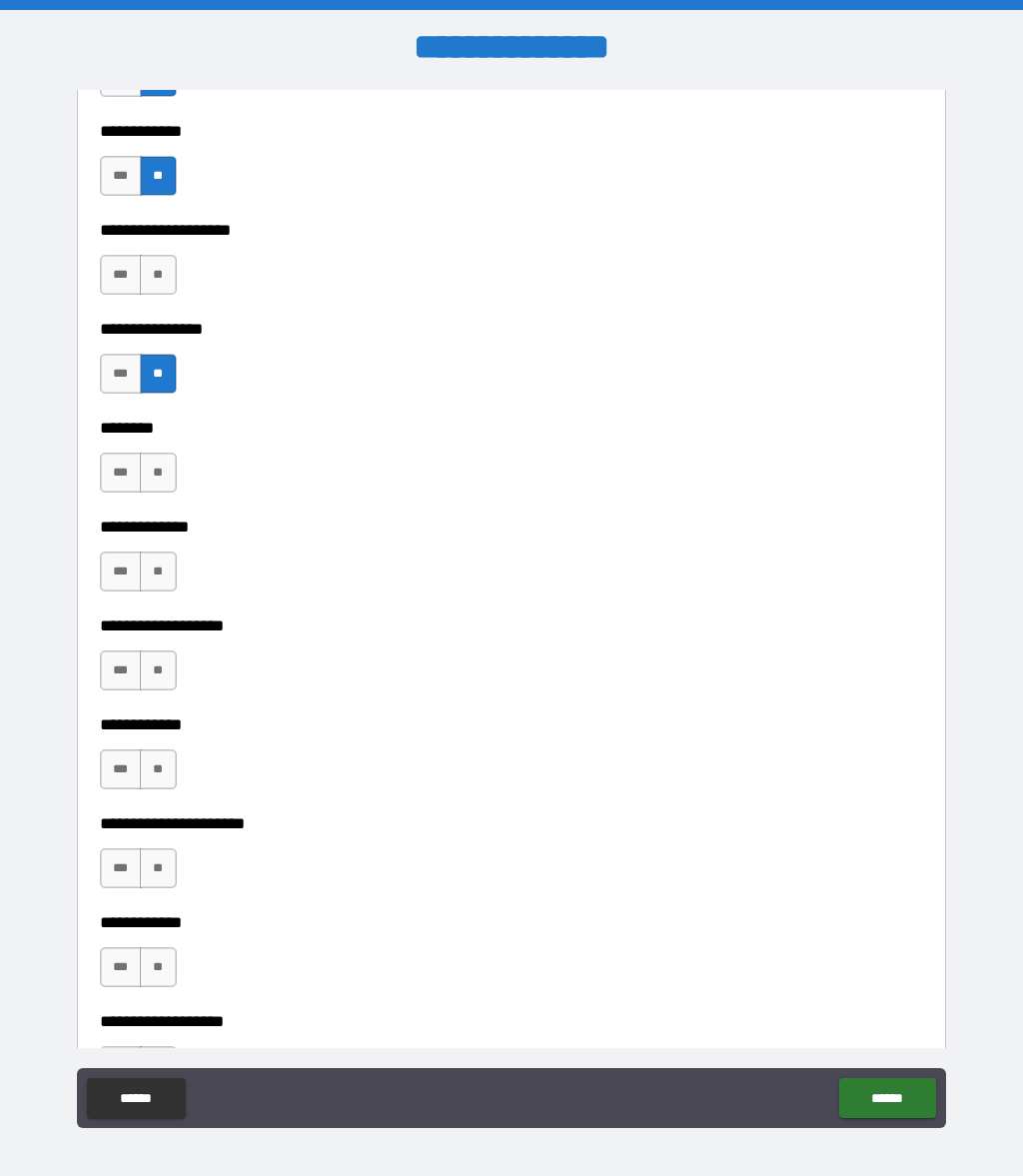 click on "**" at bounding box center [158, 275] 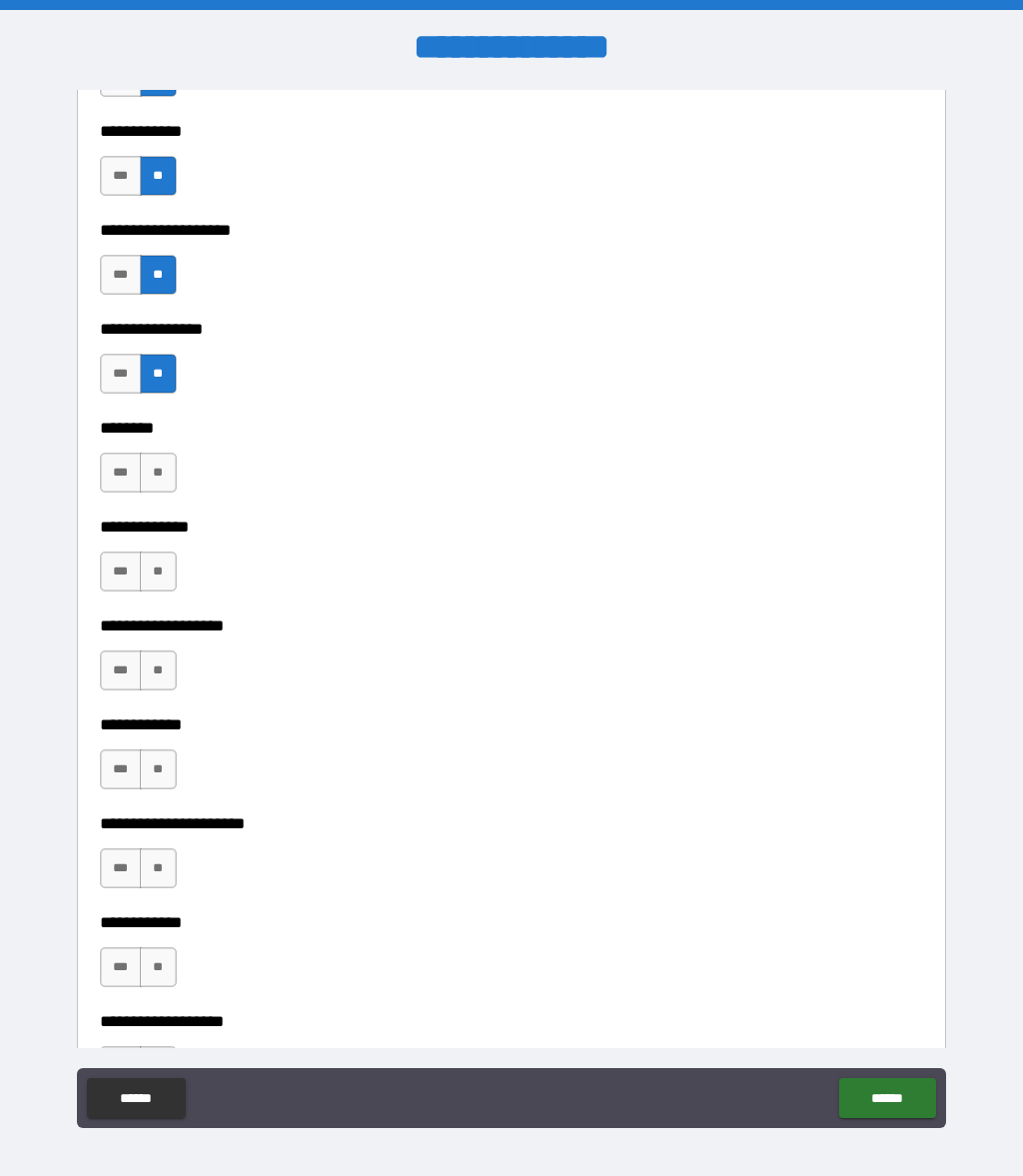 click on "**" at bounding box center (158, 473) 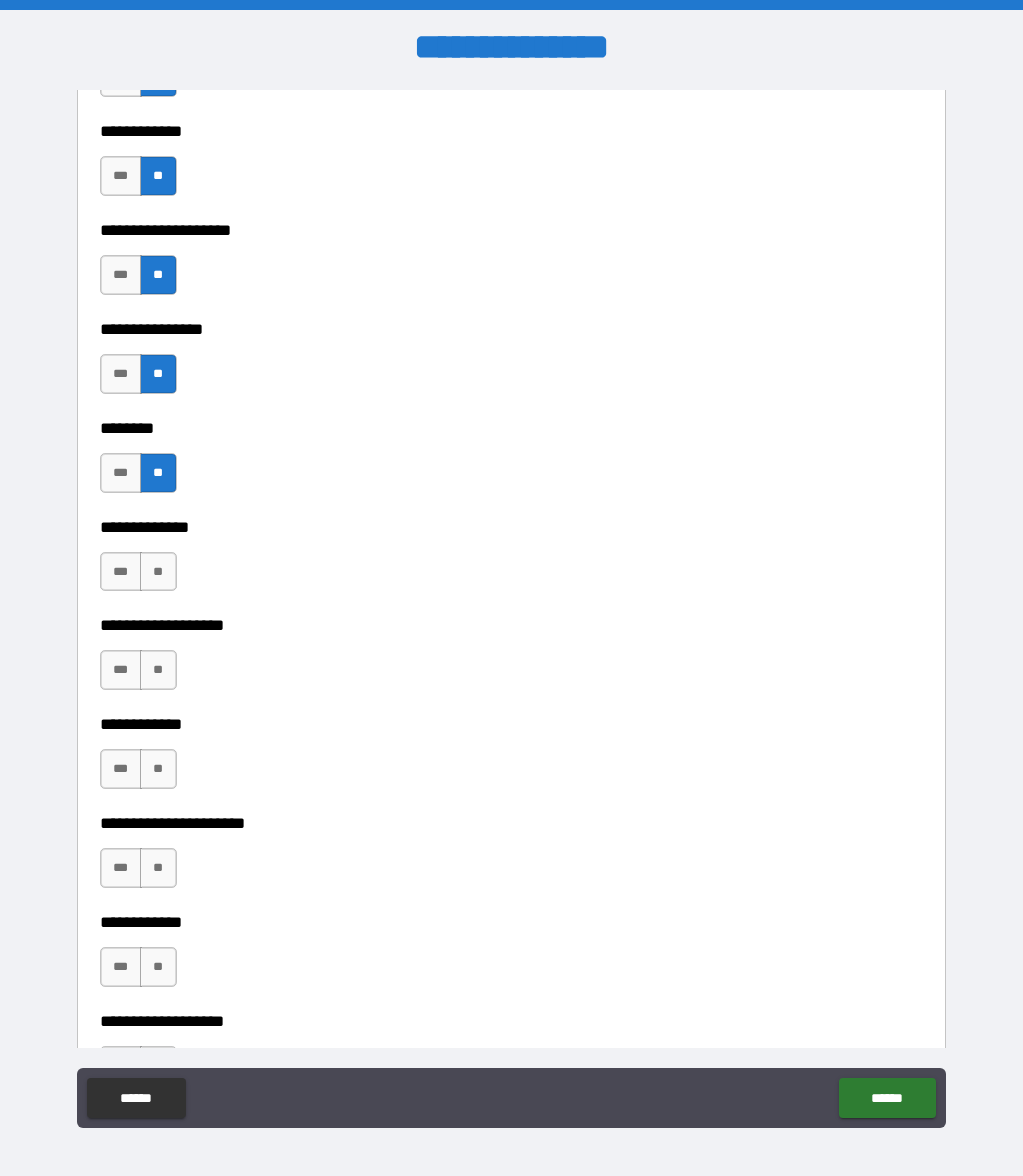 click on "**" at bounding box center [158, 572] 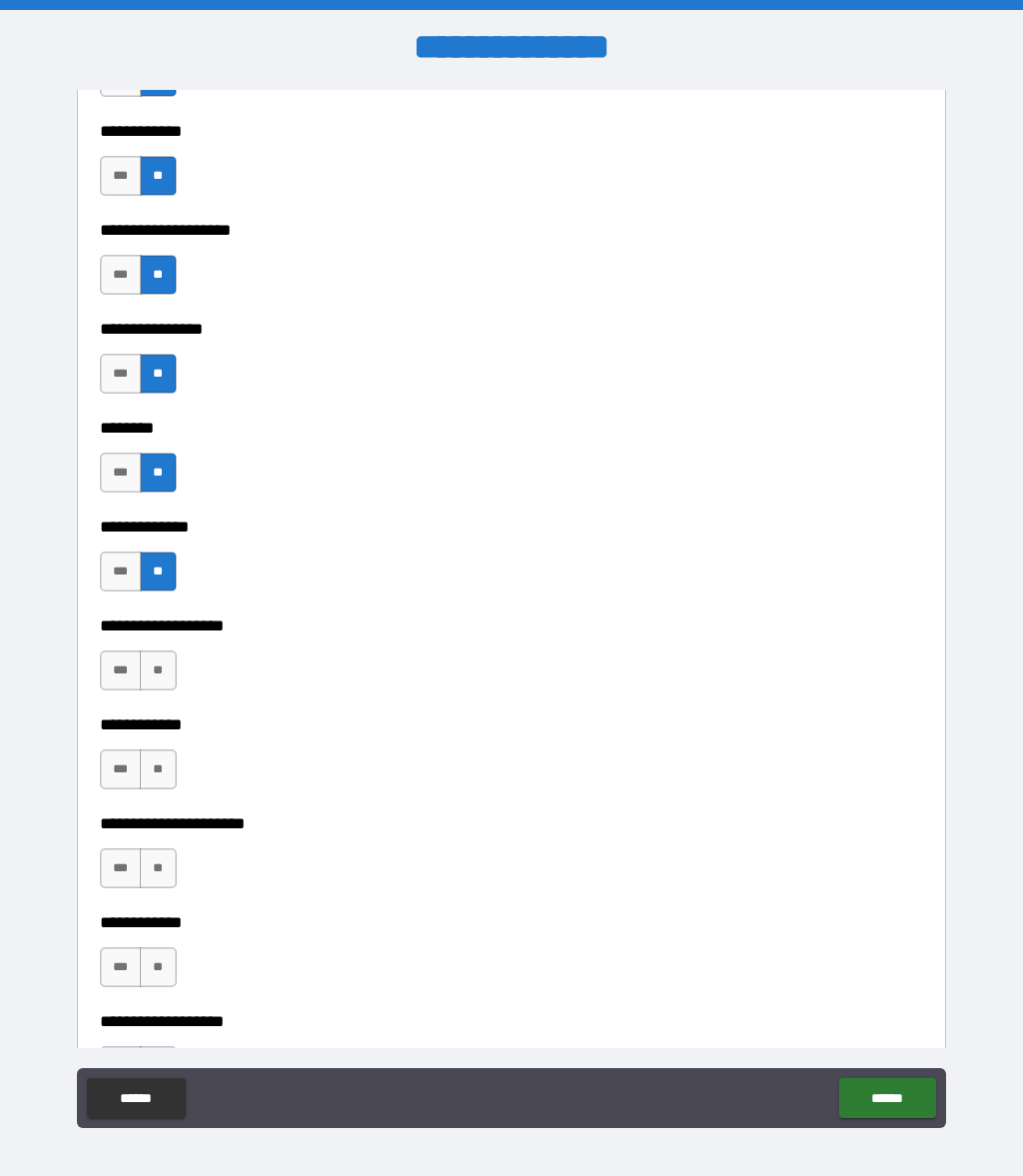 click on "**" at bounding box center [158, 670] 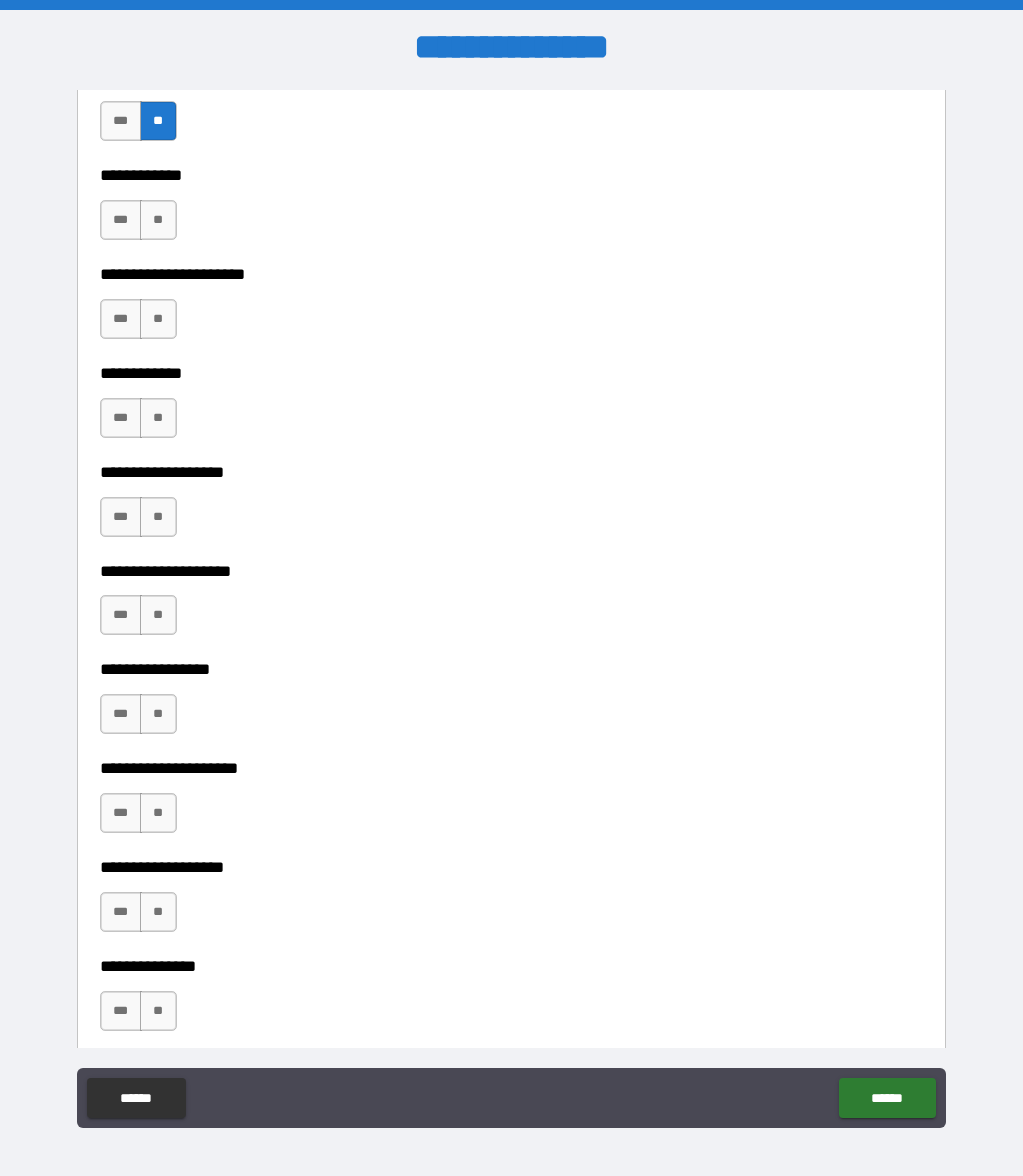 scroll, scrollTop: 7591, scrollLeft: 0, axis: vertical 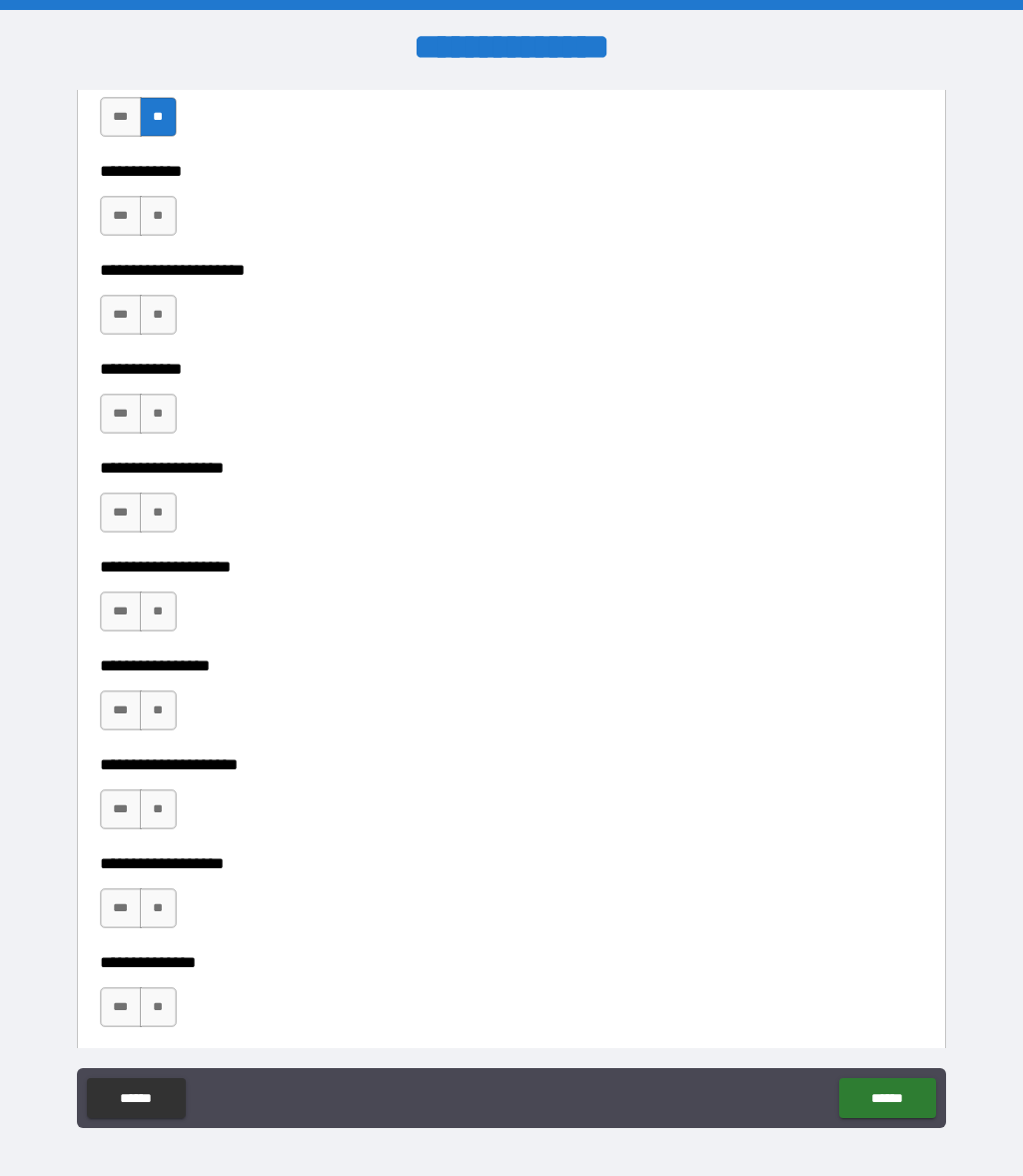 click on "**" at bounding box center (158, 216) 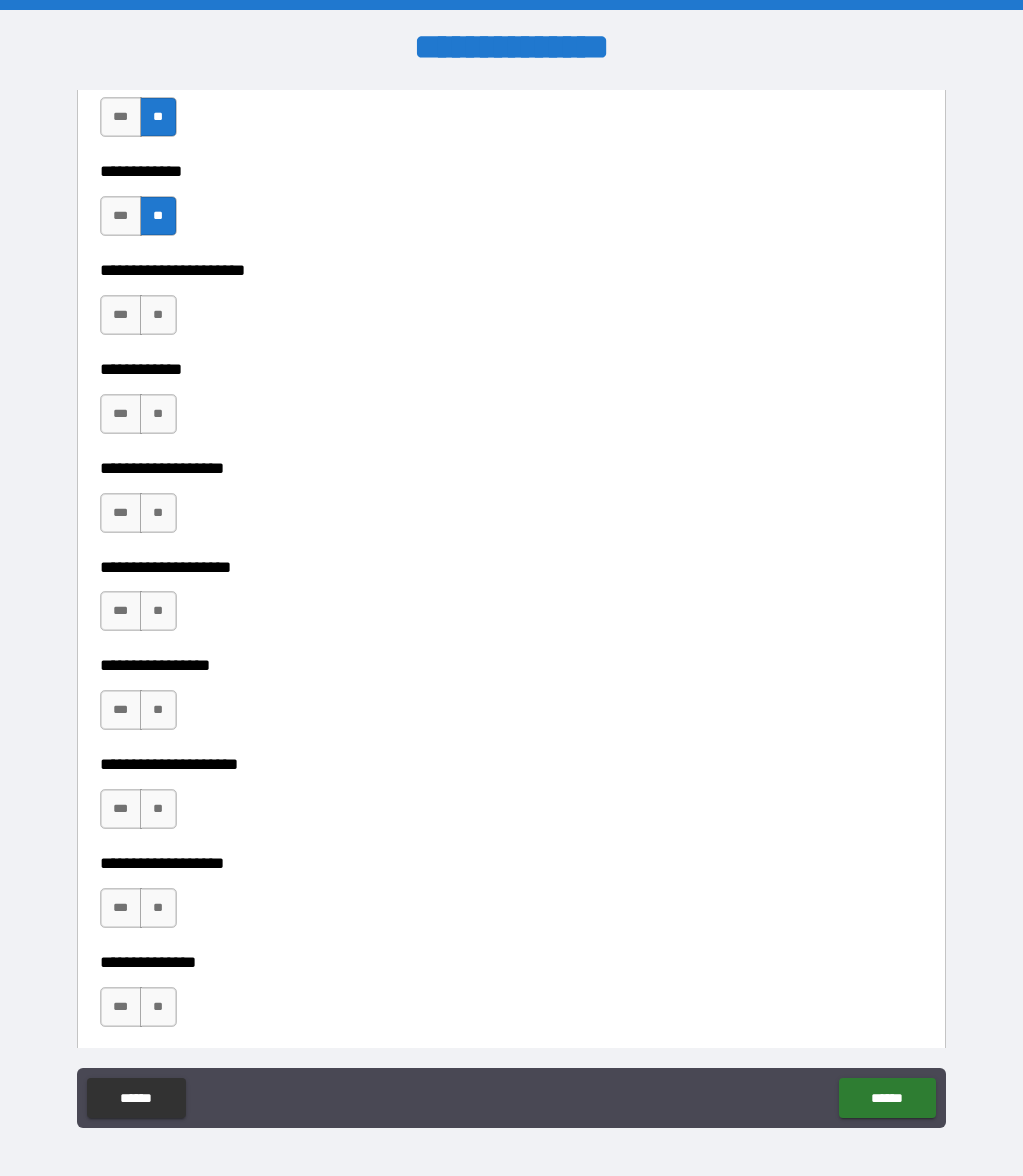 click on "**" at bounding box center (158, 315) 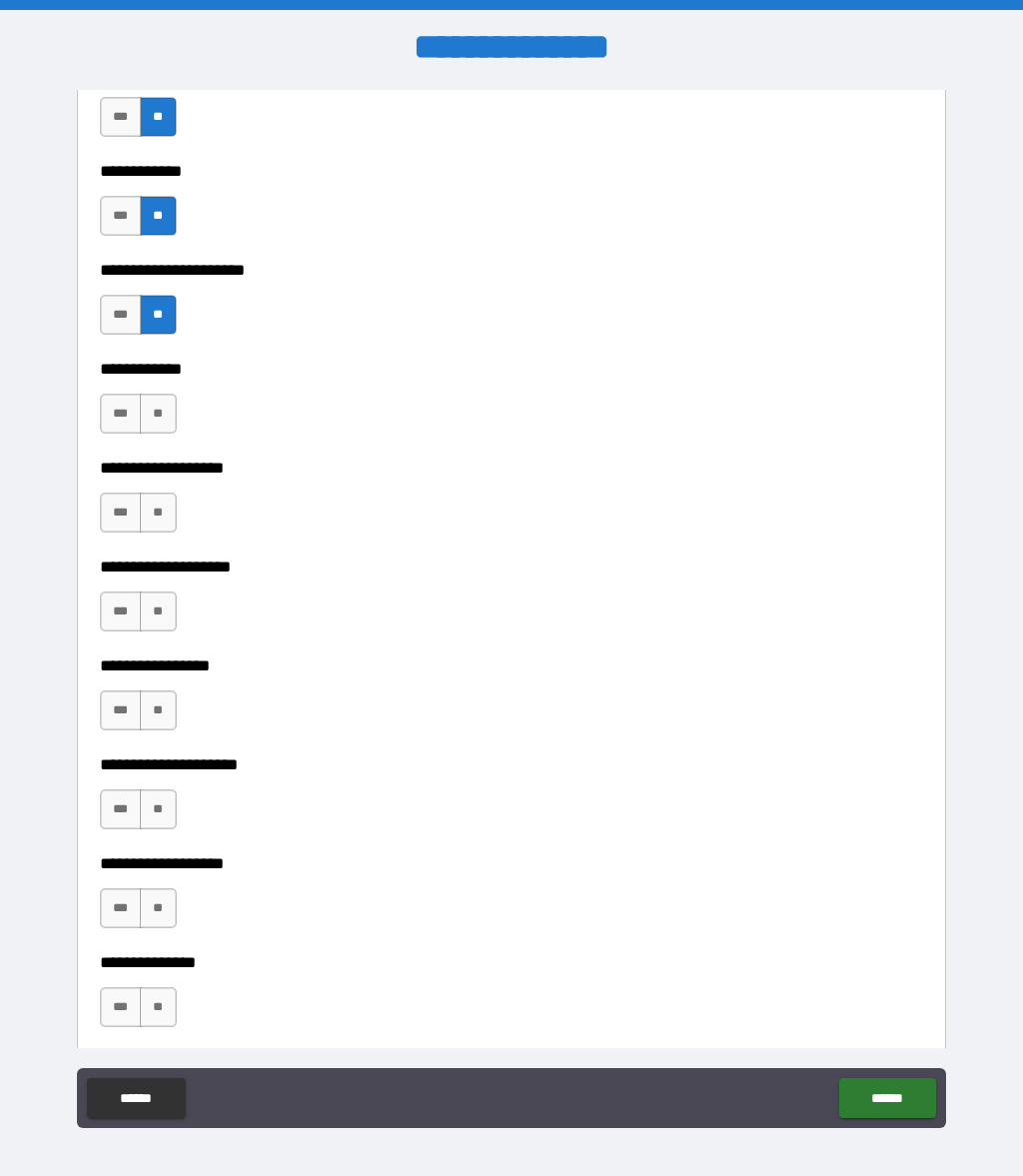 click on "**" at bounding box center [158, 414] 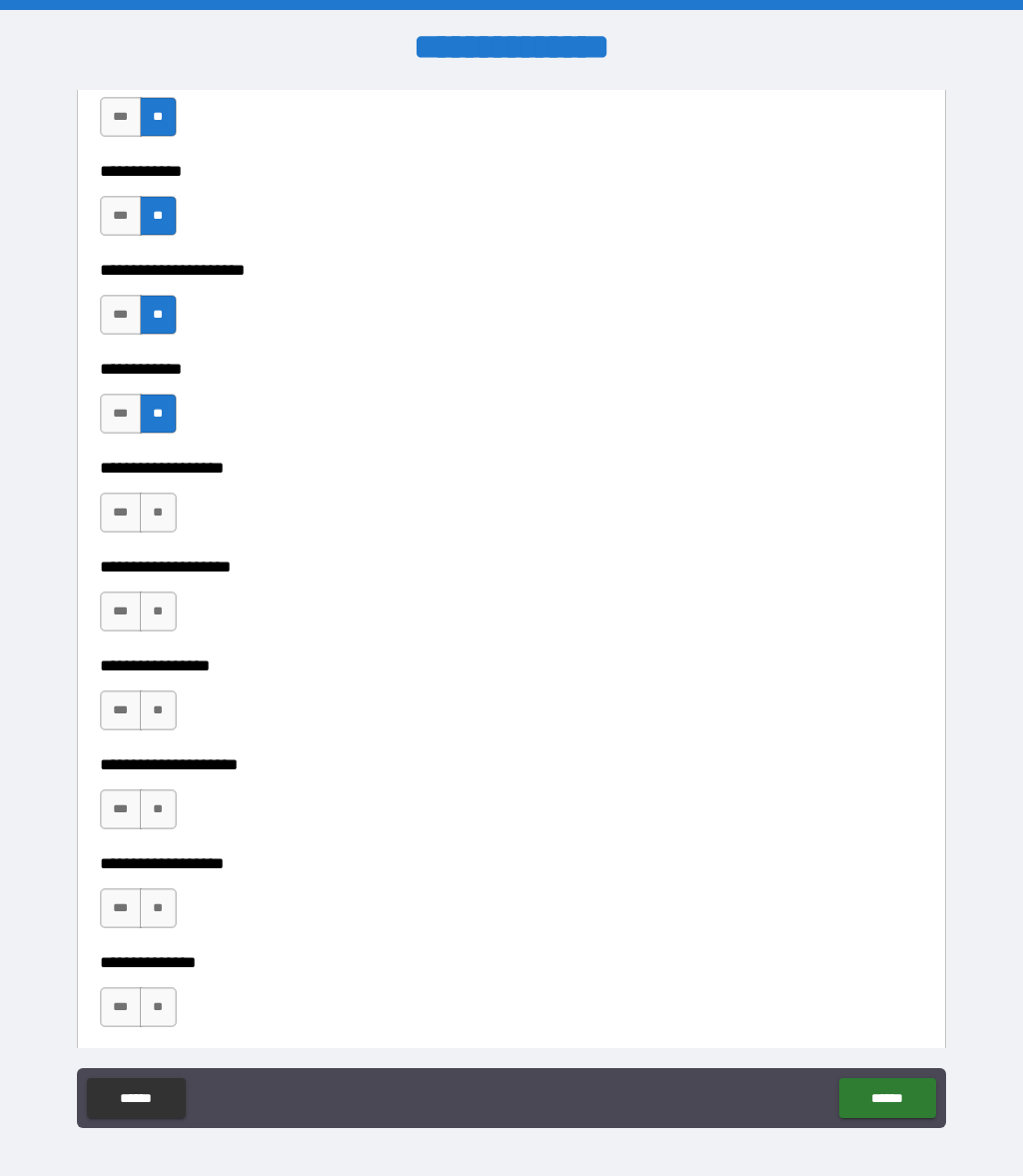 click on "**" at bounding box center (158, 513) 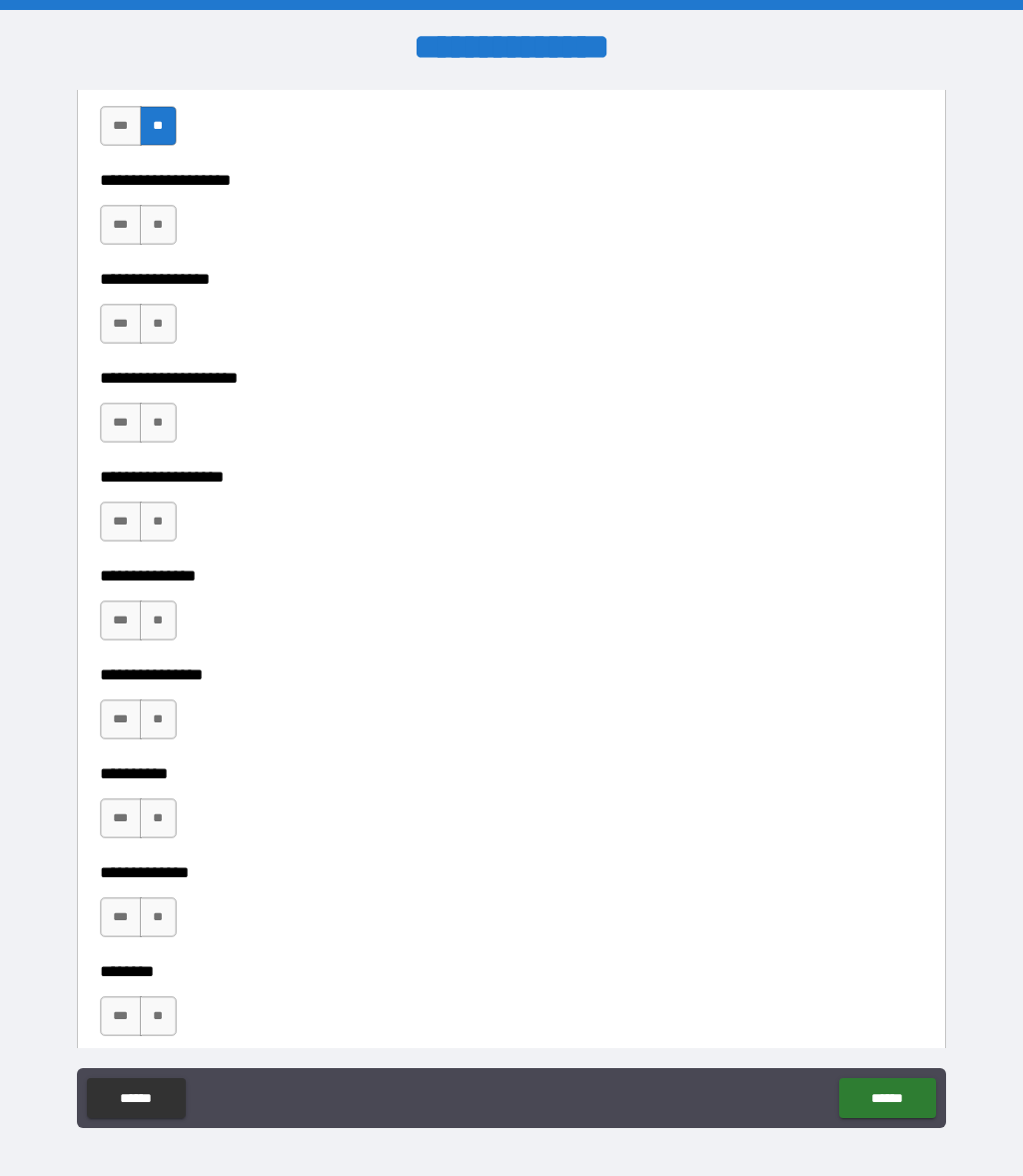 scroll, scrollTop: 7966, scrollLeft: 0, axis: vertical 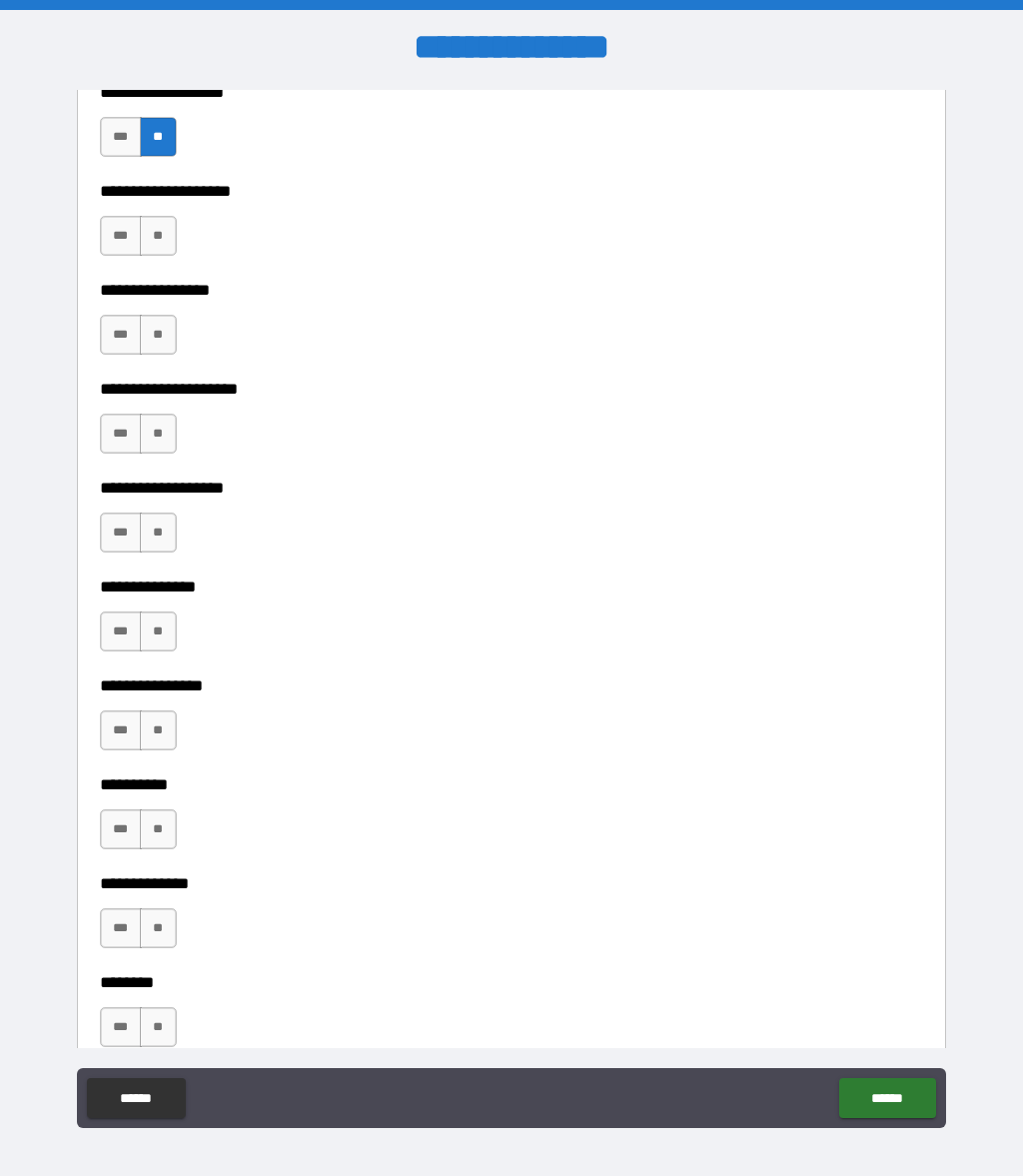 click on "**" at bounding box center (158, 236) 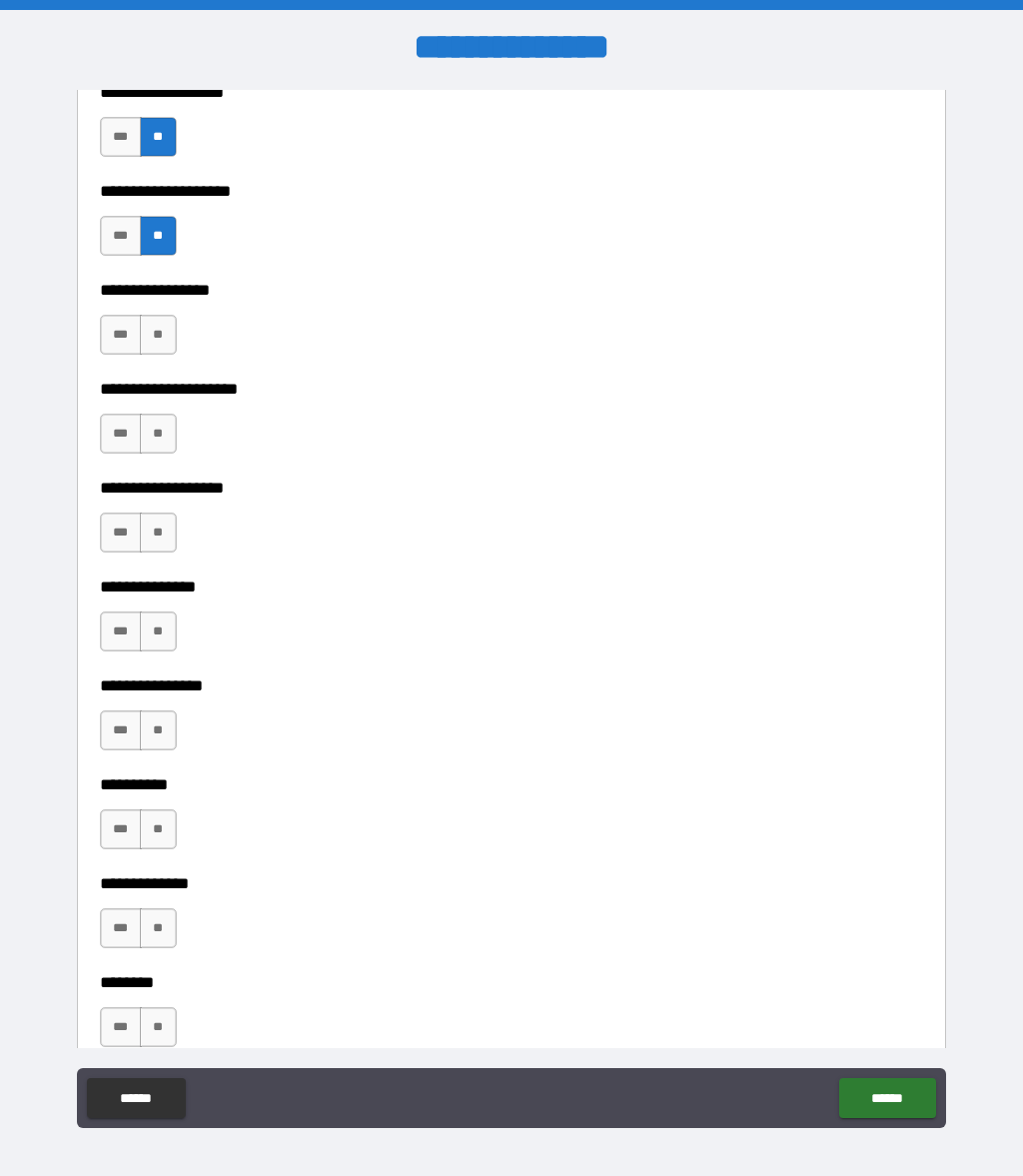 click on "**" at bounding box center (158, 335) 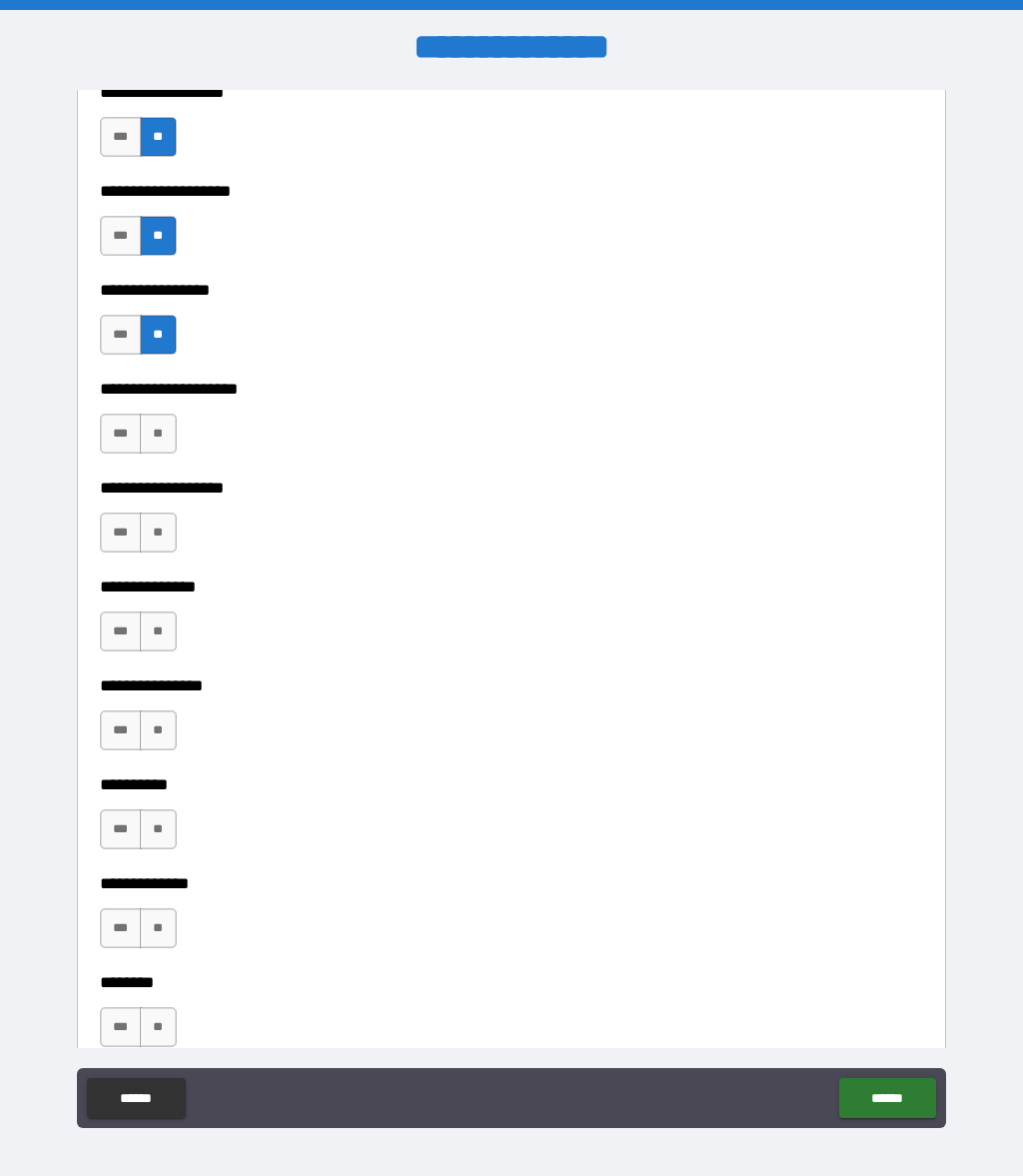 click on "**" at bounding box center (158, 434) 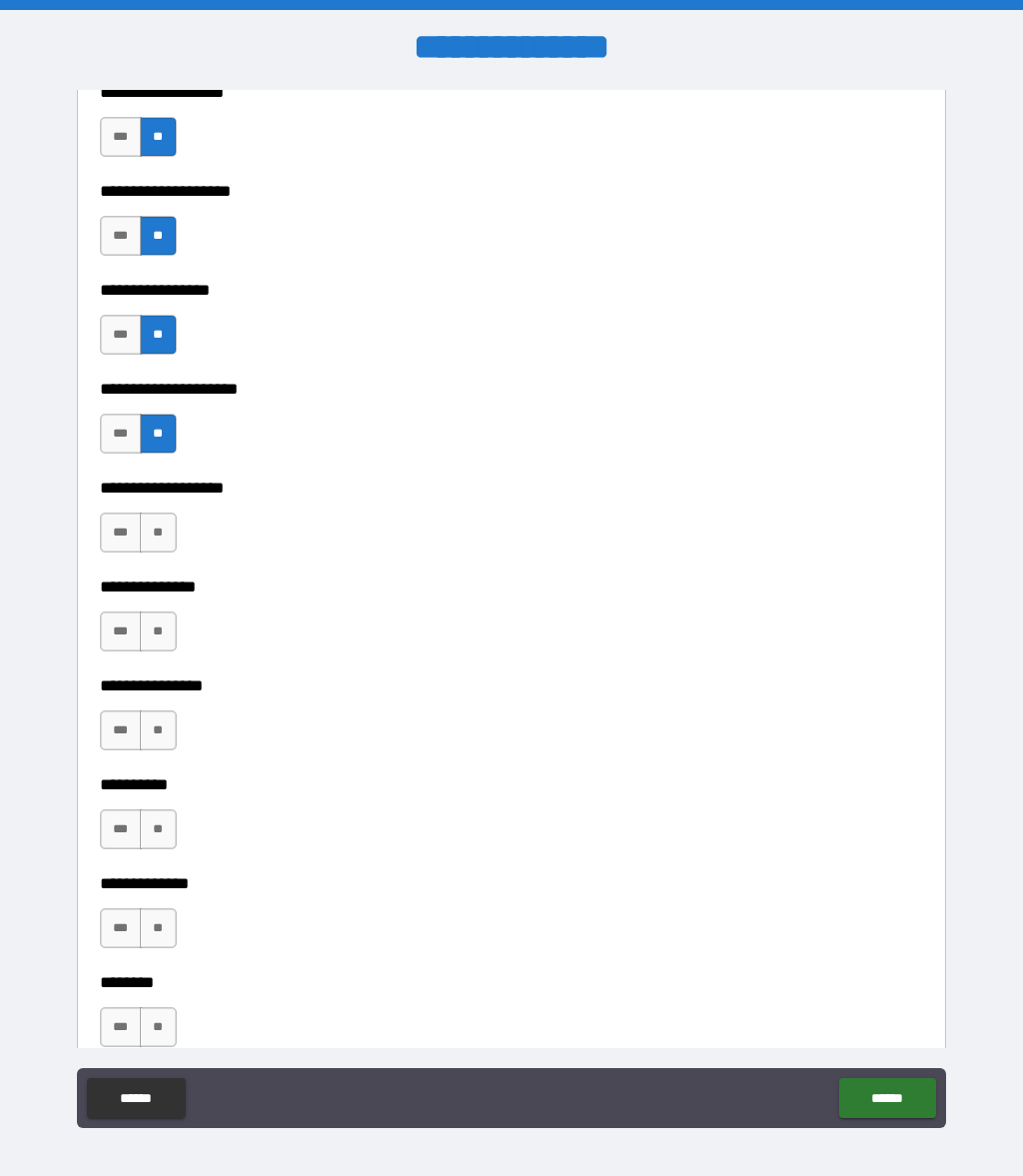 click on "**" at bounding box center (158, 533) 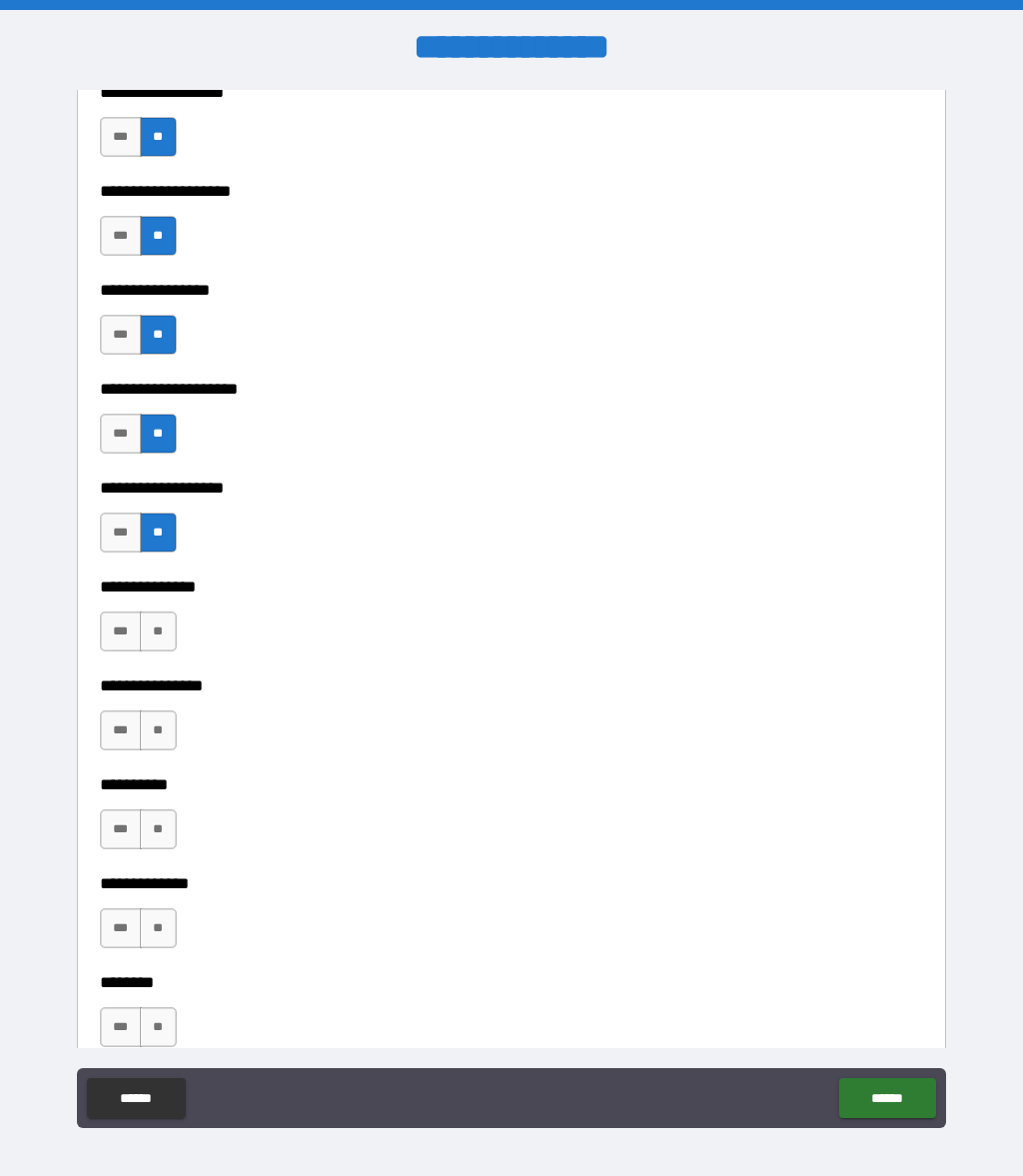 click on "**" at bounding box center [158, 631] 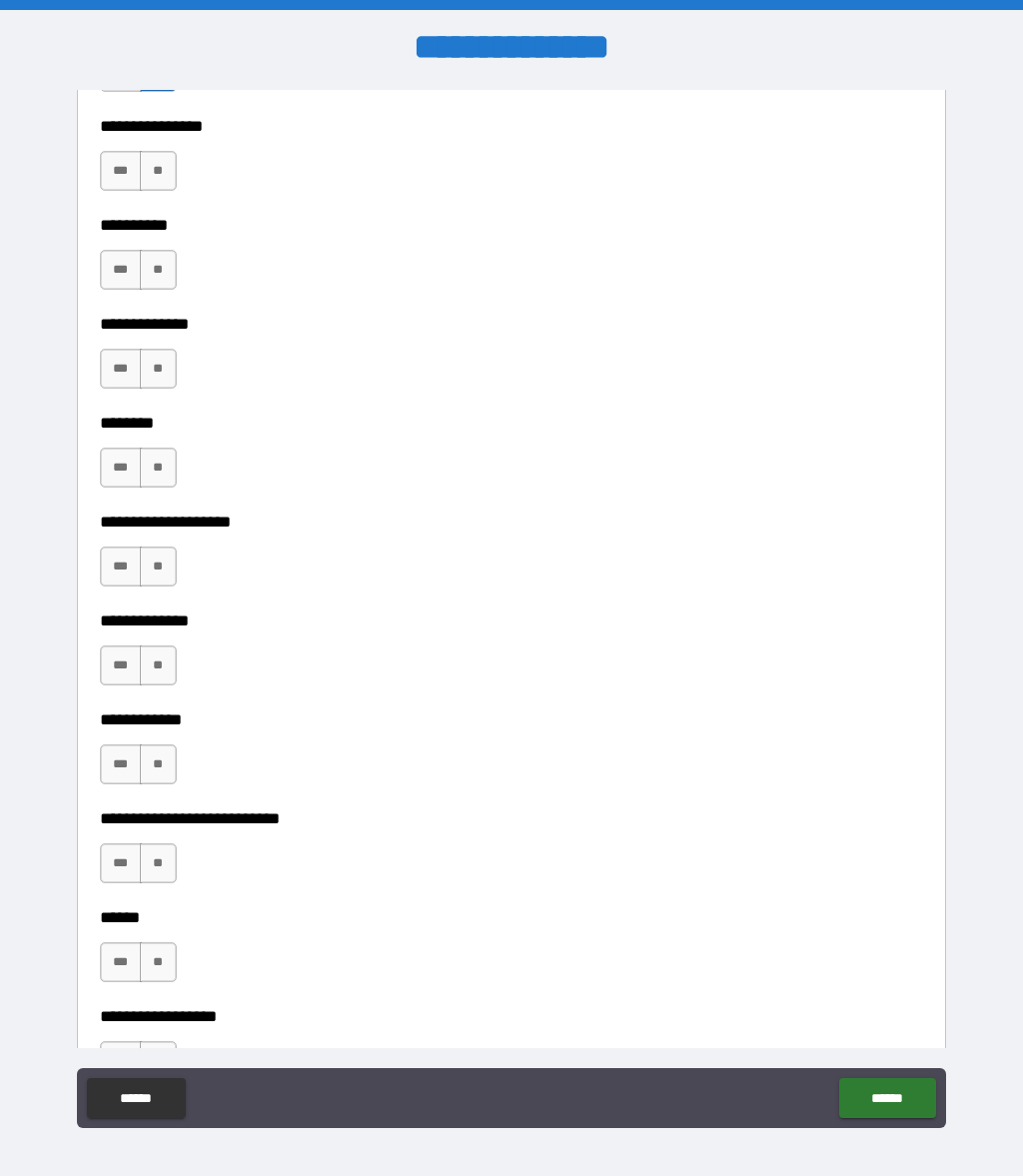scroll, scrollTop: 8530, scrollLeft: 0, axis: vertical 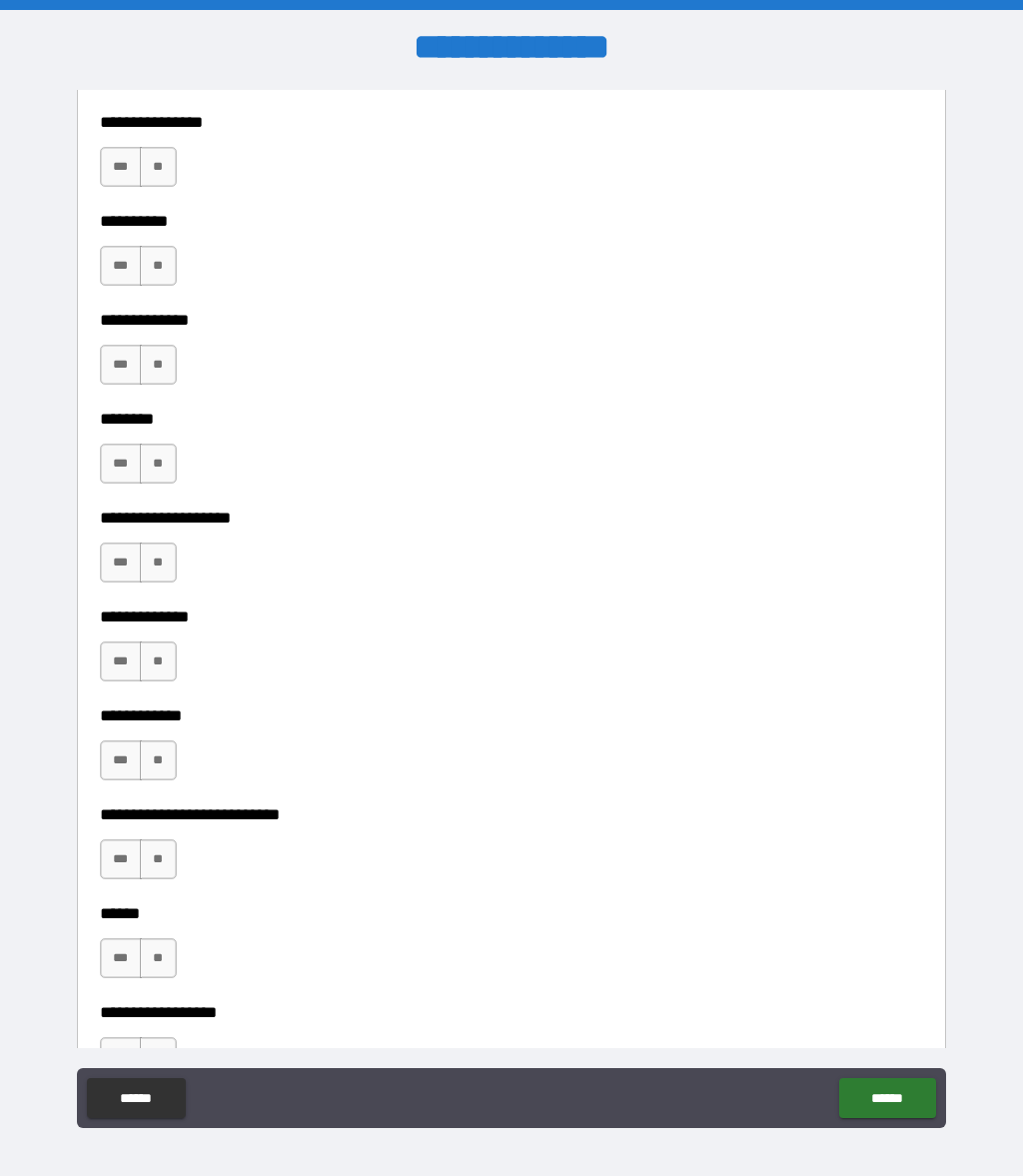 click on "**" at bounding box center [158, 167] 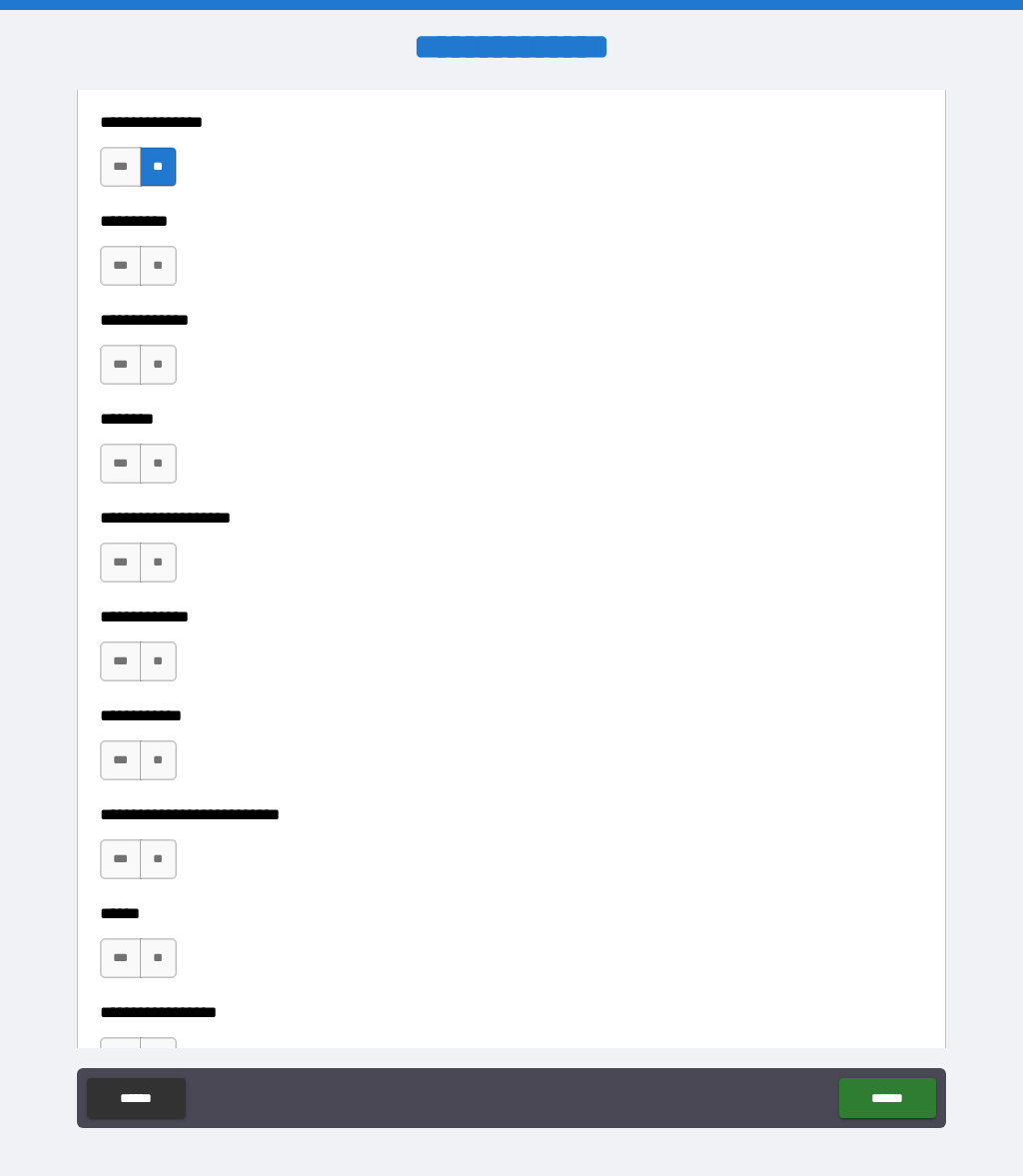 click on "**" at bounding box center (158, 266) 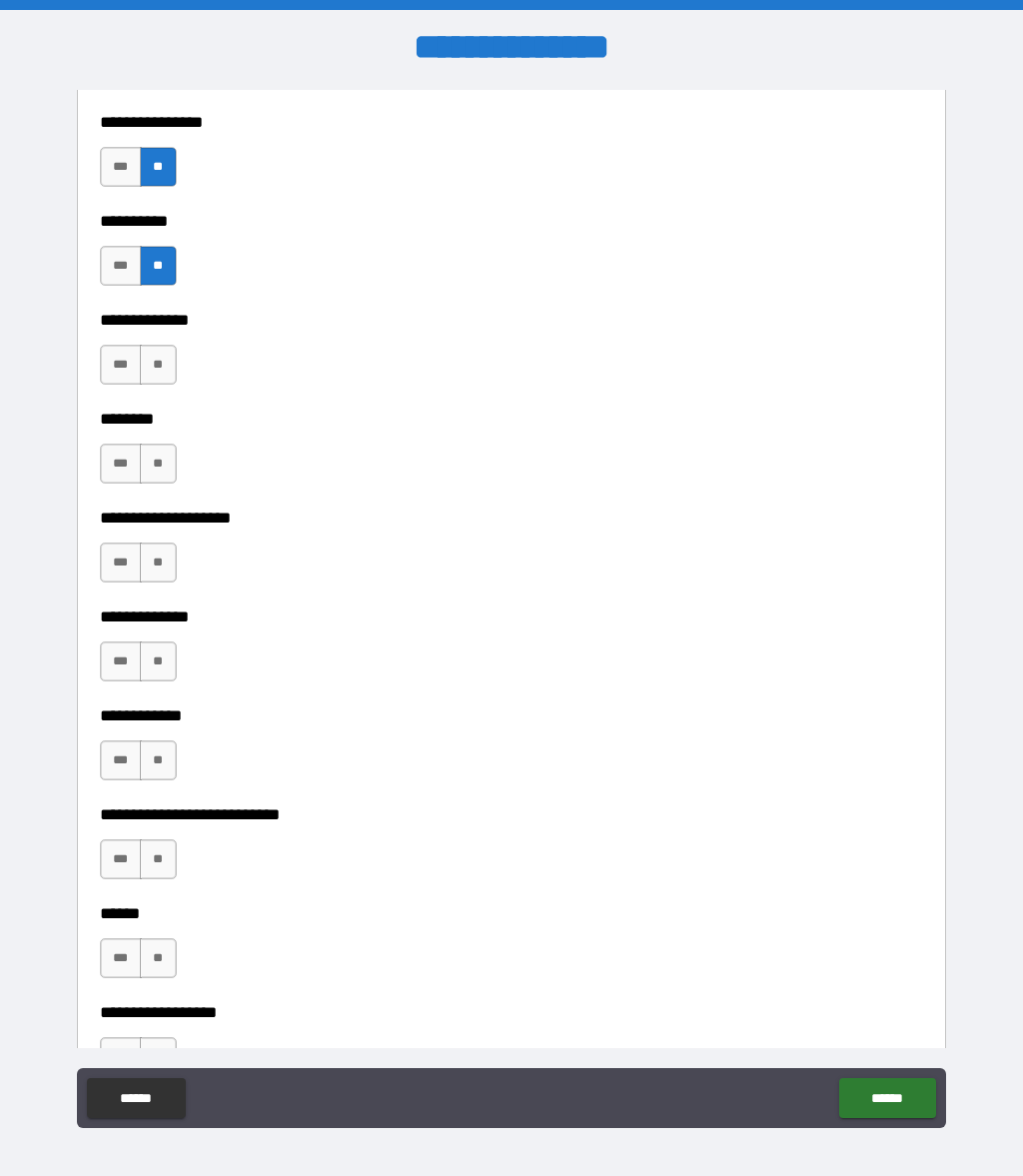 click on "**" at bounding box center (158, 365) 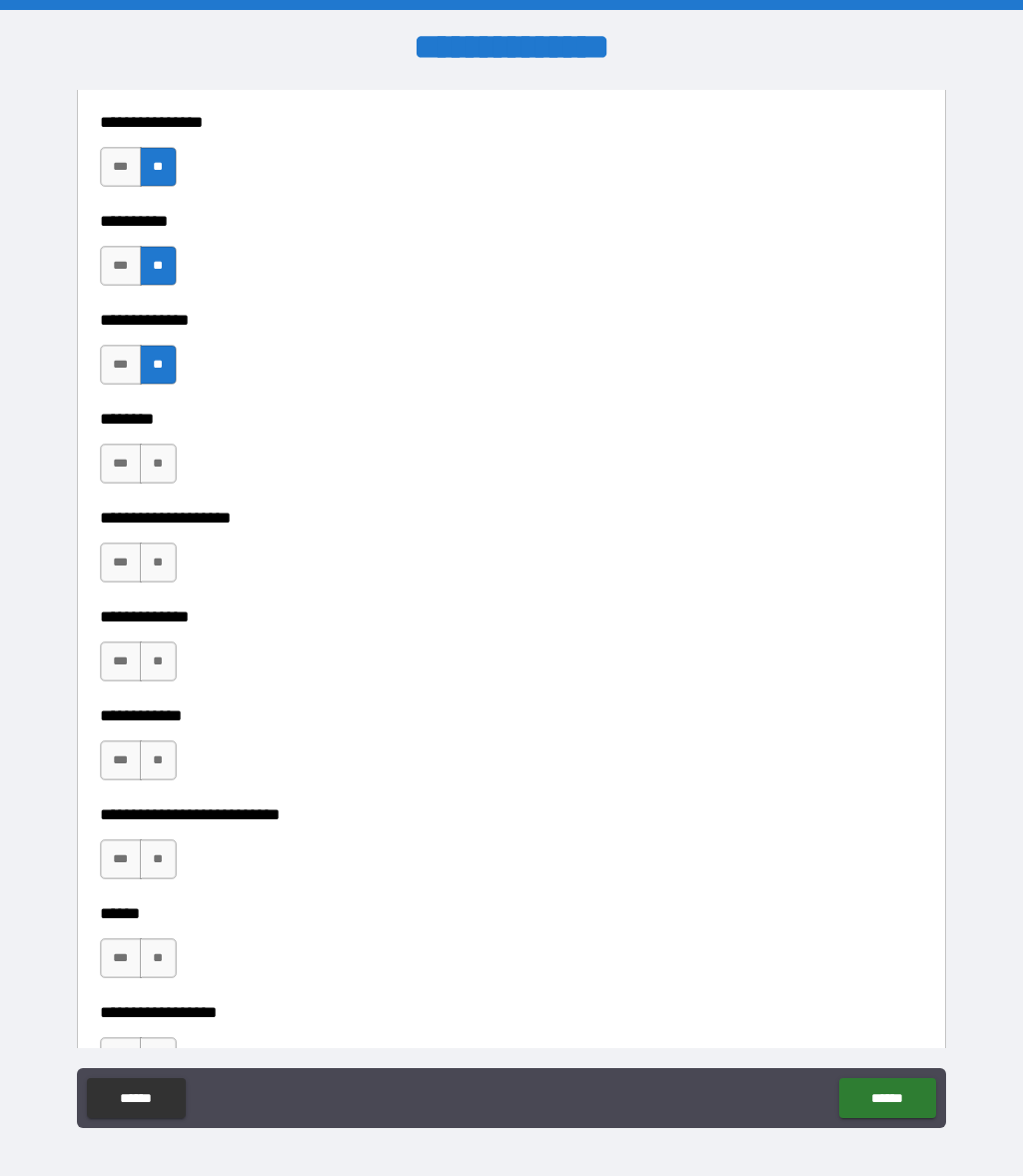 click on "**" at bounding box center [158, 464] 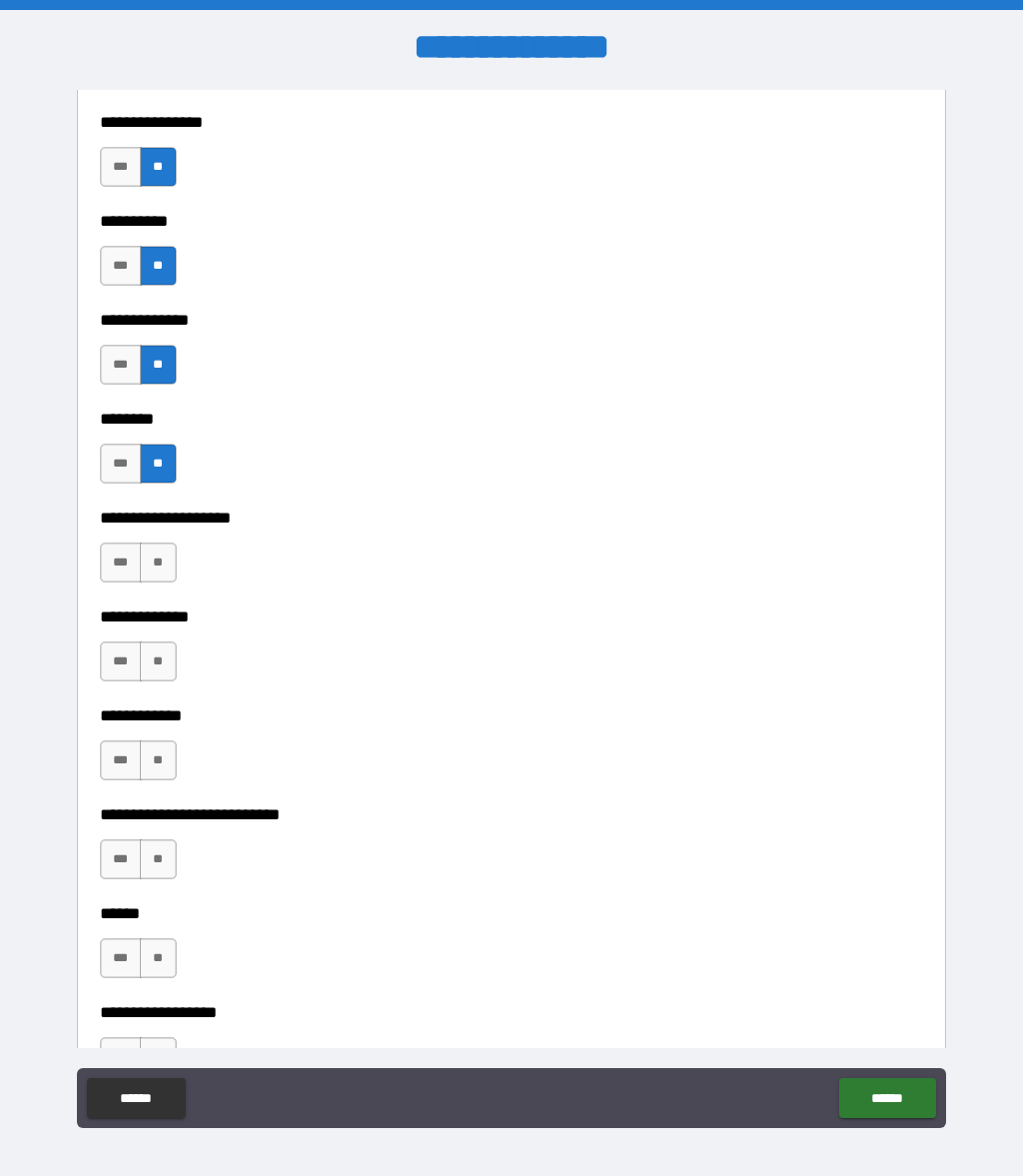 click on "***" at bounding box center [121, 464] 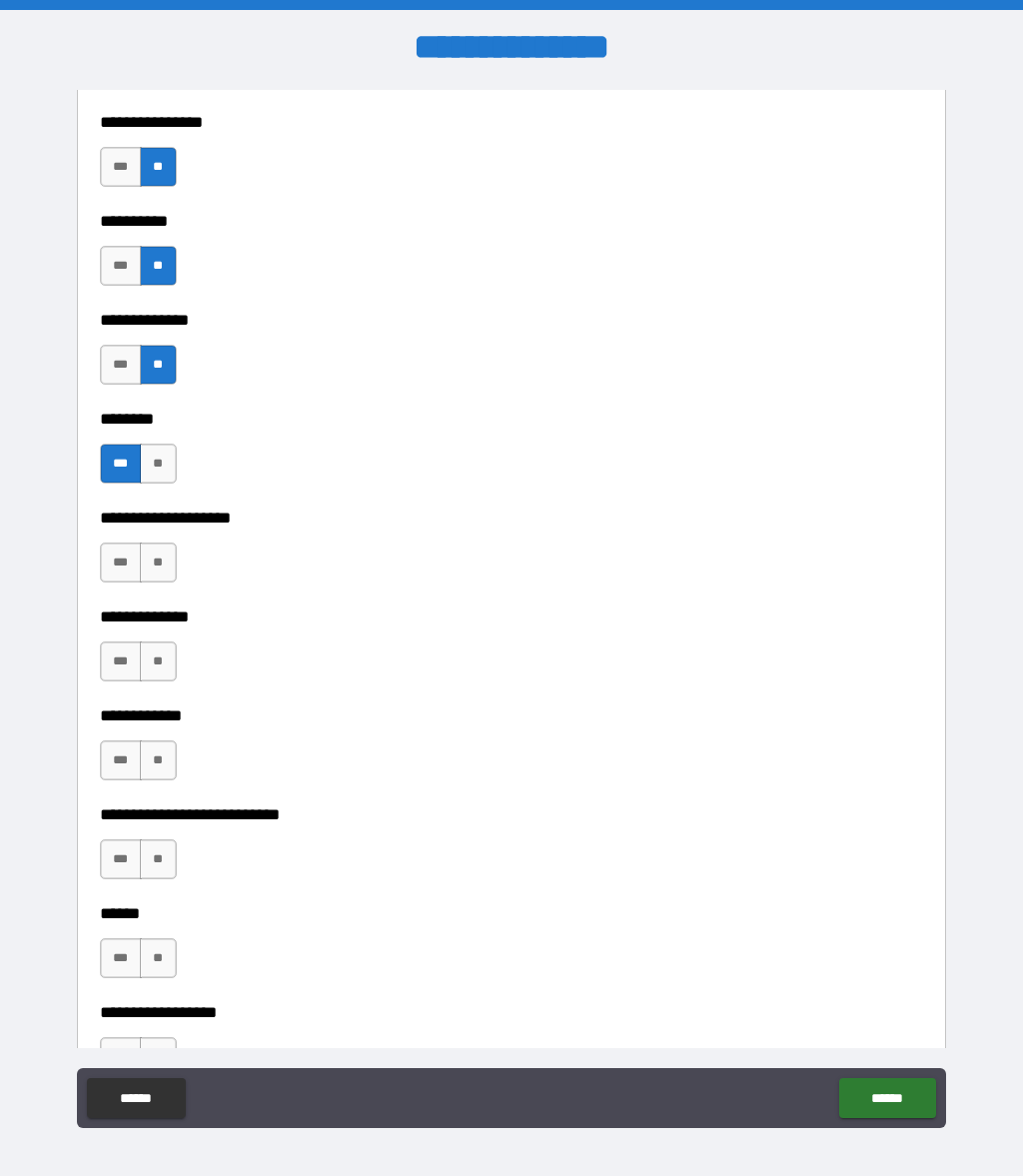 click on "**" at bounding box center [158, 563] 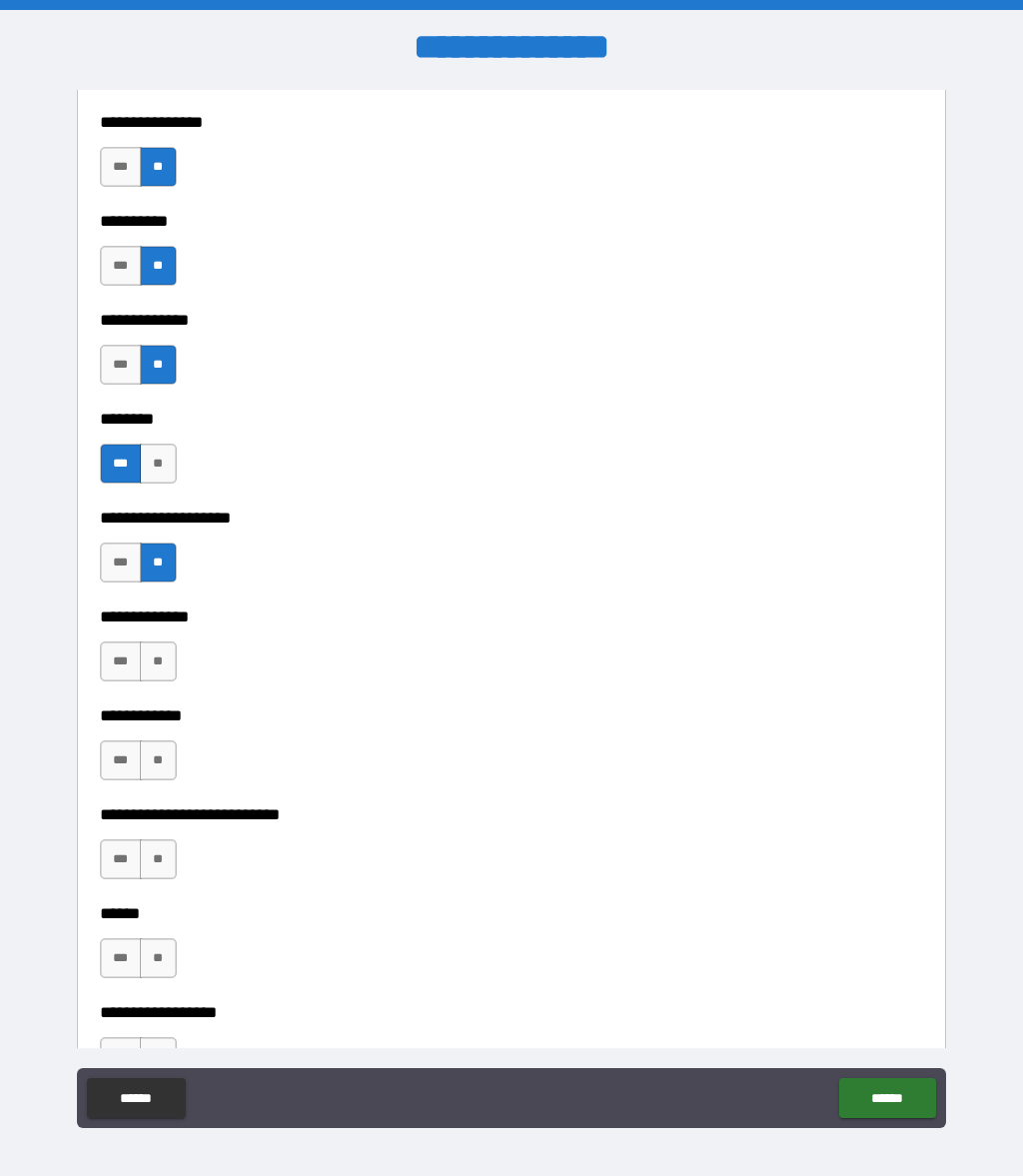 click on "**" at bounding box center (158, 661) 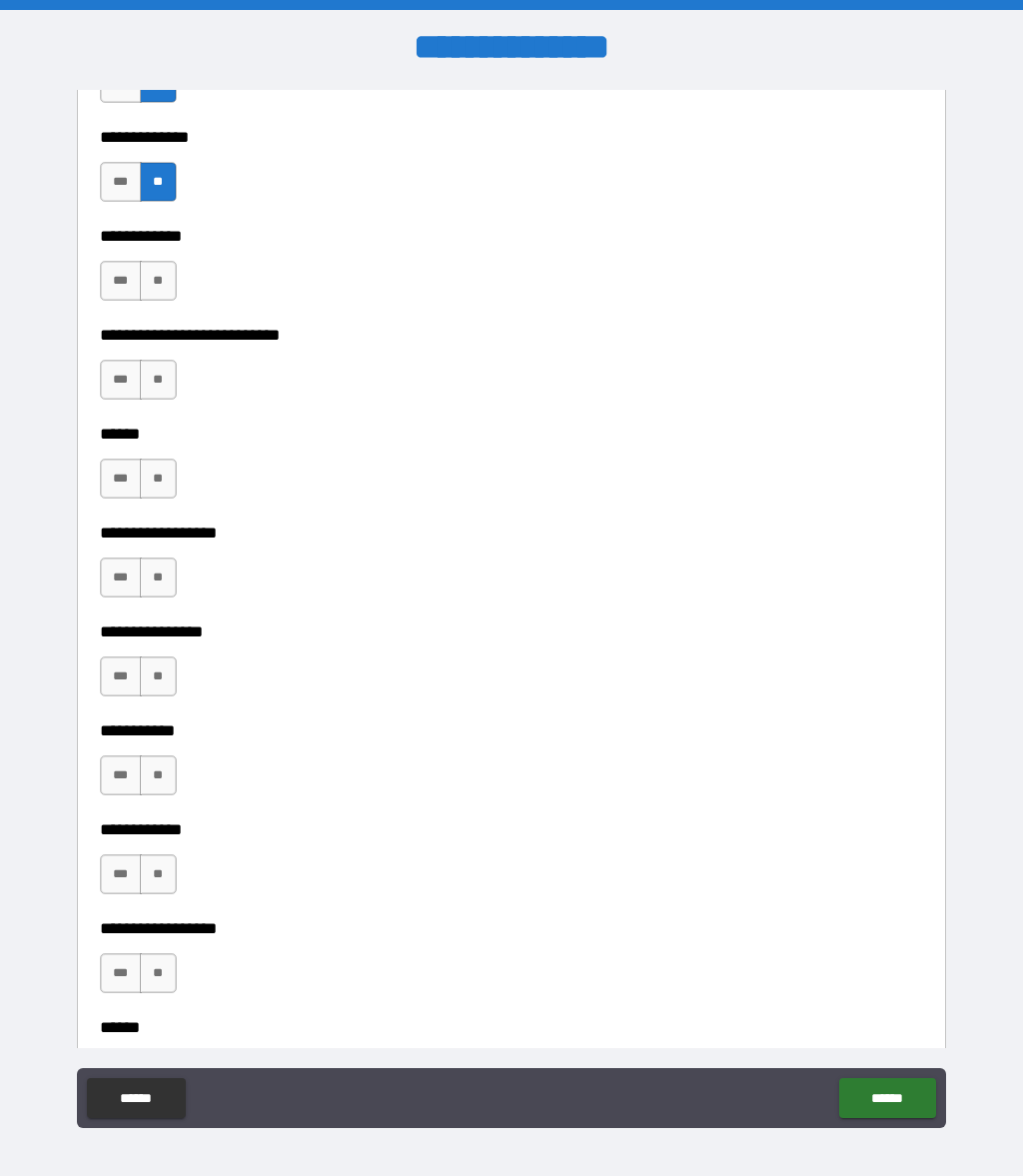 scroll, scrollTop: 9011, scrollLeft: 0, axis: vertical 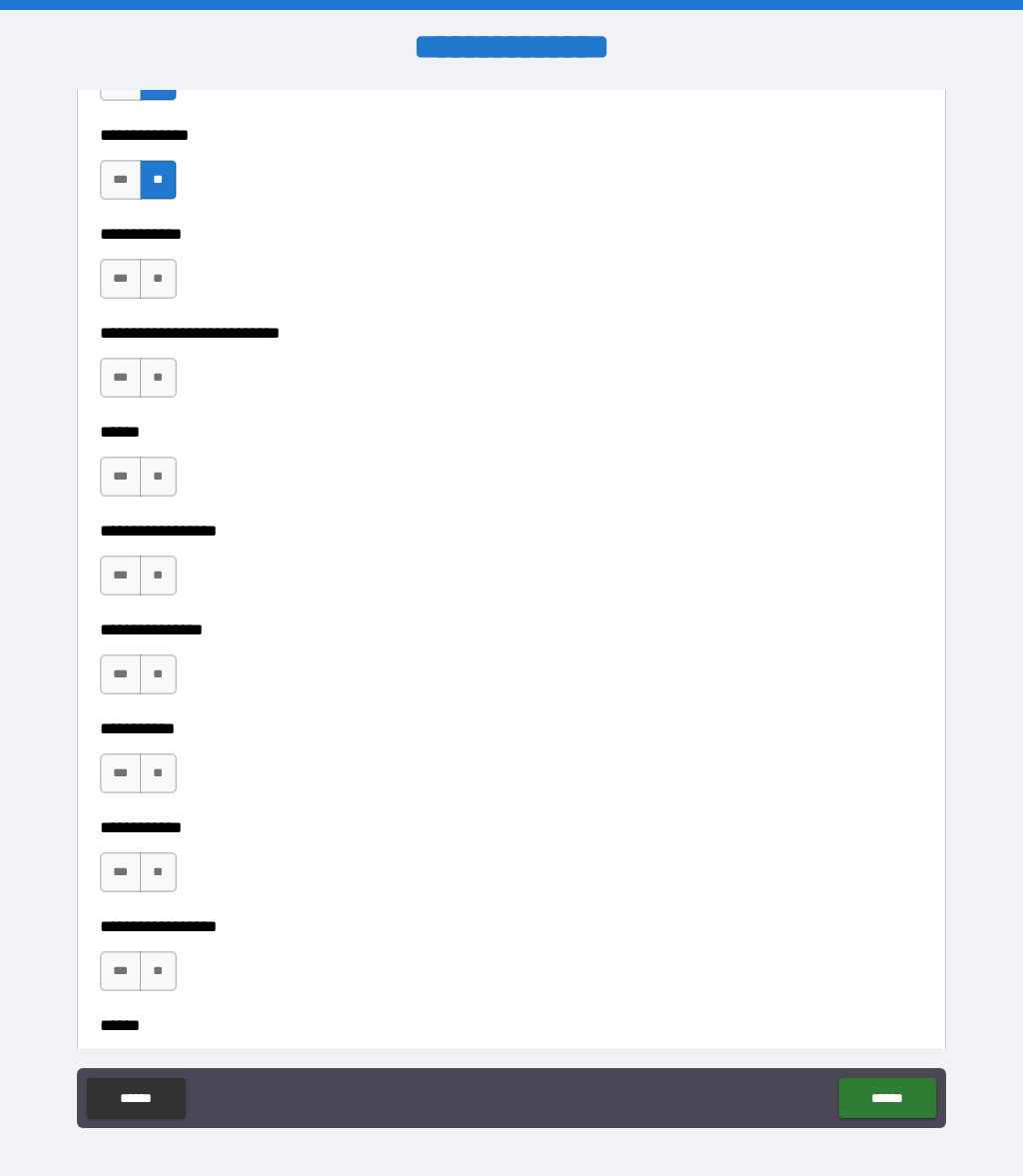 click on "**" at bounding box center (158, 279) 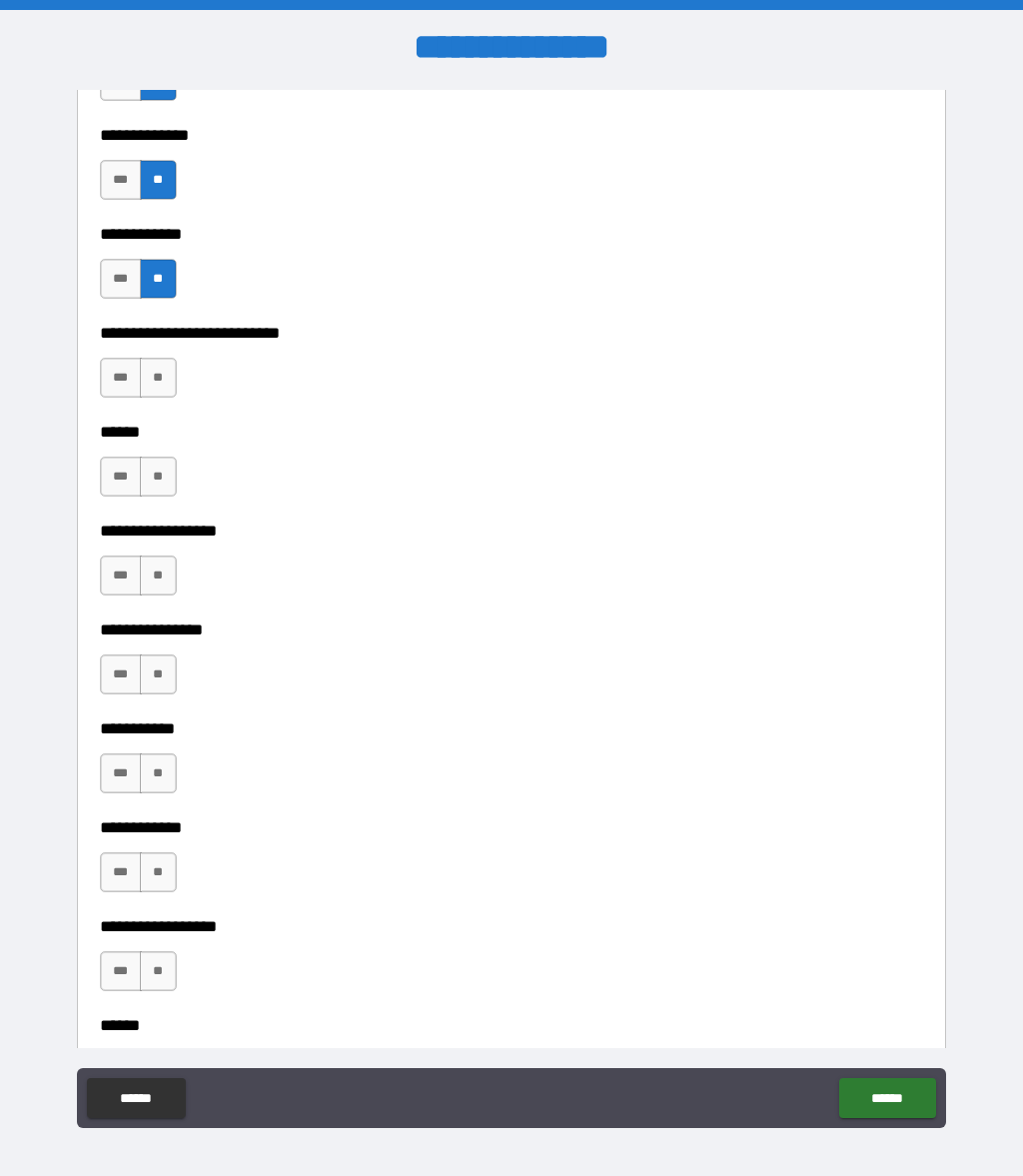 click on "**" at bounding box center [158, 378] 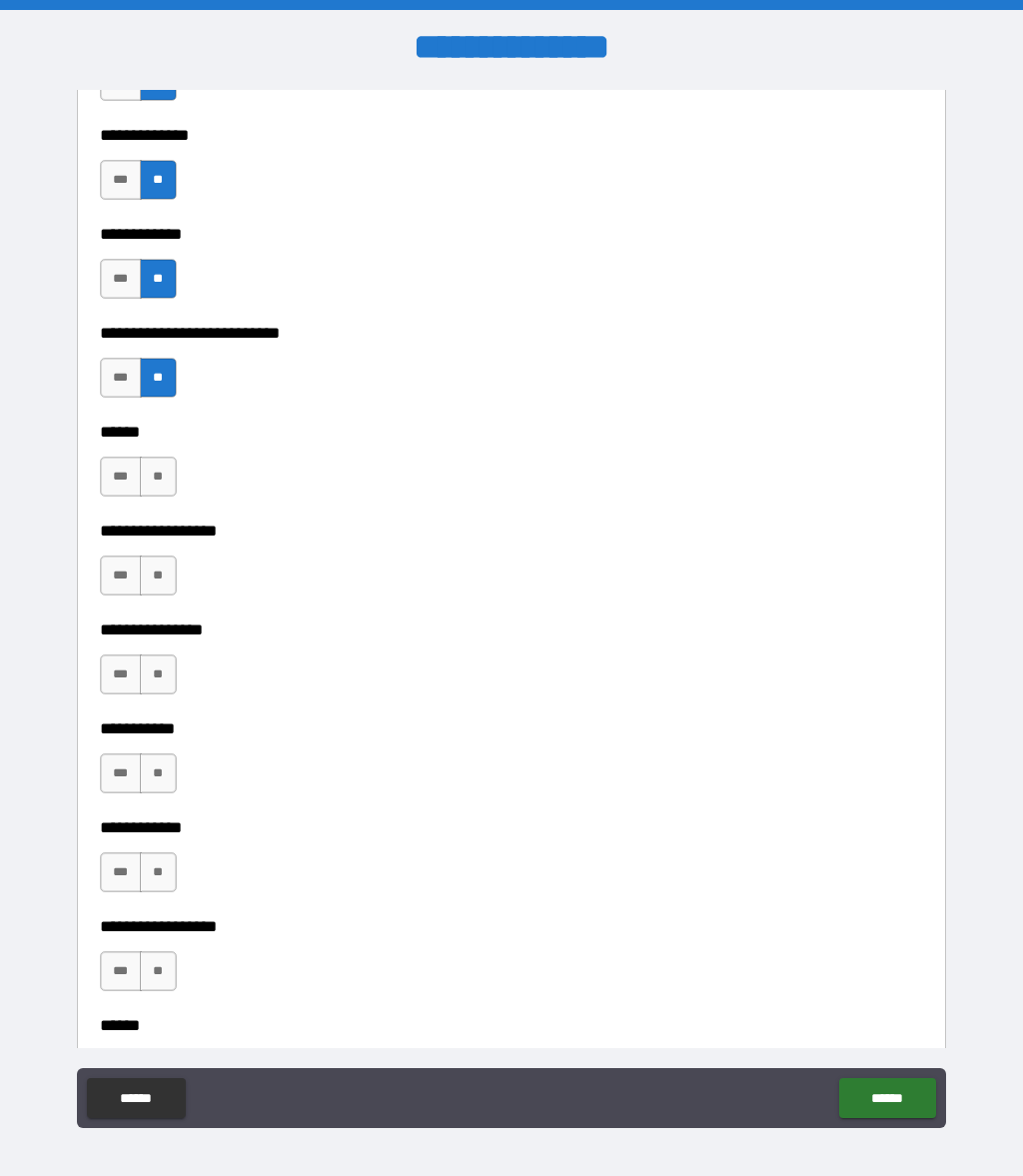 click on "**" at bounding box center (158, 477) 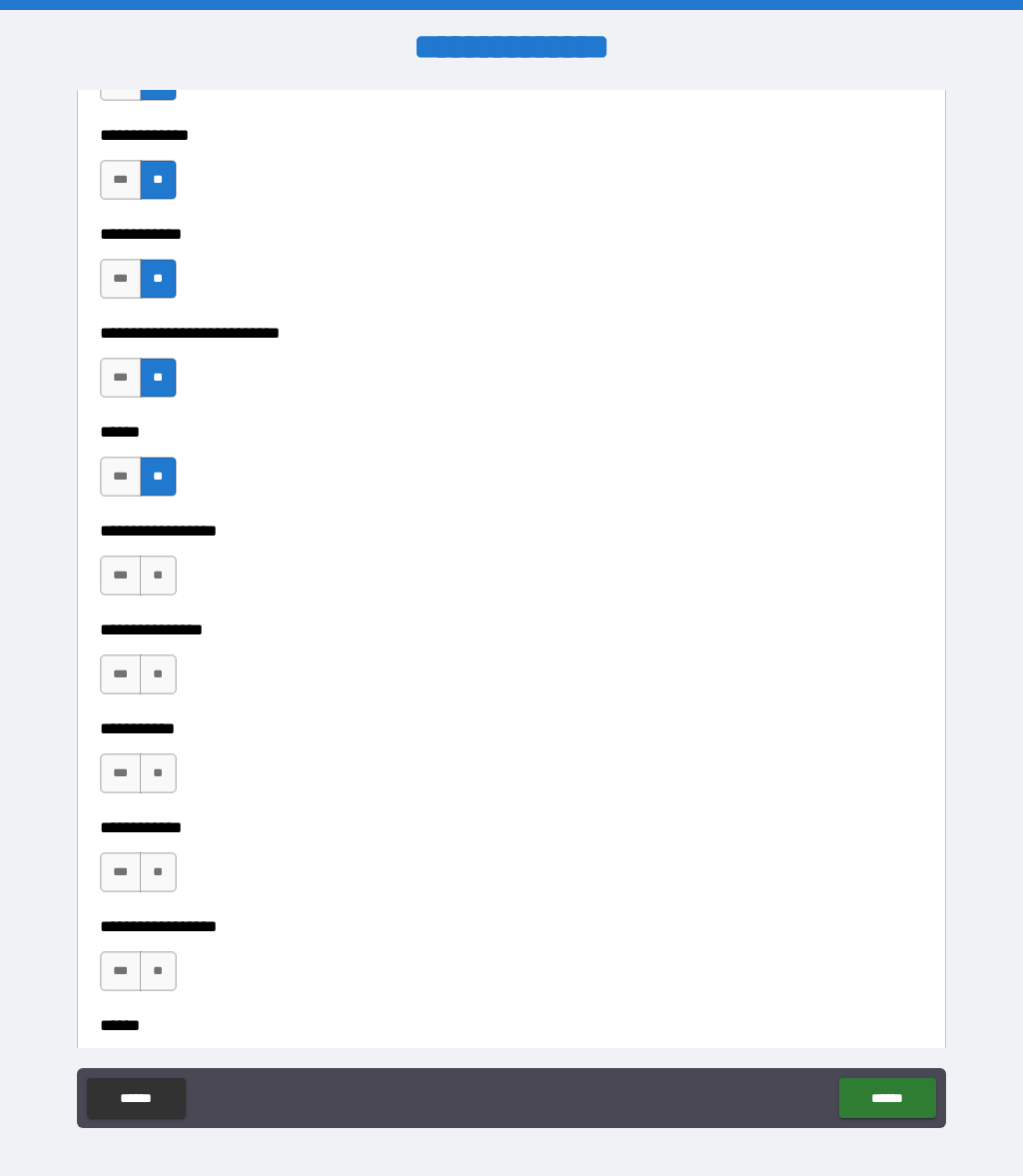 click on "**" at bounding box center [158, 576] 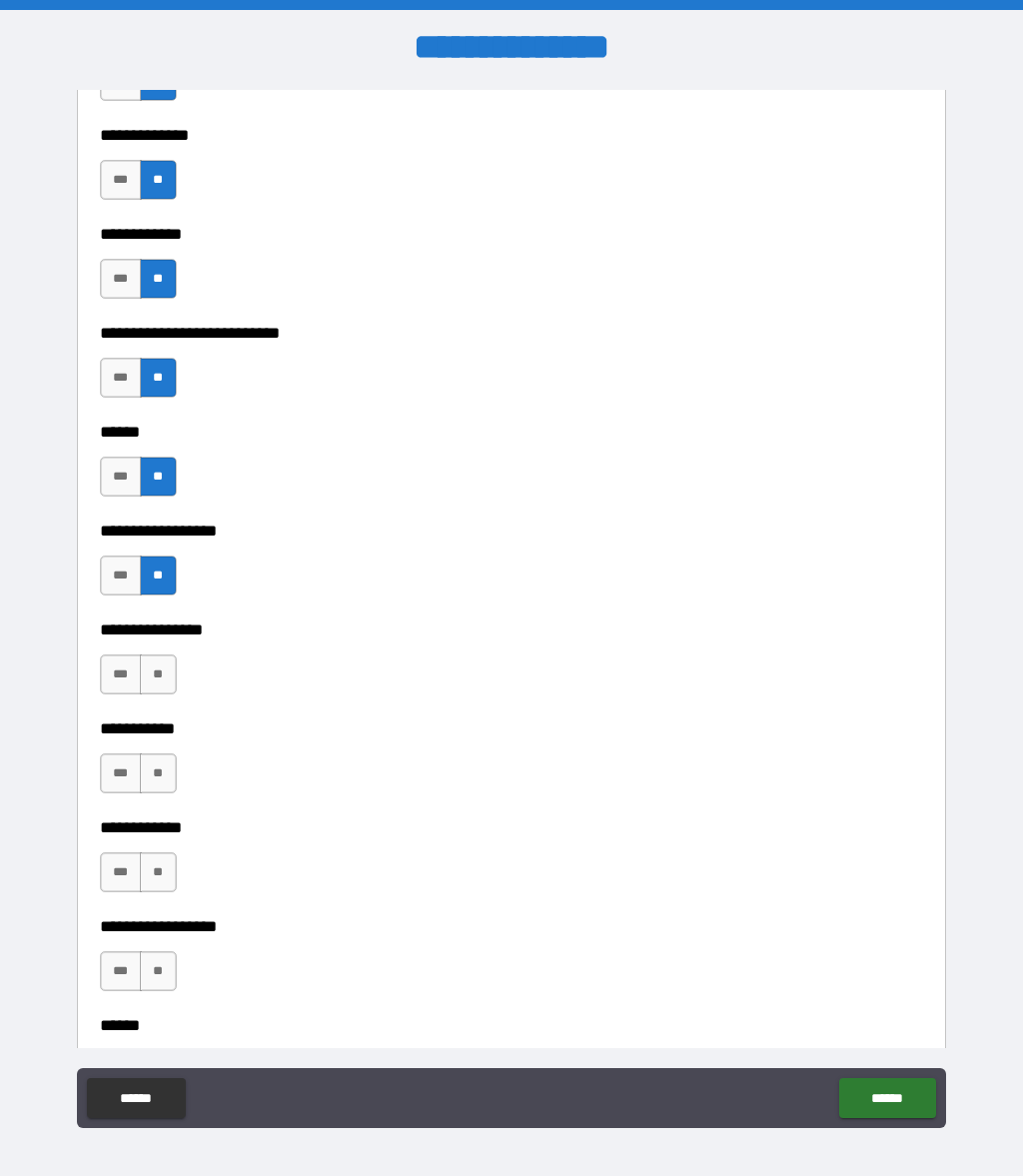 click on "**" at bounding box center [158, 674] 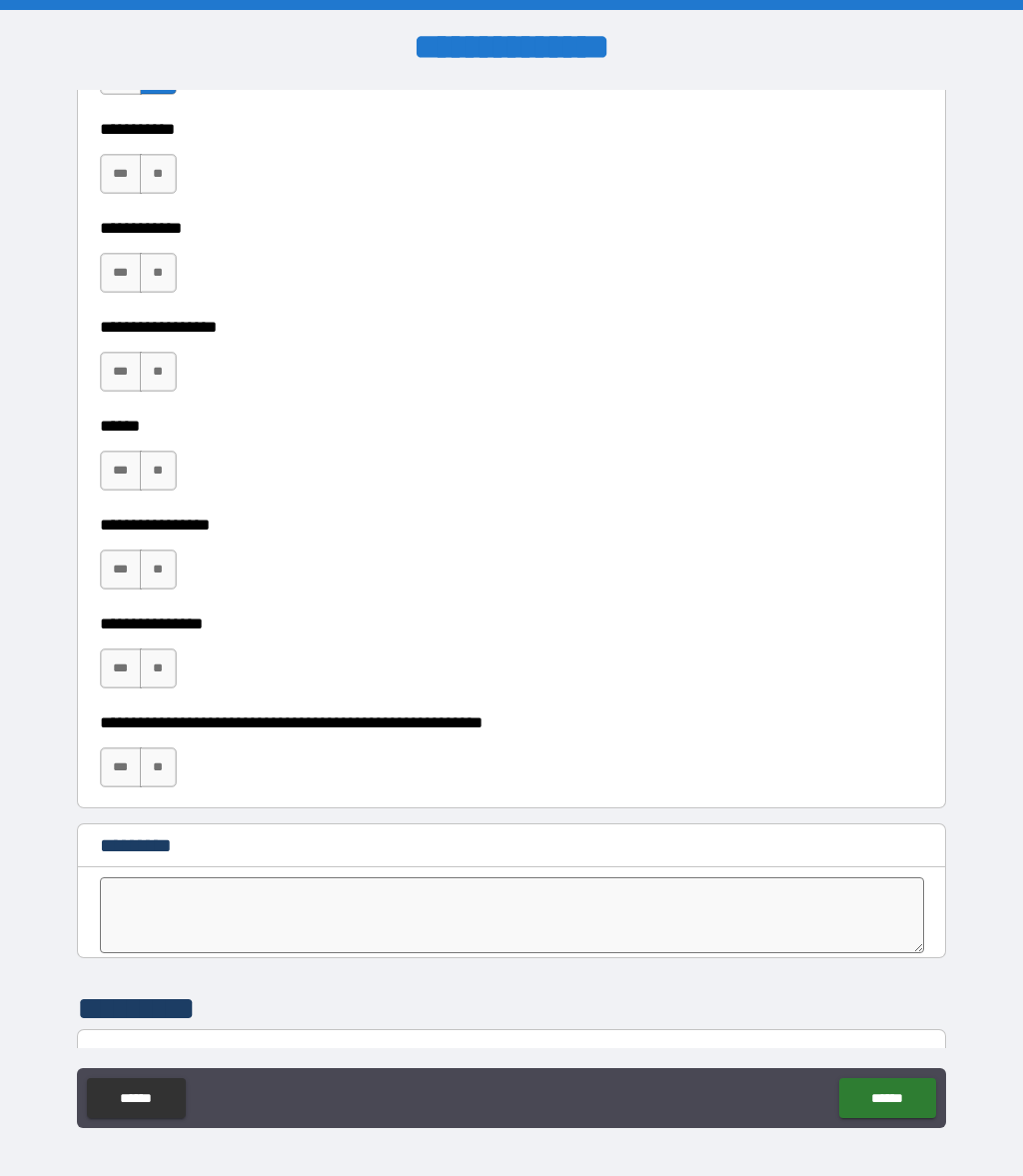 scroll, scrollTop: 9608, scrollLeft: 0, axis: vertical 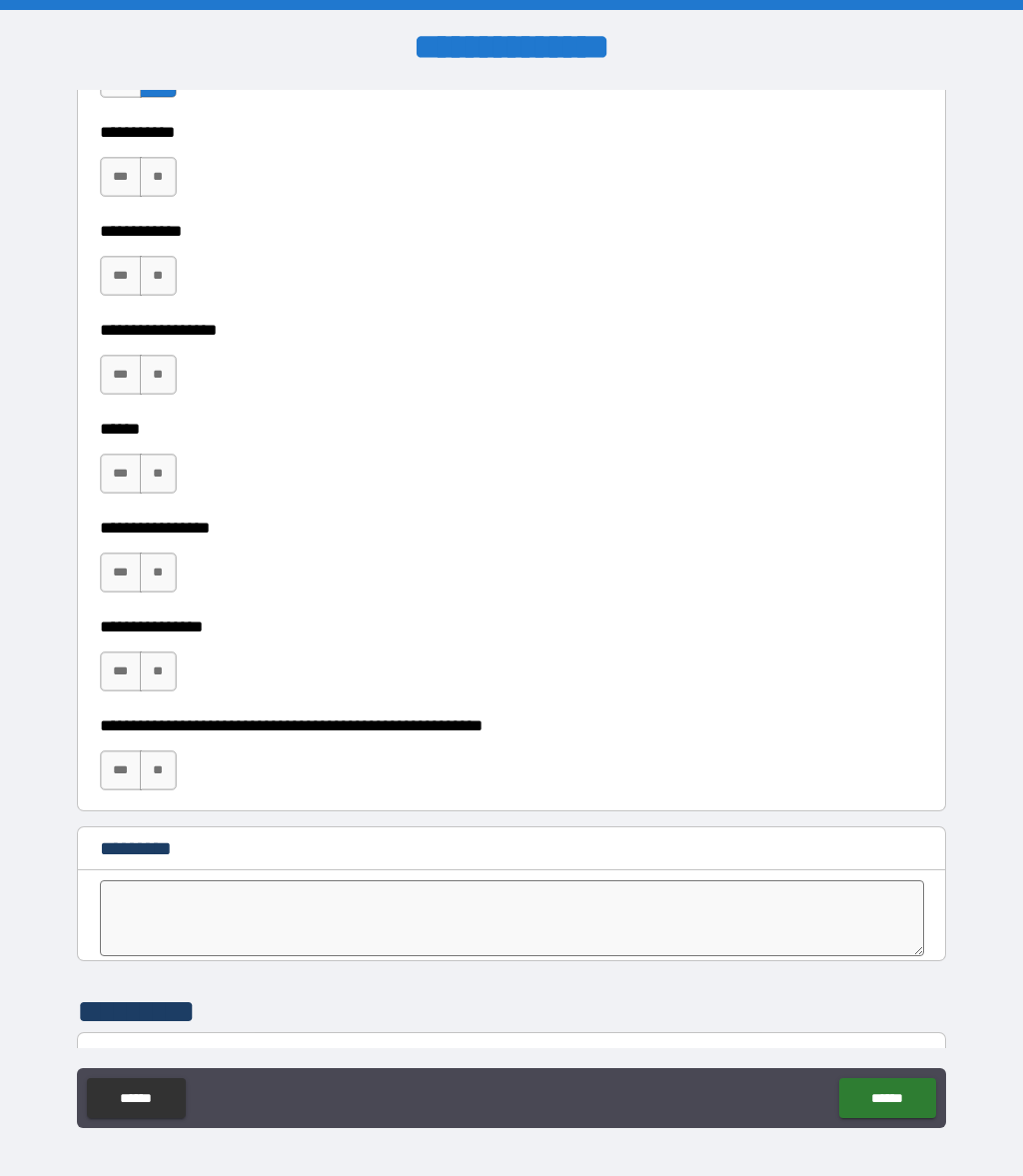click on "**" at bounding box center [158, 177] 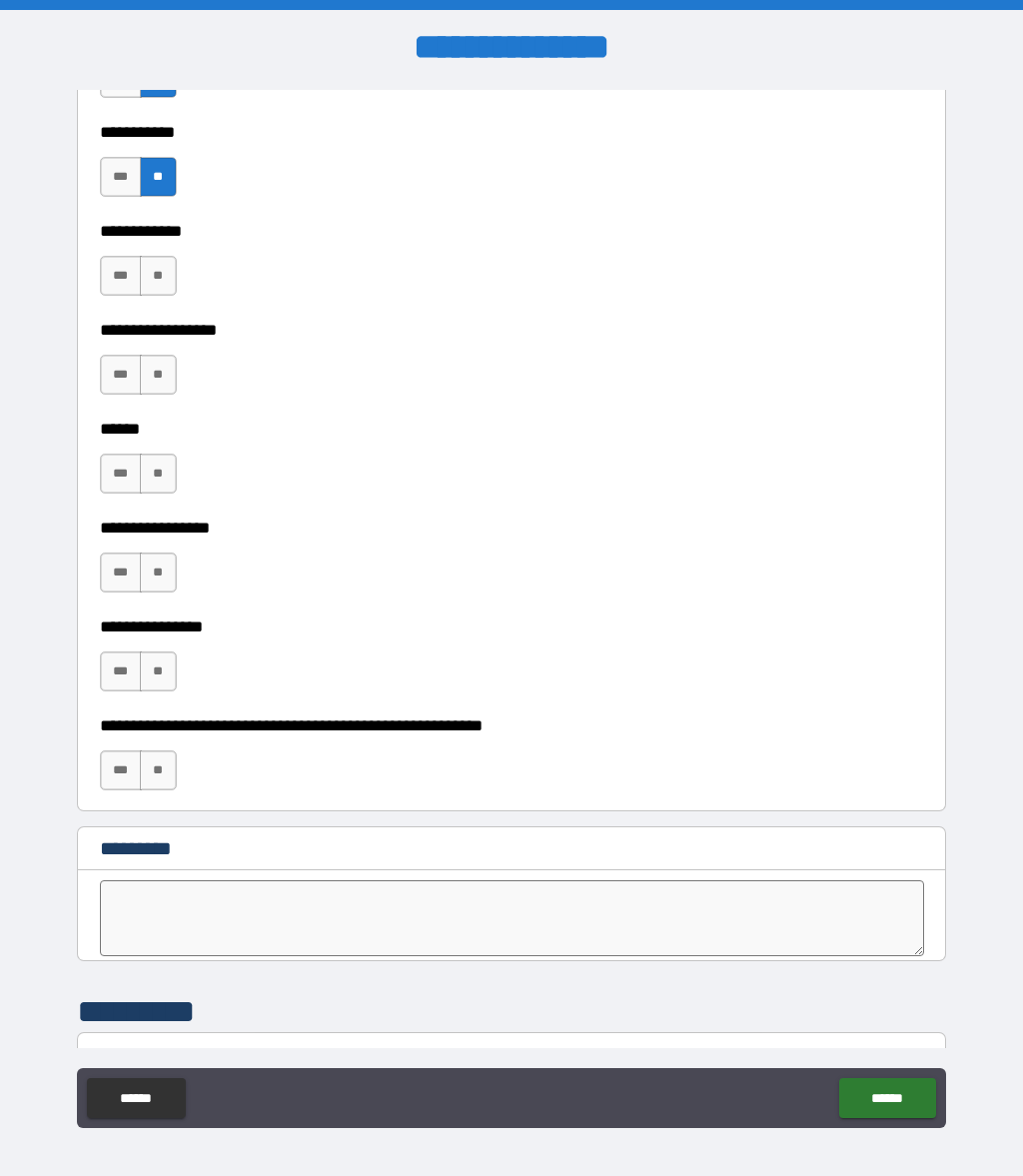 click on "**" at bounding box center [158, 276] 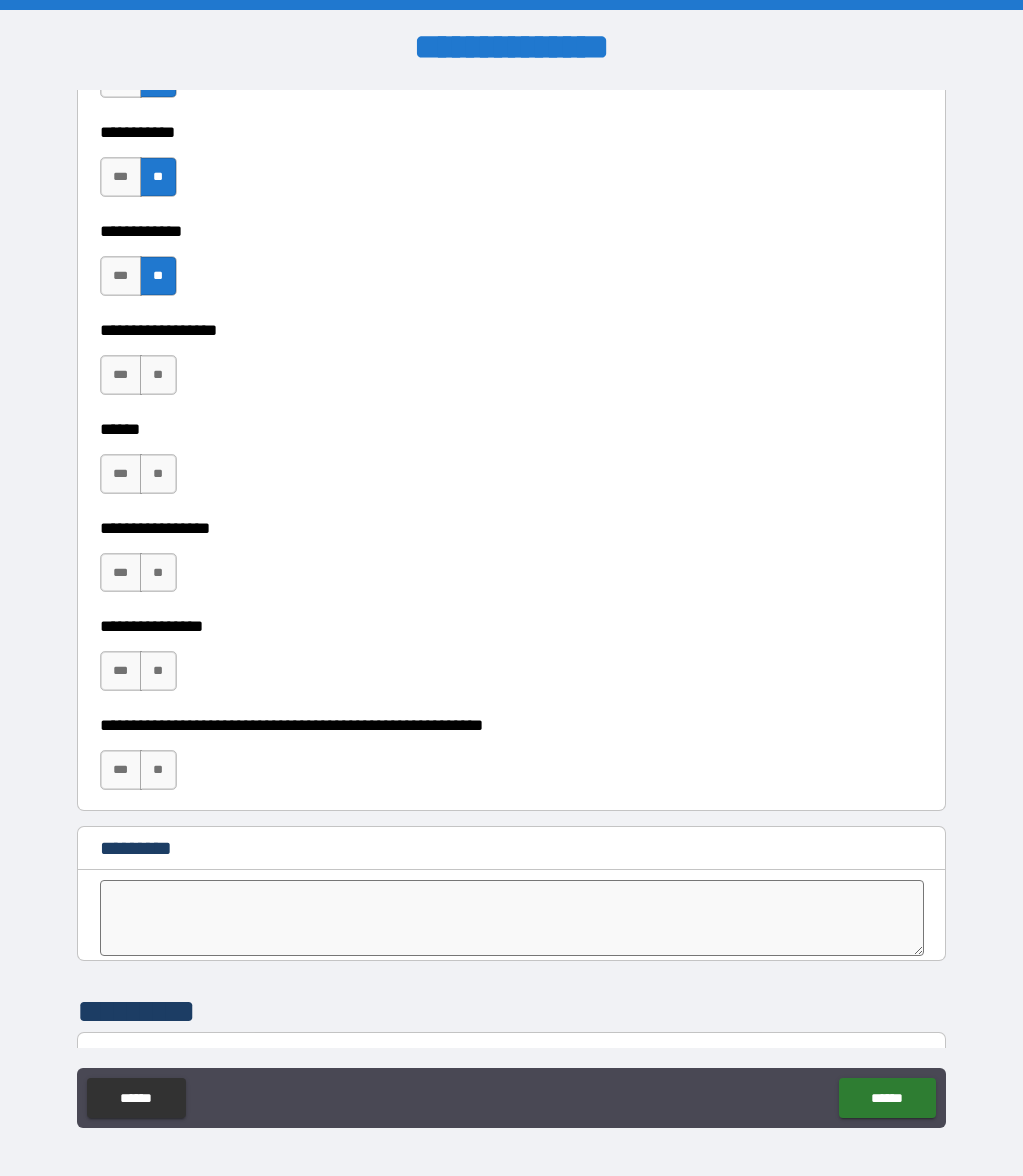 click on "**" at bounding box center [158, 375] 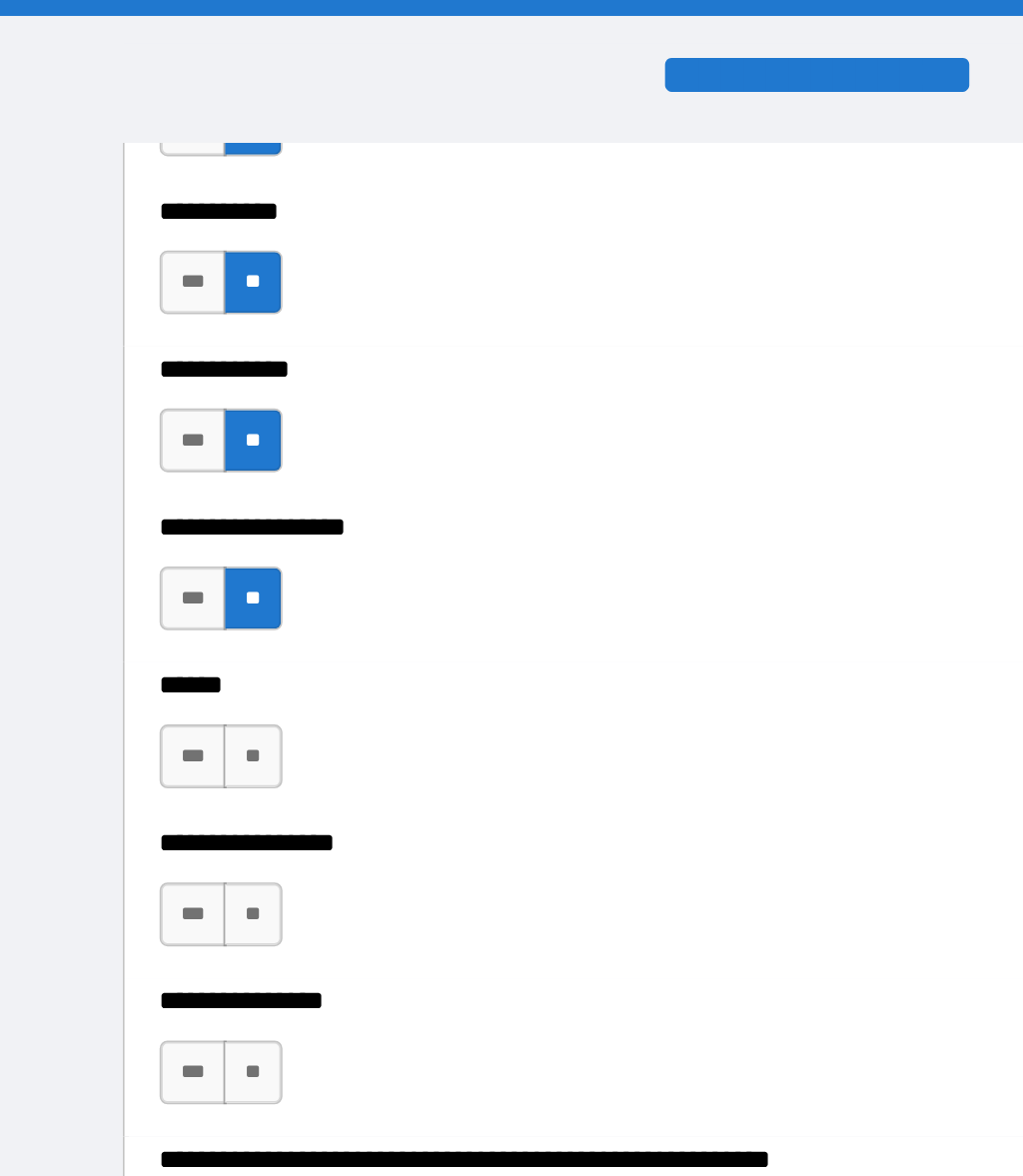 scroll, scrollTop: 0, scrollLeft: 0, axis: both 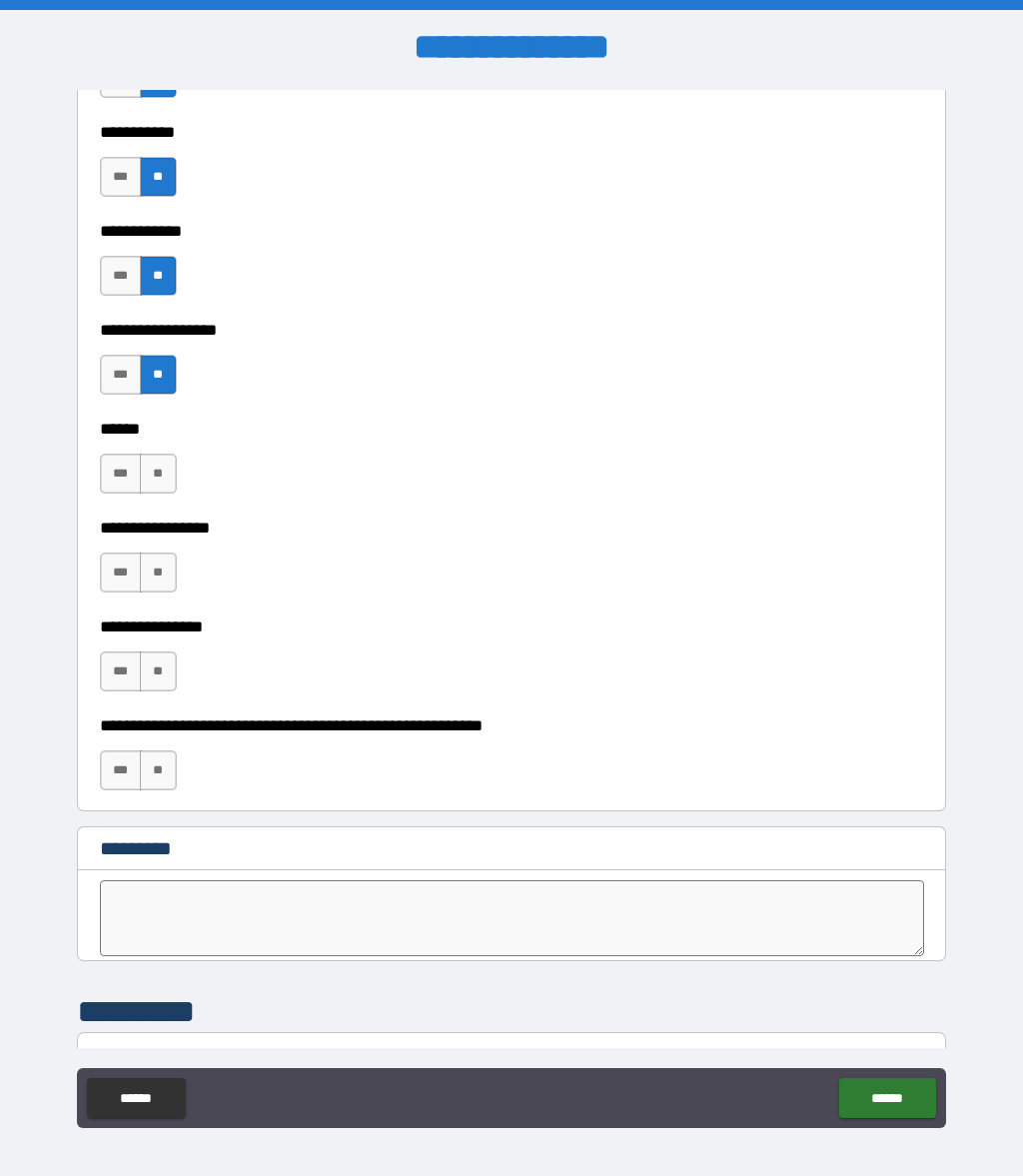 click on "**" at bounding box center [158, 474] 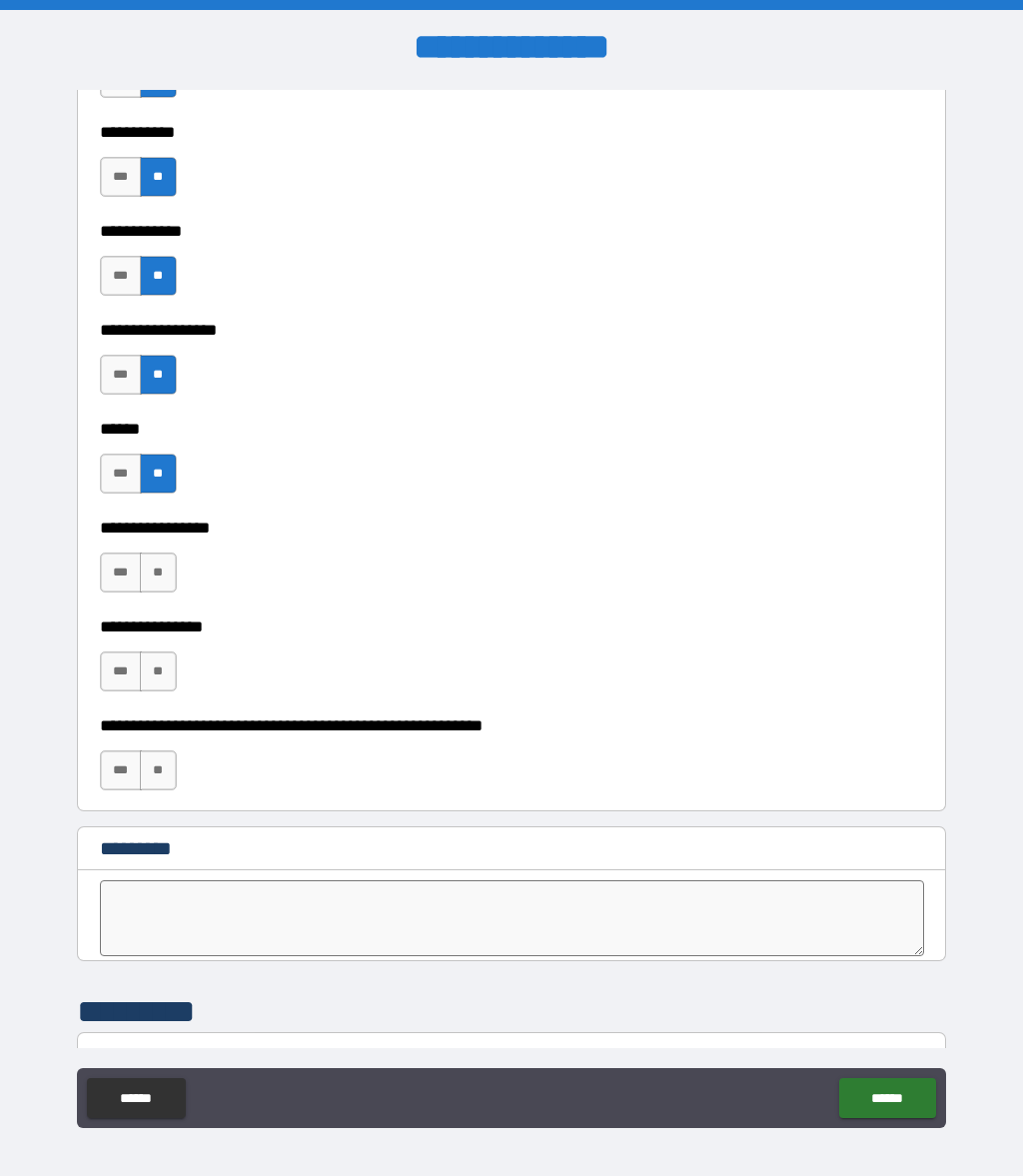 click on "**" at bounding box center (158, 573) 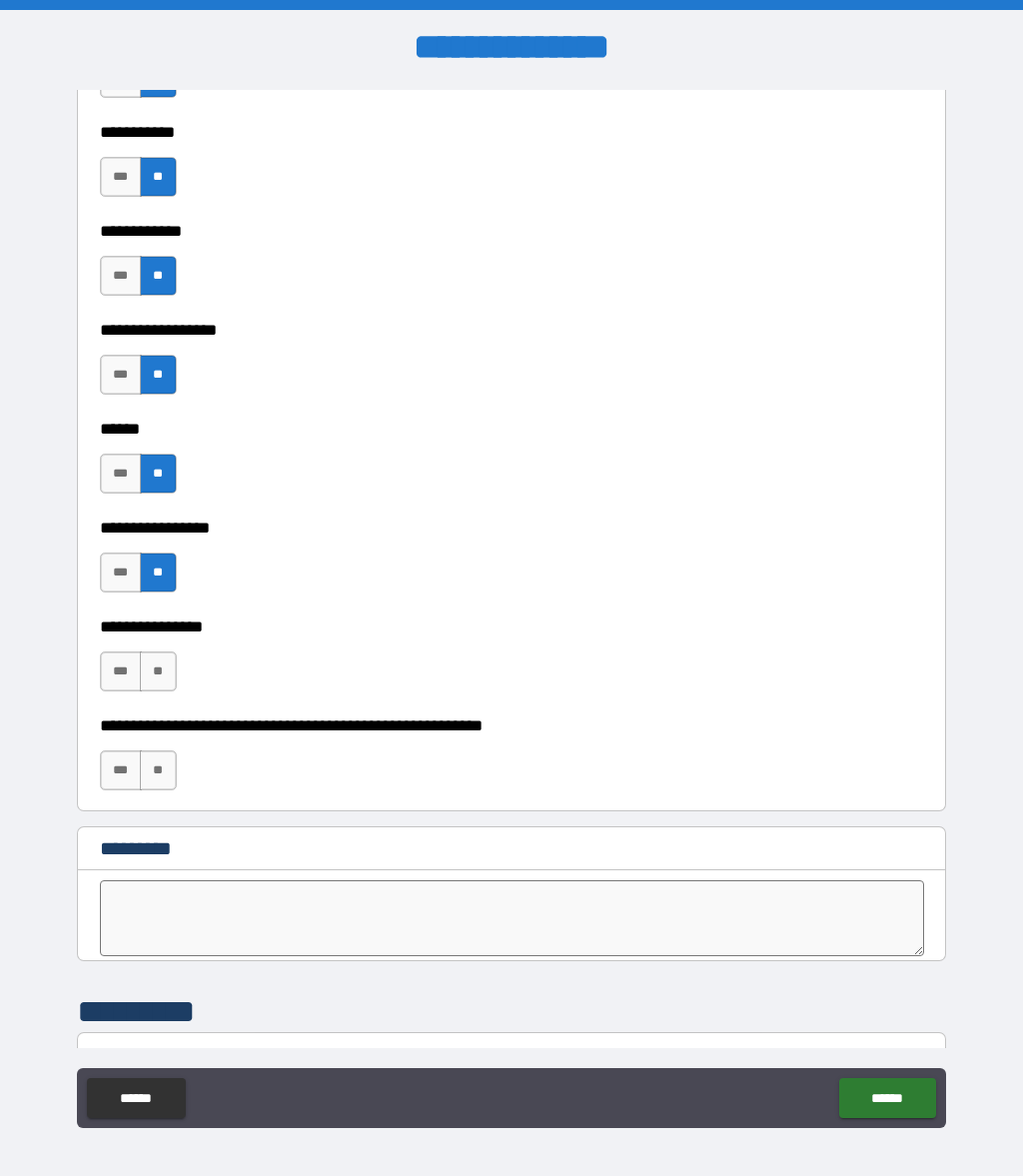click on "**" at bounding box center [158, 671] 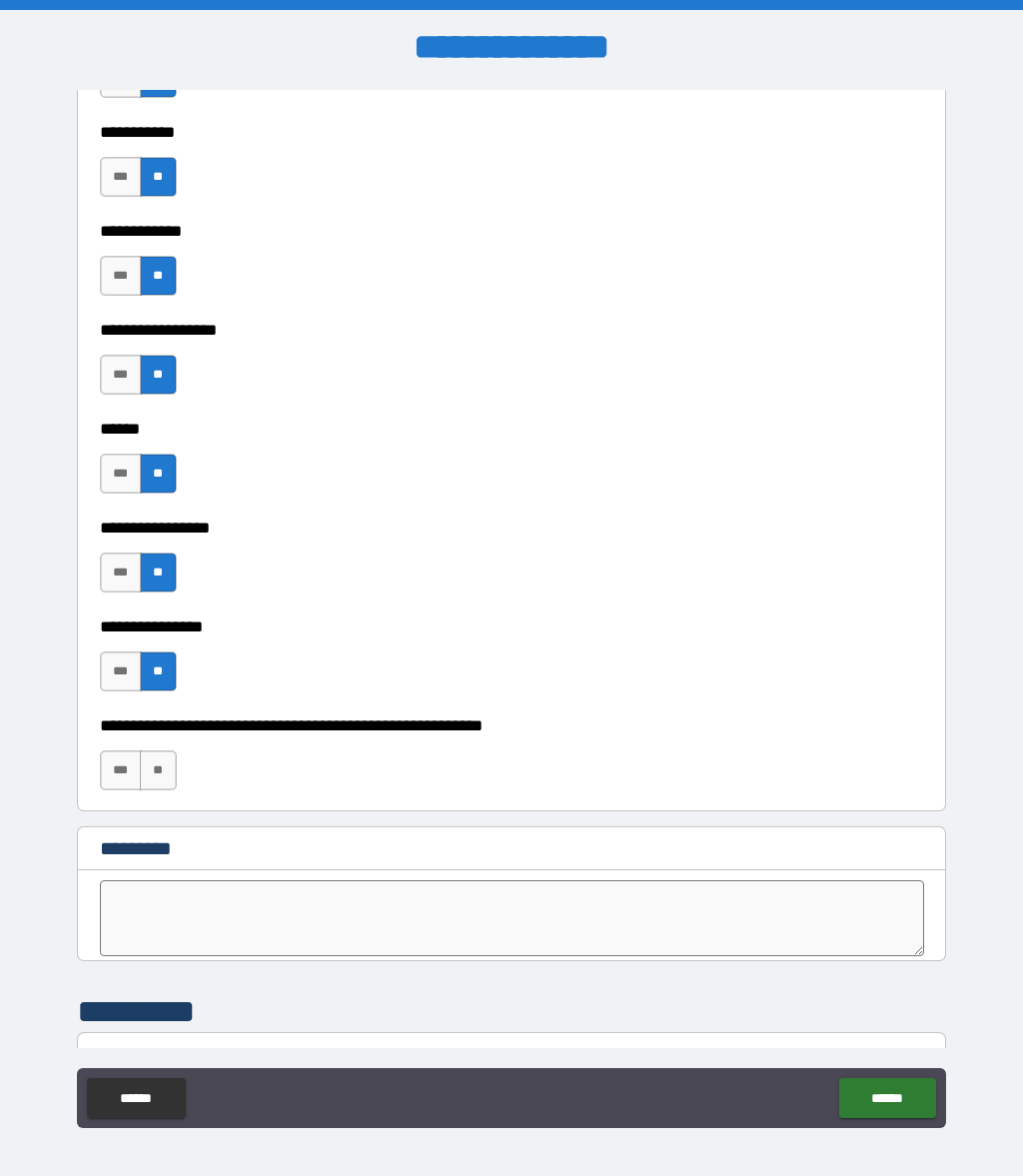 click on "**" at bounding box center (158, 770) 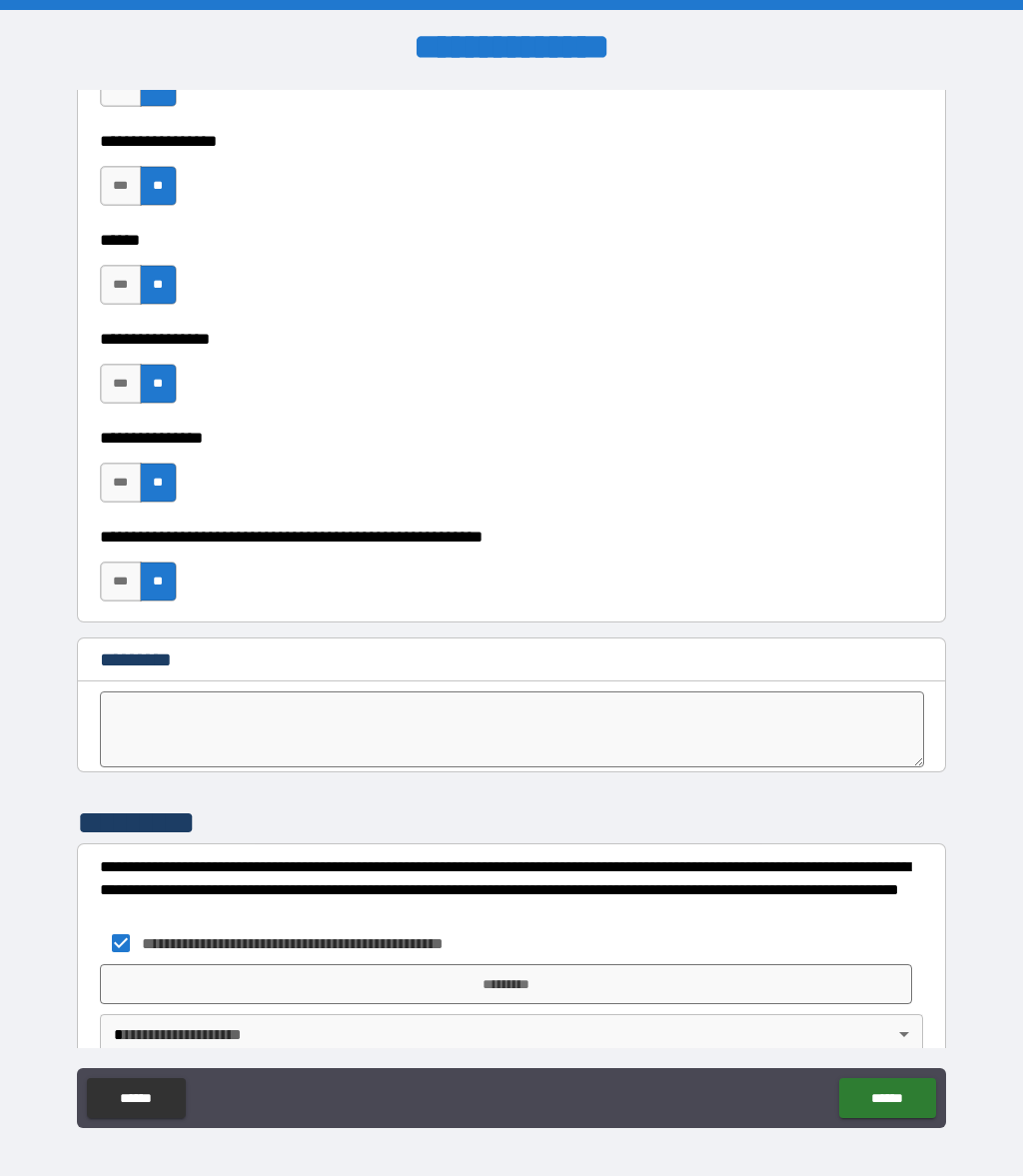 scroll, scrollTop: 9794, scrollLeft: 0, axis: vertical 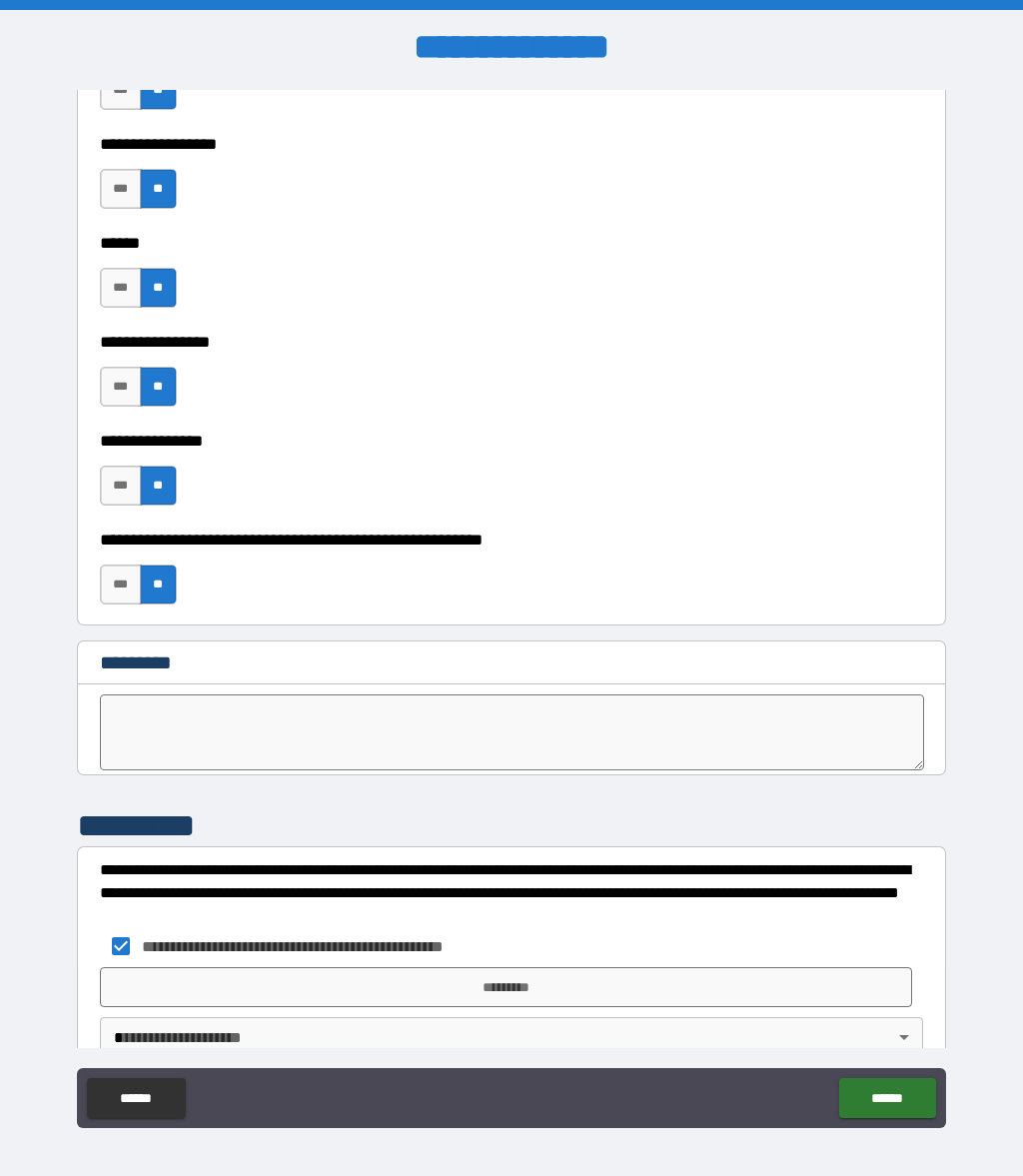 click on "**********" at bounding box center [326, 946] 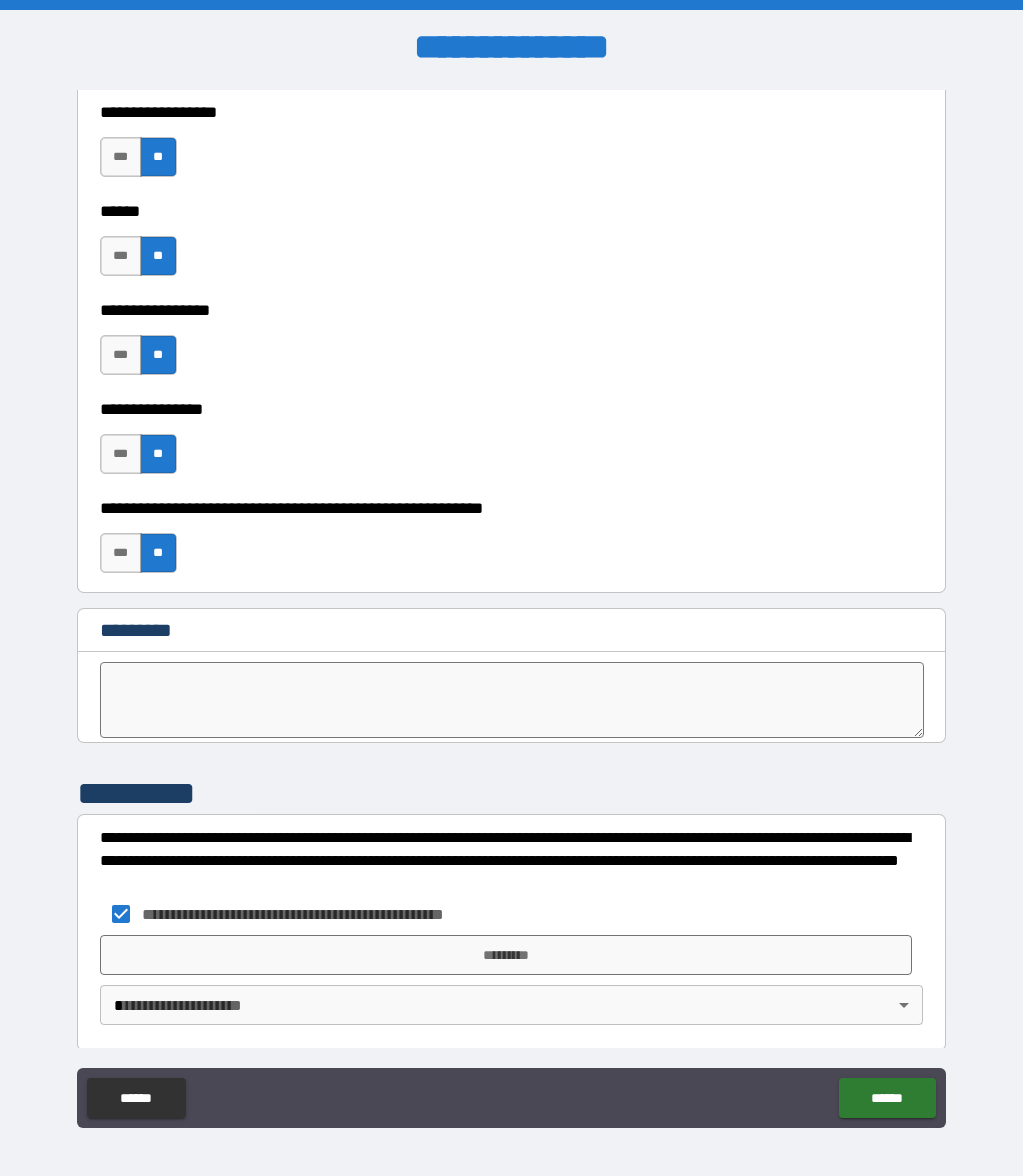 scroll, scrollTop: 9827, scrollLeft: 0, axis: vertical 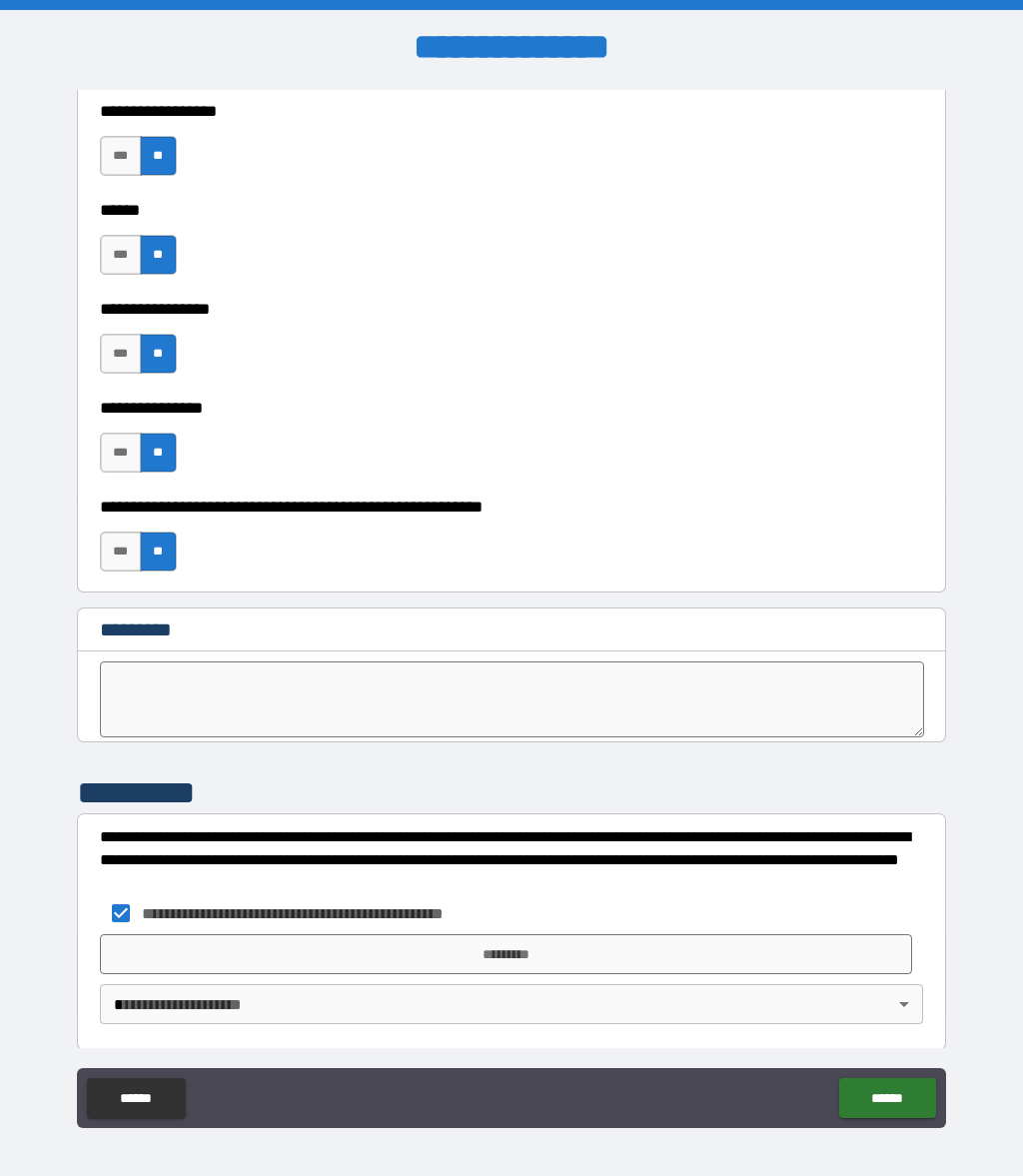 click on "*********" at bounding box center [507, 954] 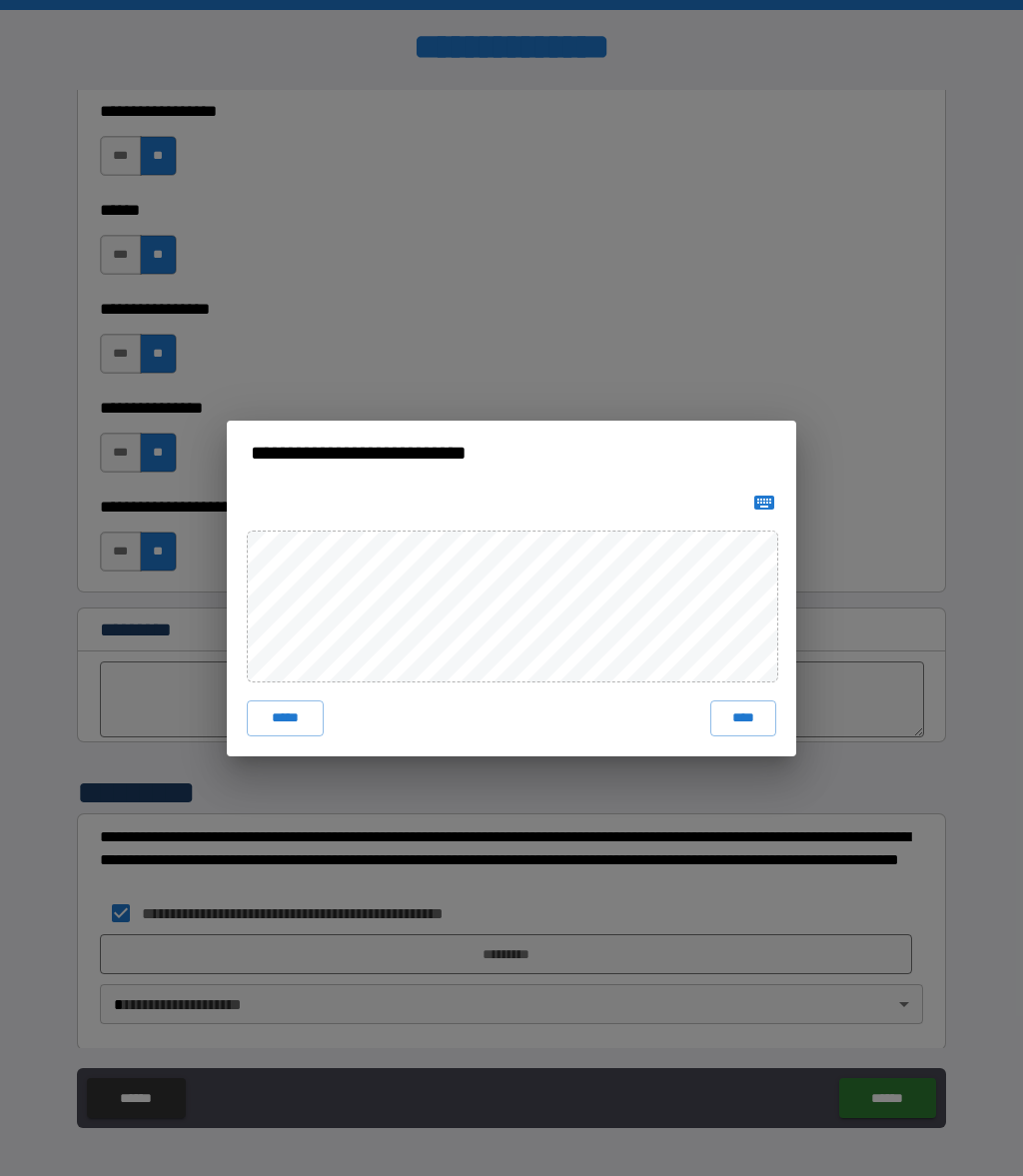 click on "****" at bounding box center (743, 718) 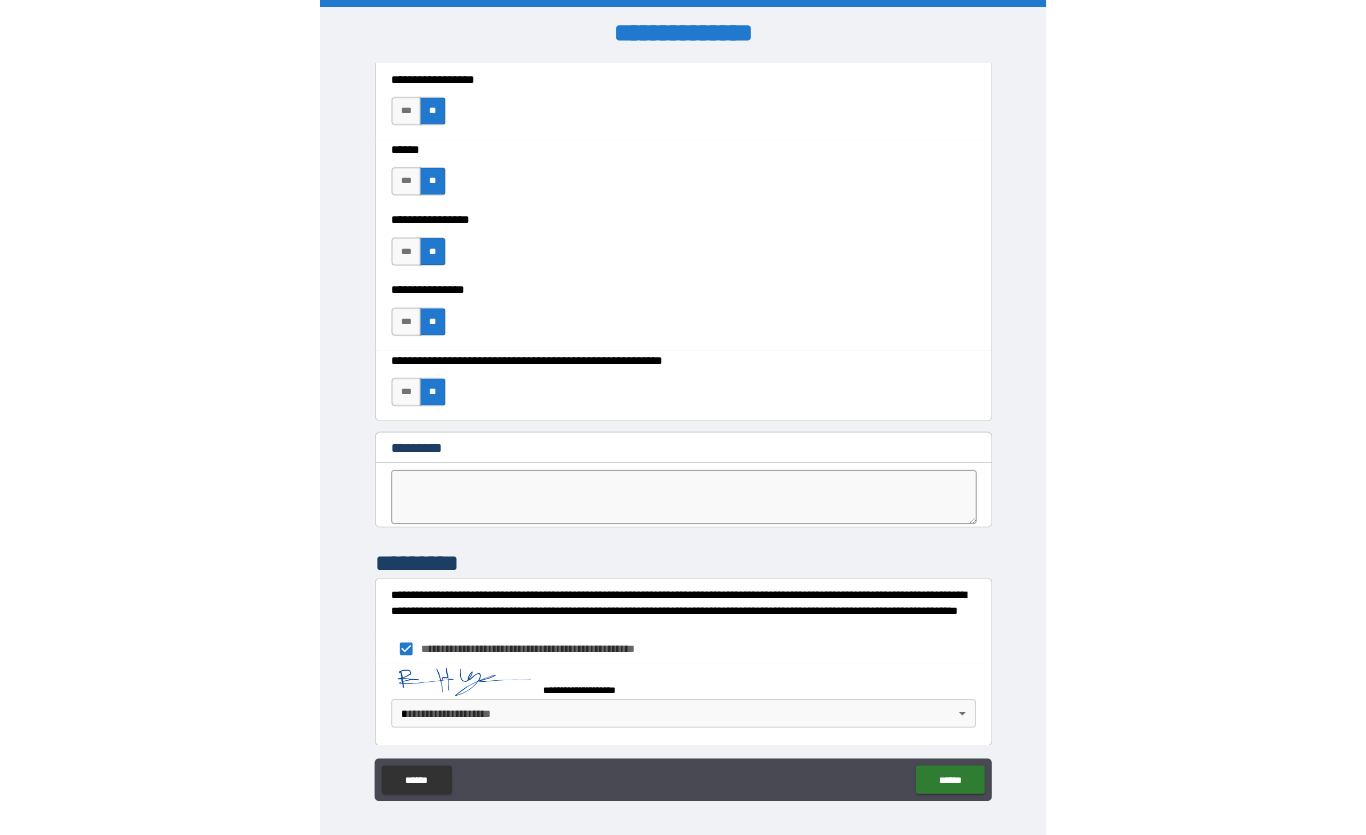 scroll, scrollTop: 9832, scrollLeft: 0, axis: vertical 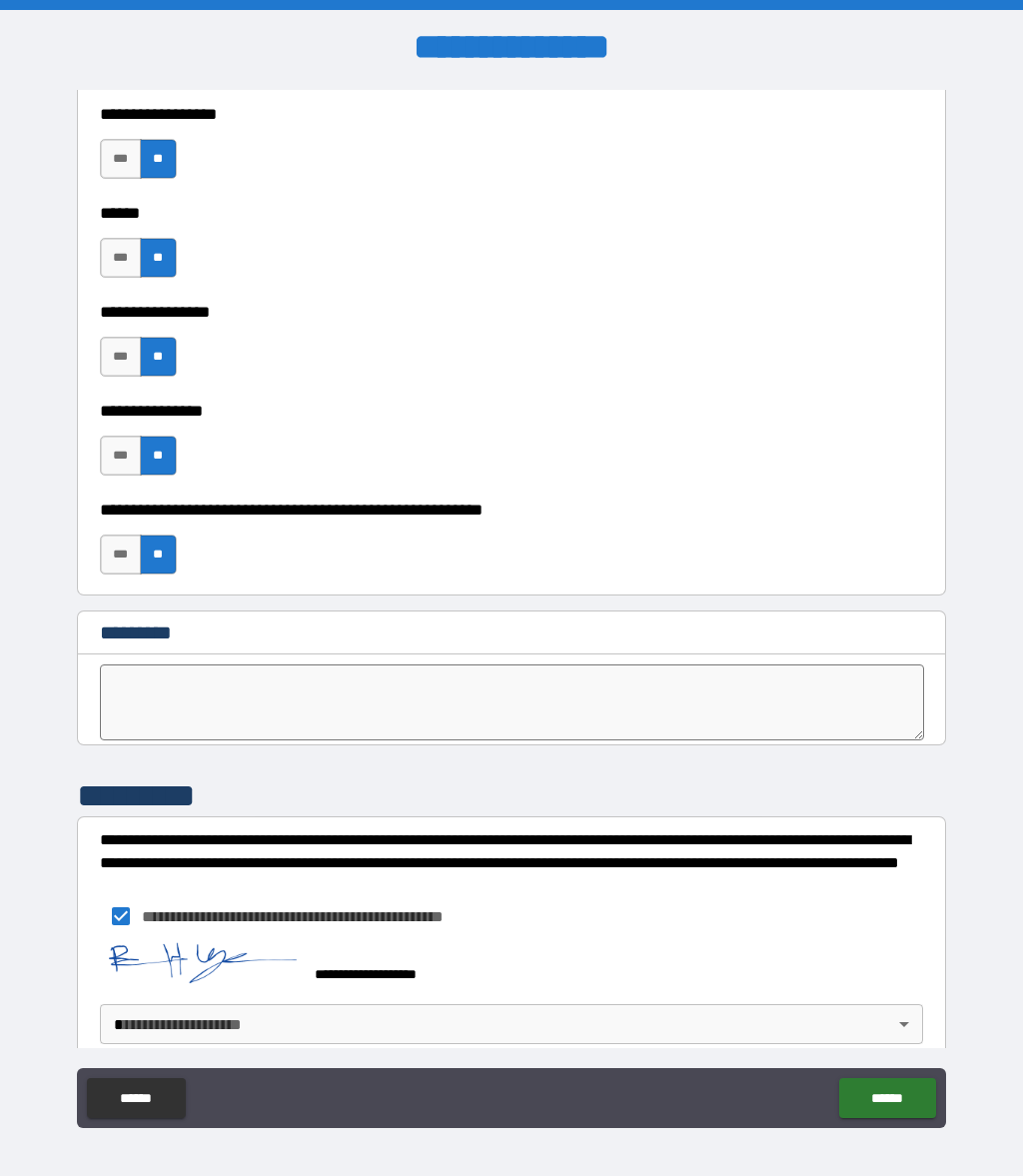 click on "**********" at bounding box center (512, 588) 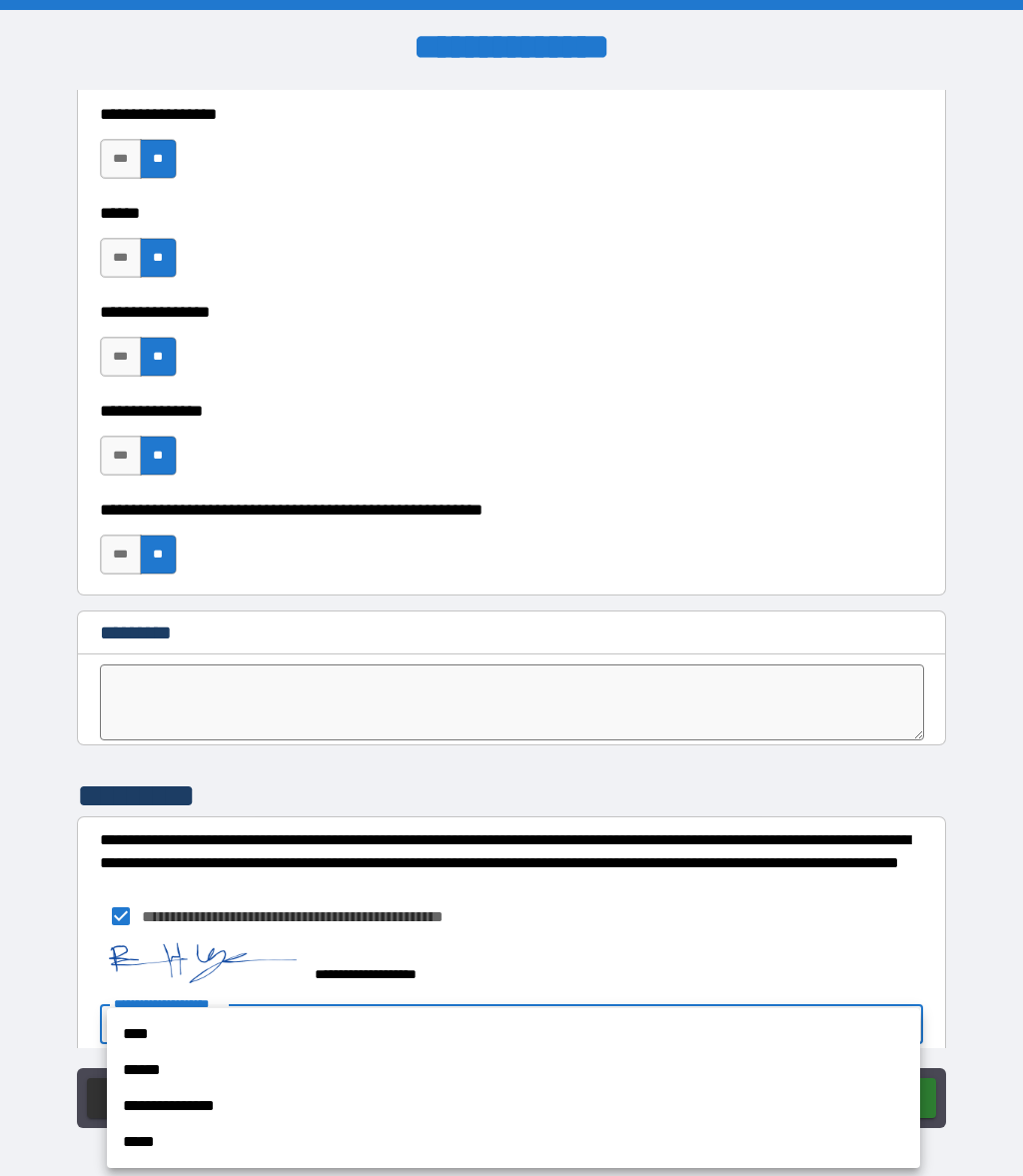 click on "****" at bounding box center (513, 1034) 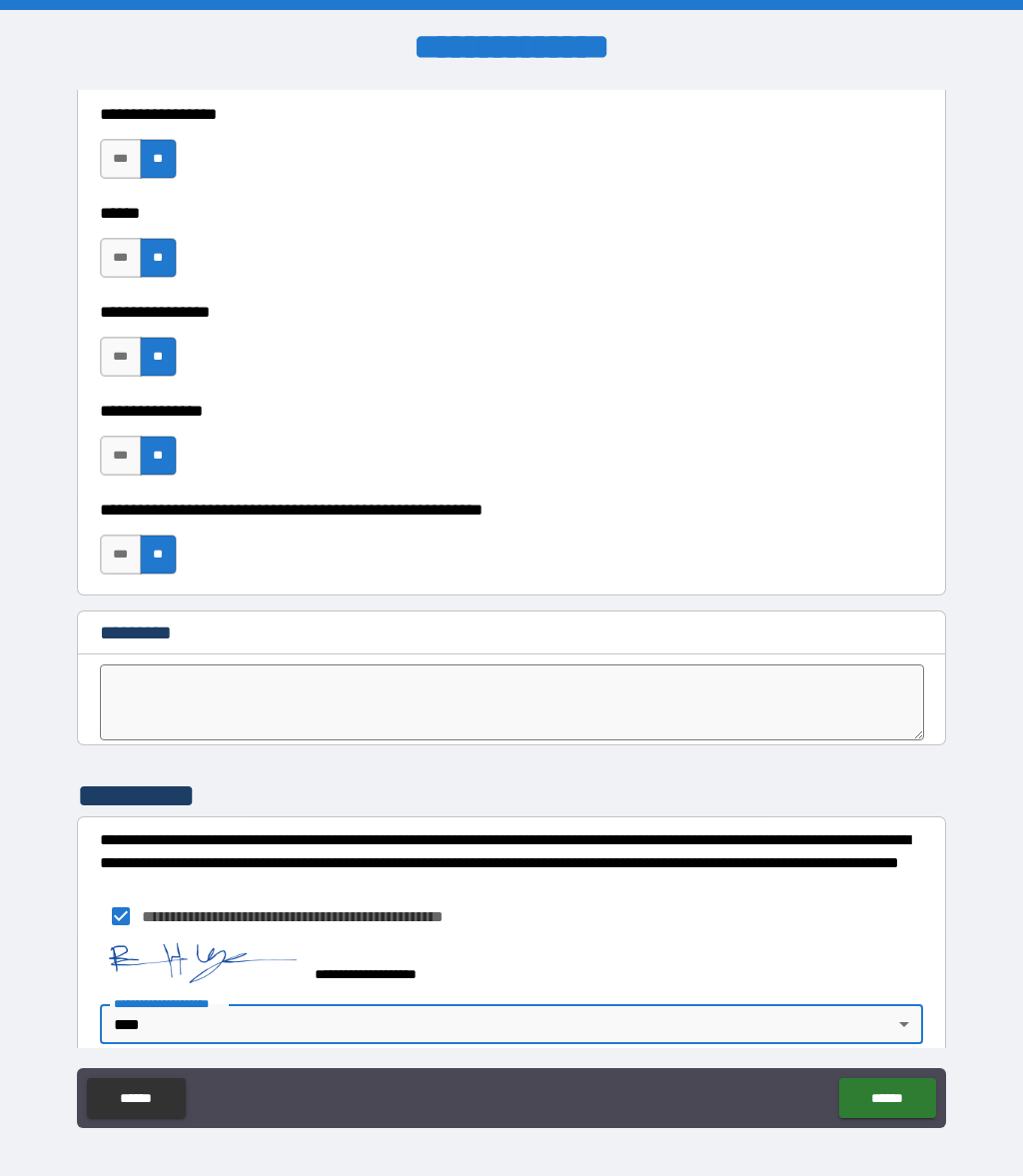 type on "****" 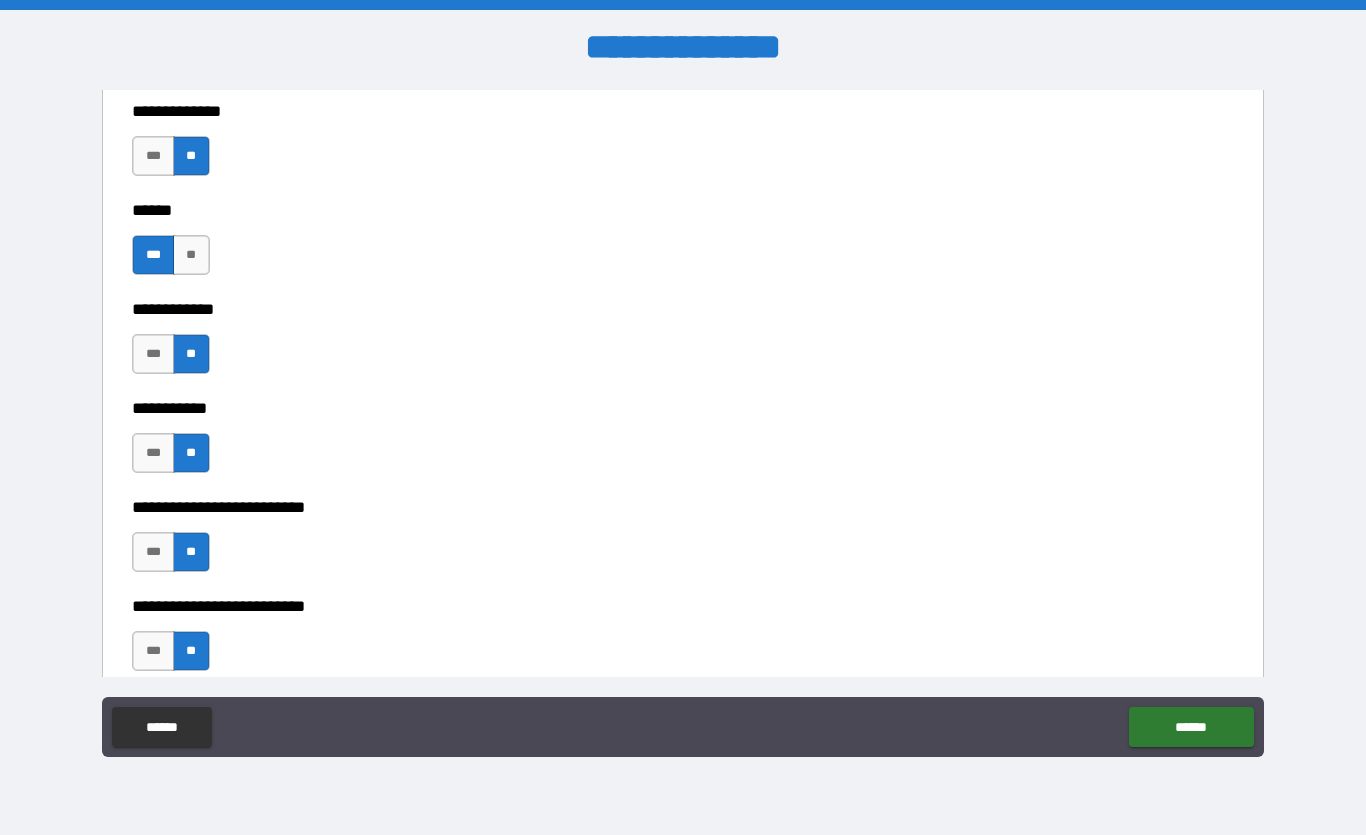 scroll, scrollTop: 3765, scrollLeft: 0, axis: vertical 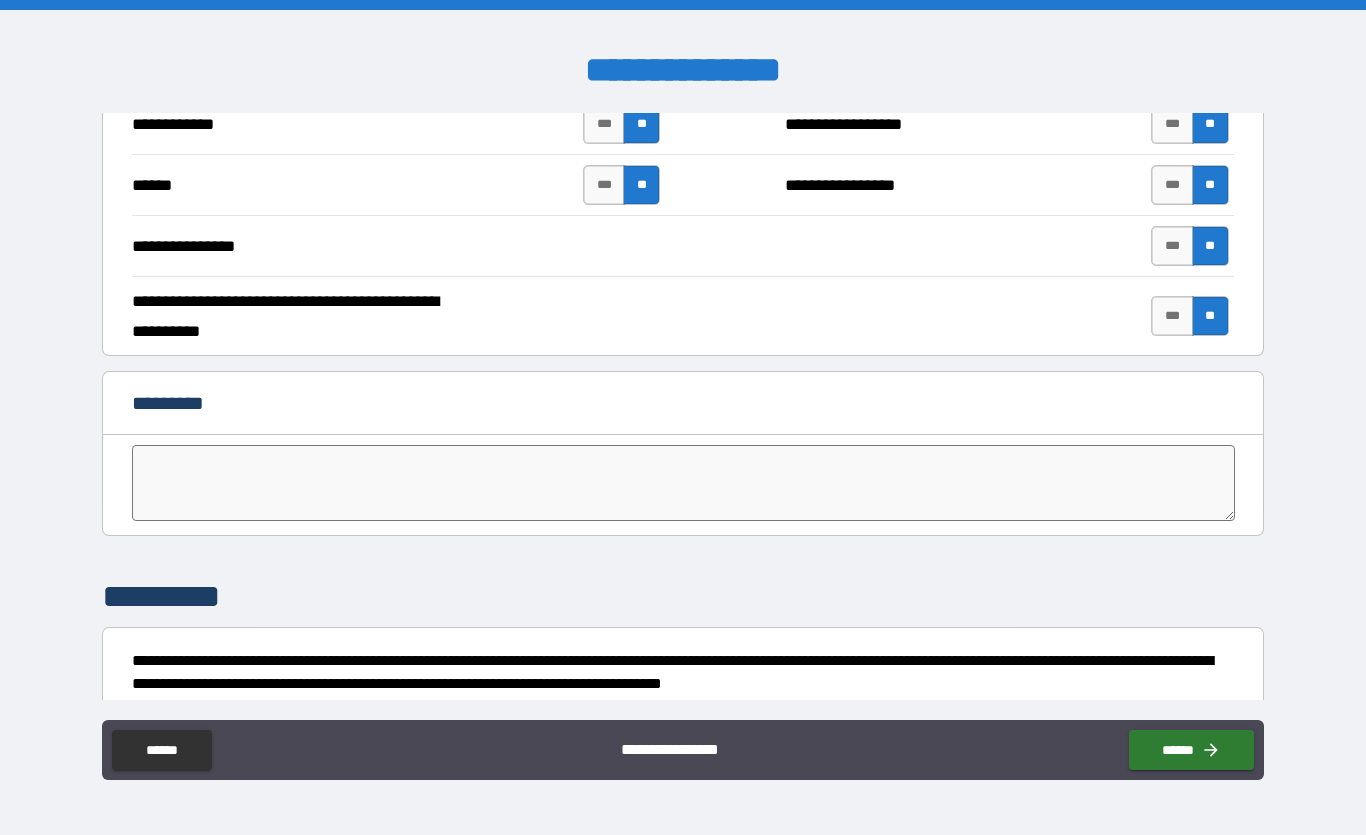 click on "******" at bounding box center (1191, 750) 